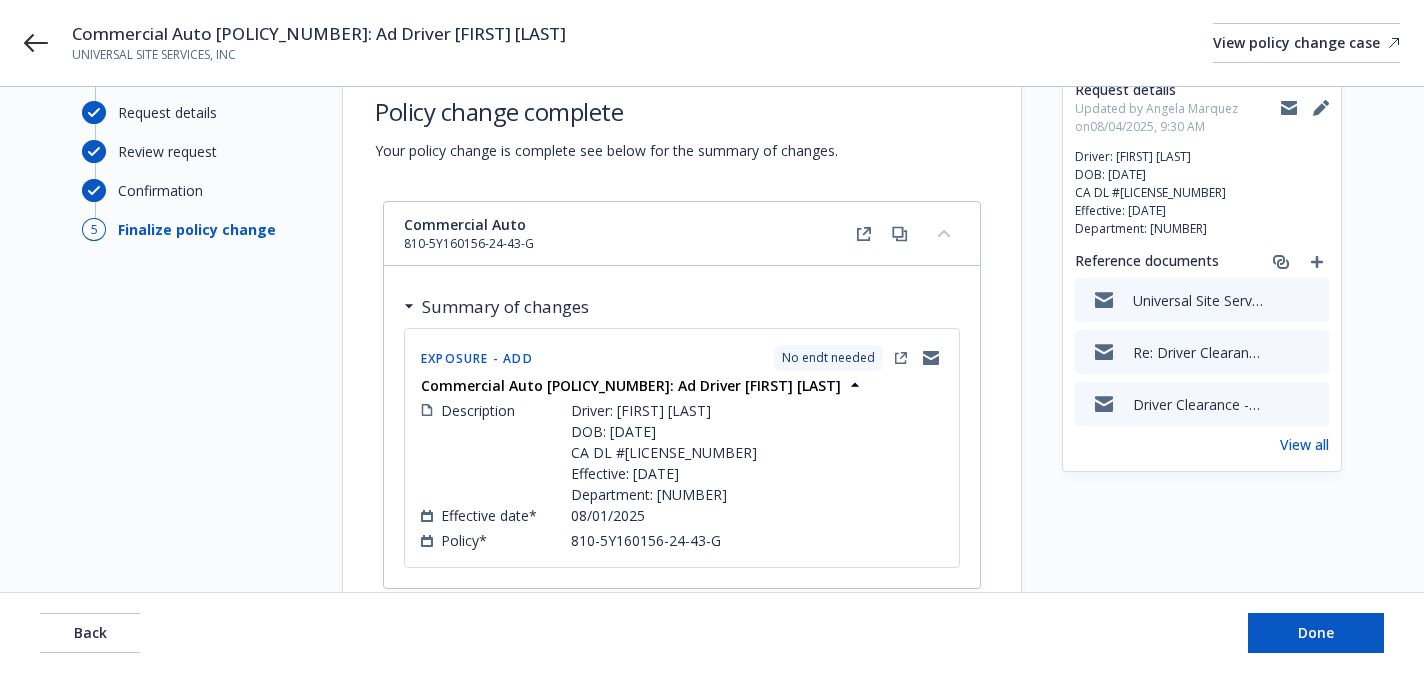 scroll, scrollTop: 73, scrollLeft: 0, axis: vertical 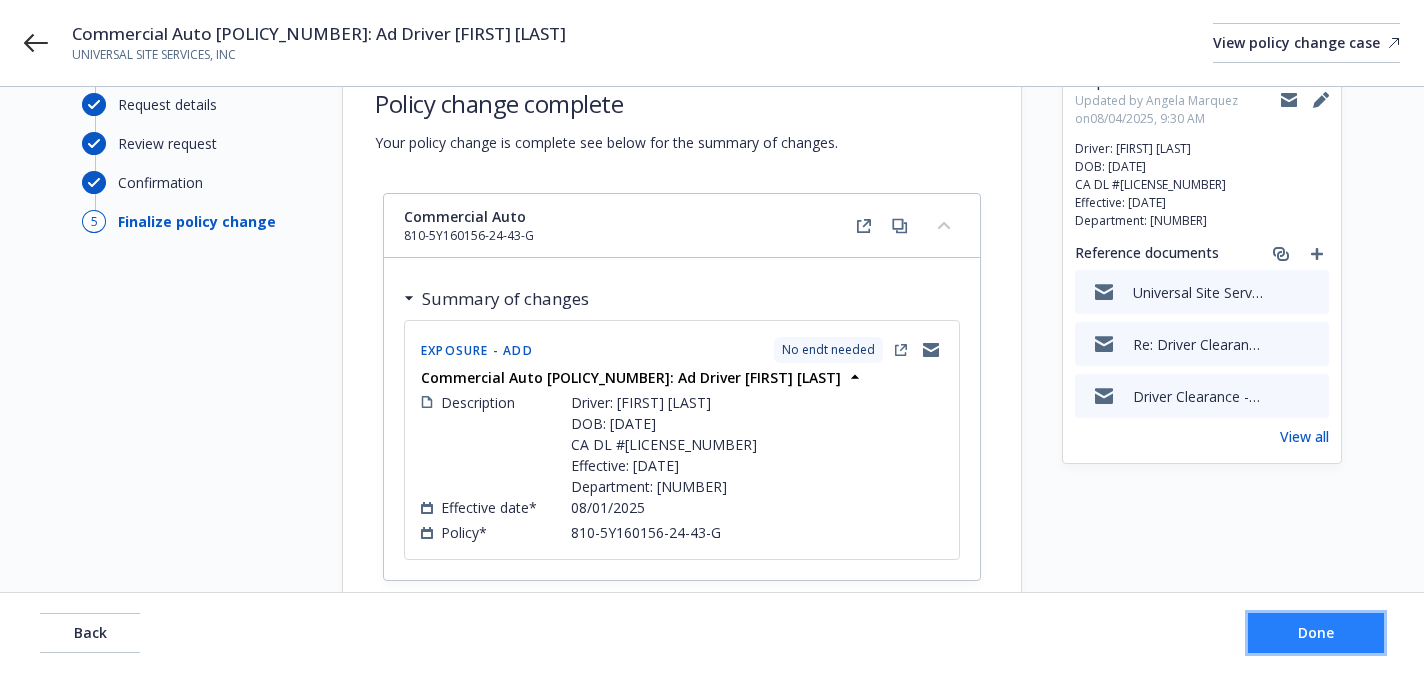 click on "Done" at bounding box center [1316, 633] 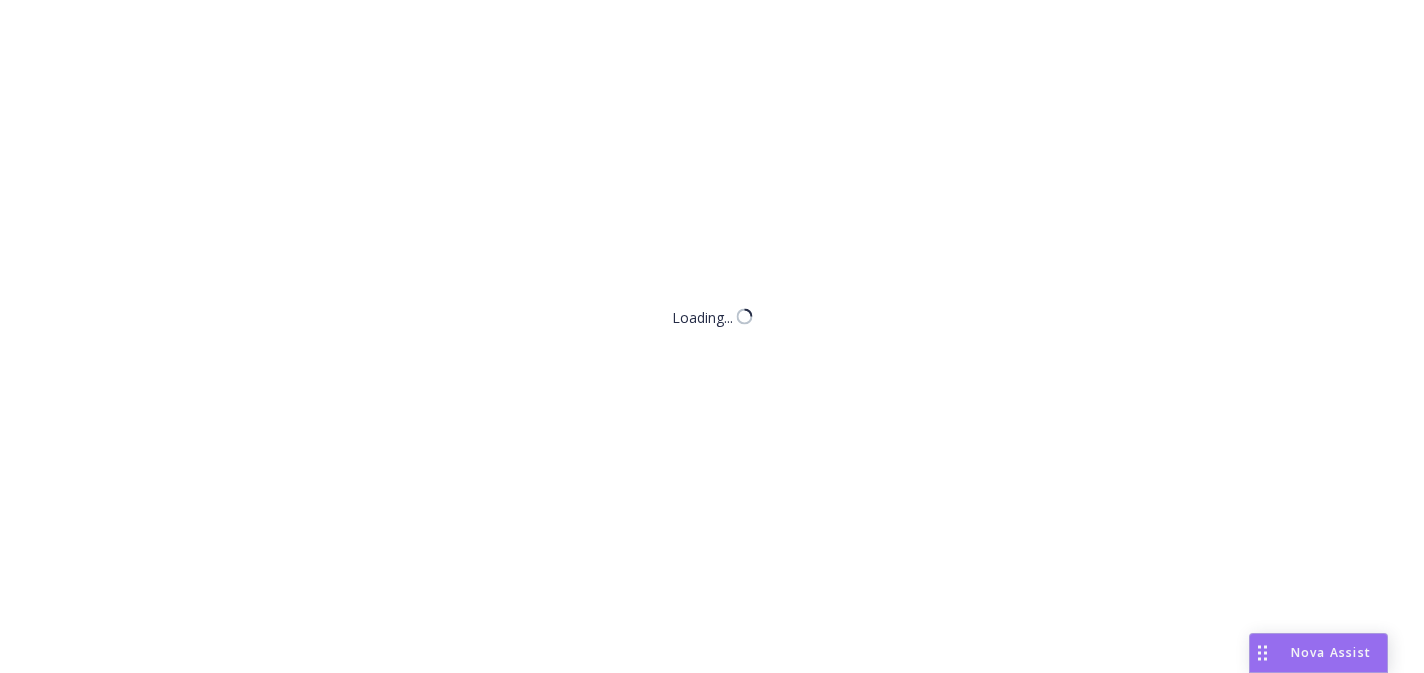 scroll, scrollTop: 0, scrollLeft: 0, axis: both 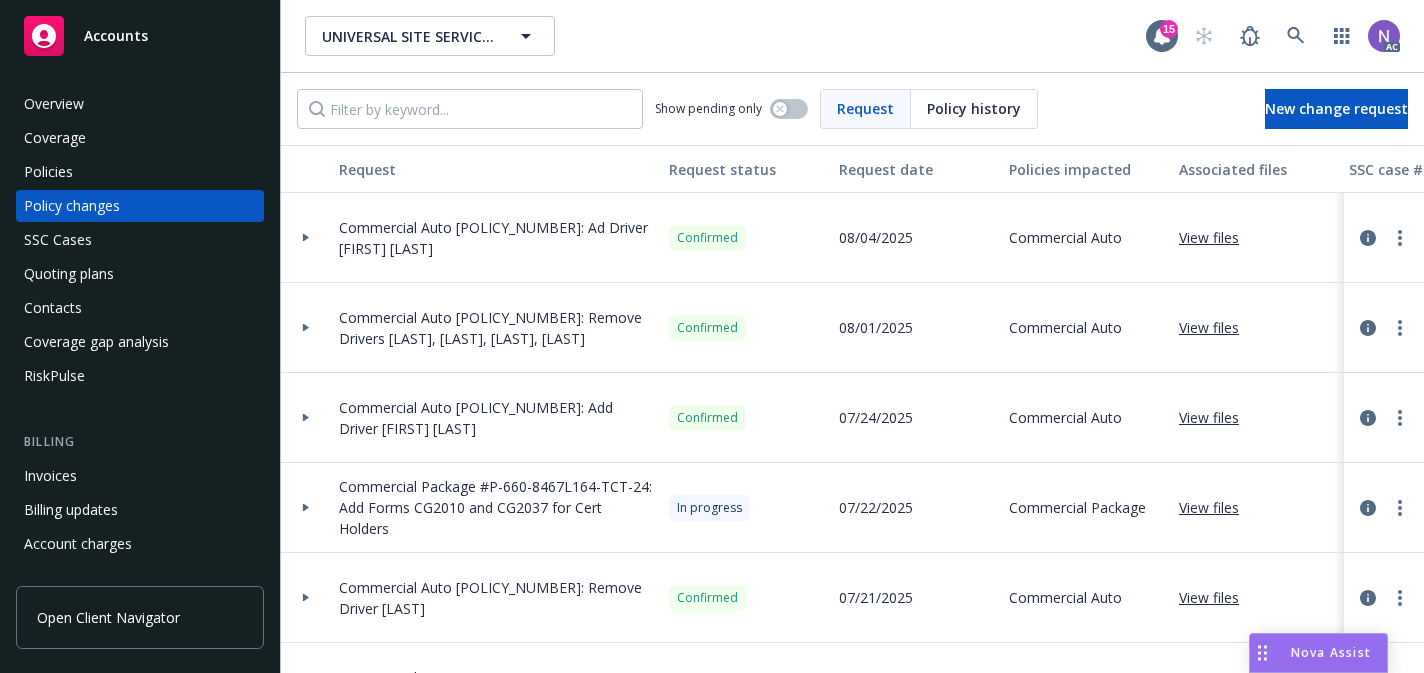 click on "Commercial Auto [POLICY_NUMBER]: Ad Driver [FIRST] [LAST]" at bounding box center [496, 238] 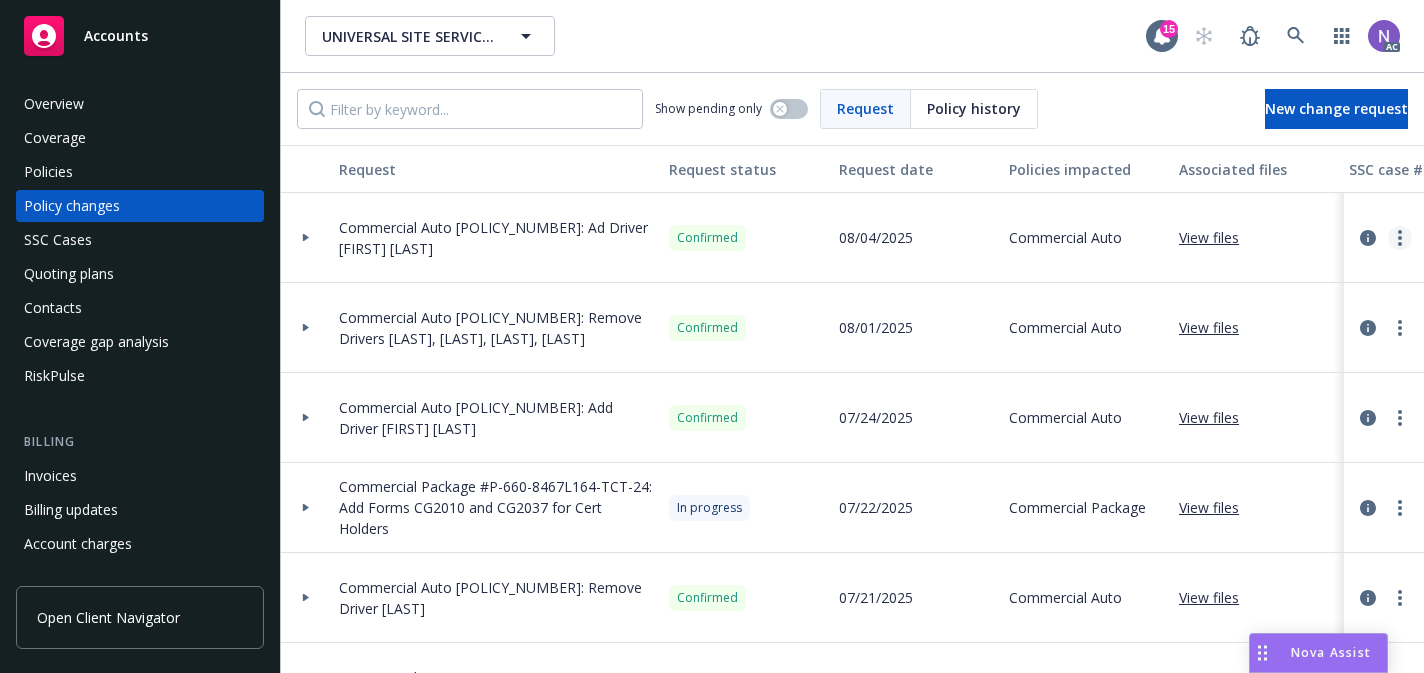click at bounding box center (1400, 238) 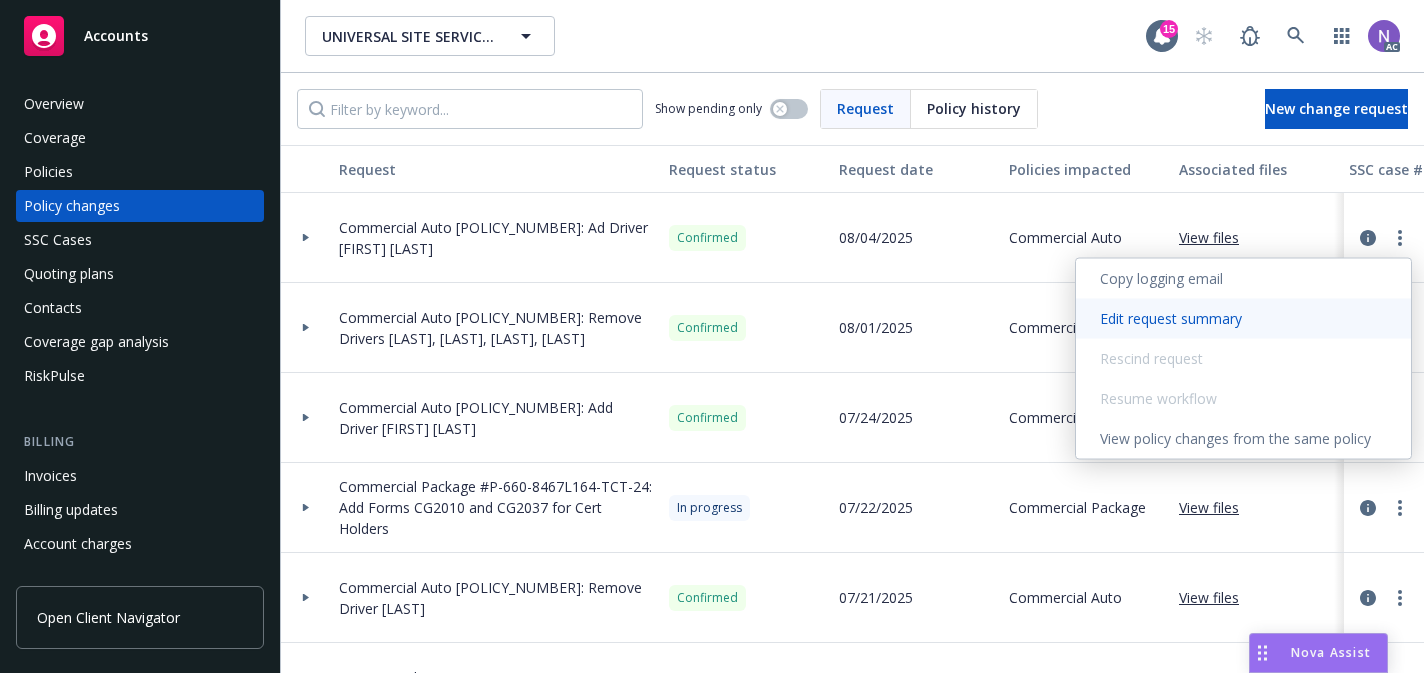 click on "Edit request summary" at bounding box center (1243, 319) 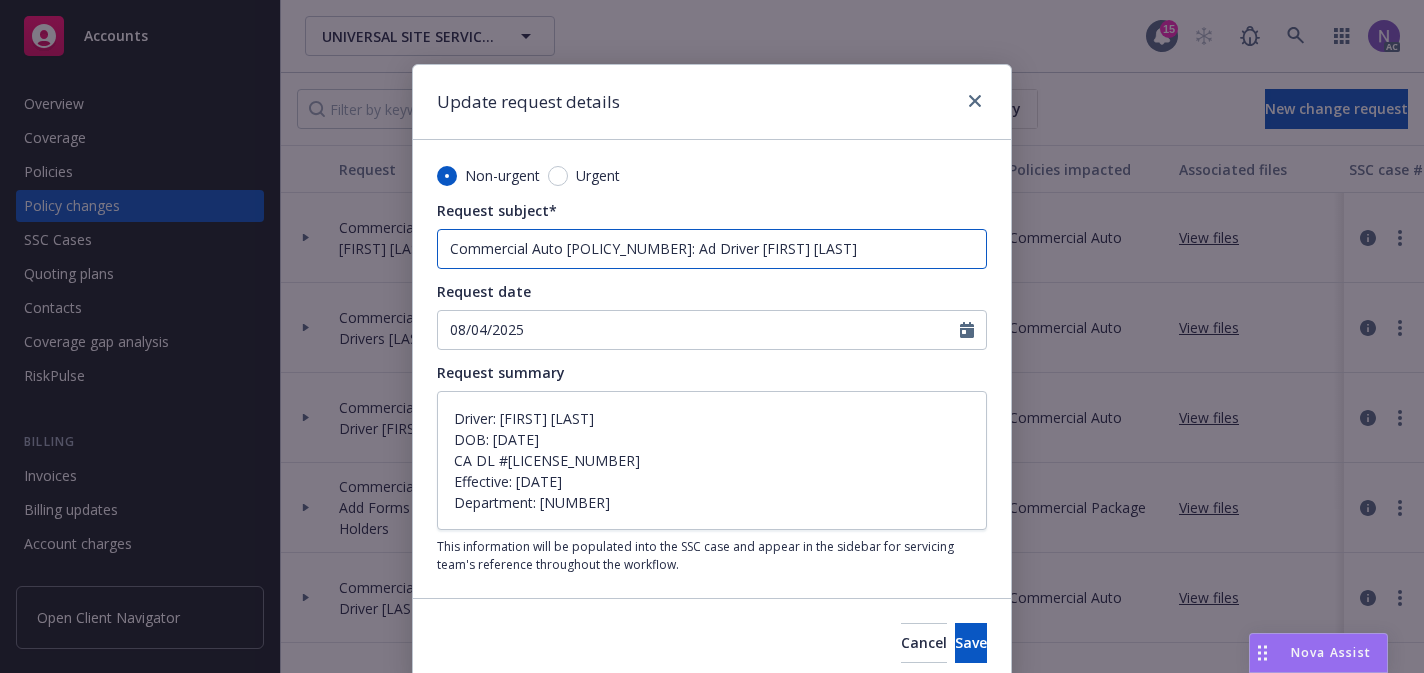 click on "Commercial Auto [POLICY_NUMBER]: Ad Driver [FIRST] [LAST]" at bounding box center (712, 249) 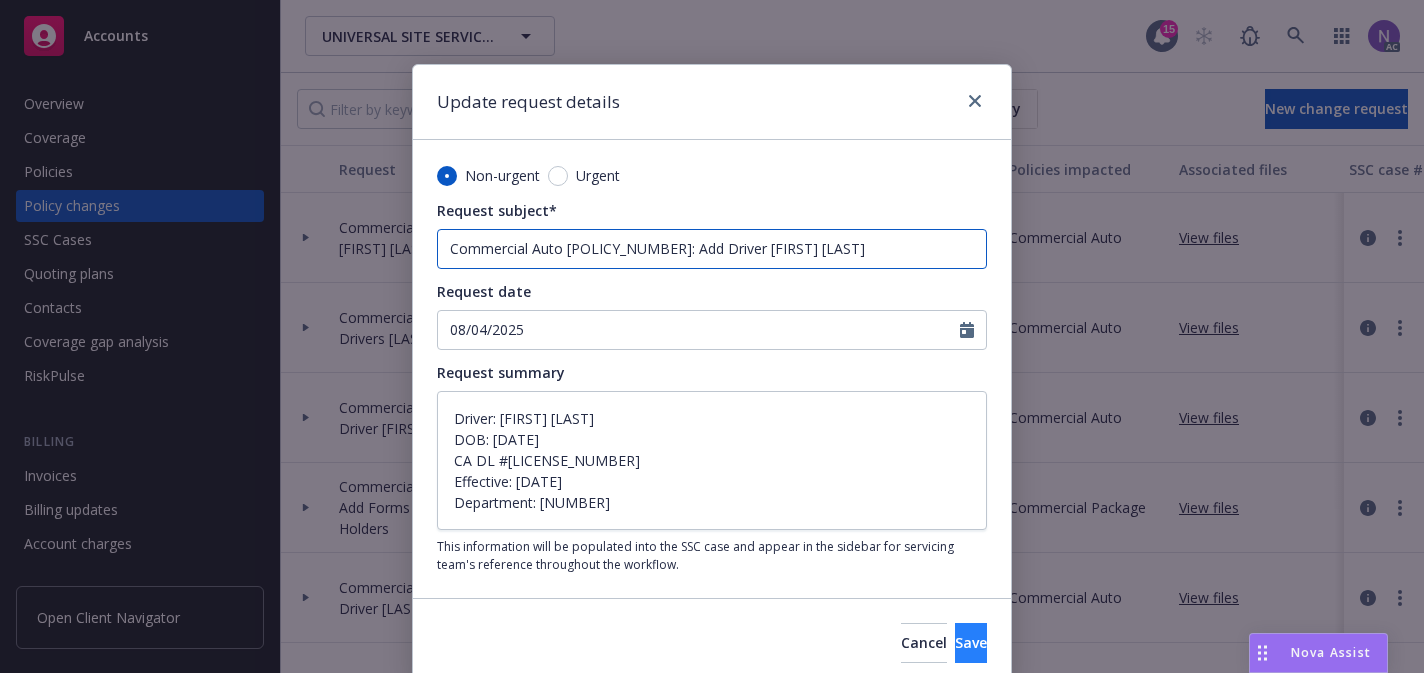 type on "Commercial Auto [POLICY_NUMBER]: Add Driver [FIRST] [LAST]" 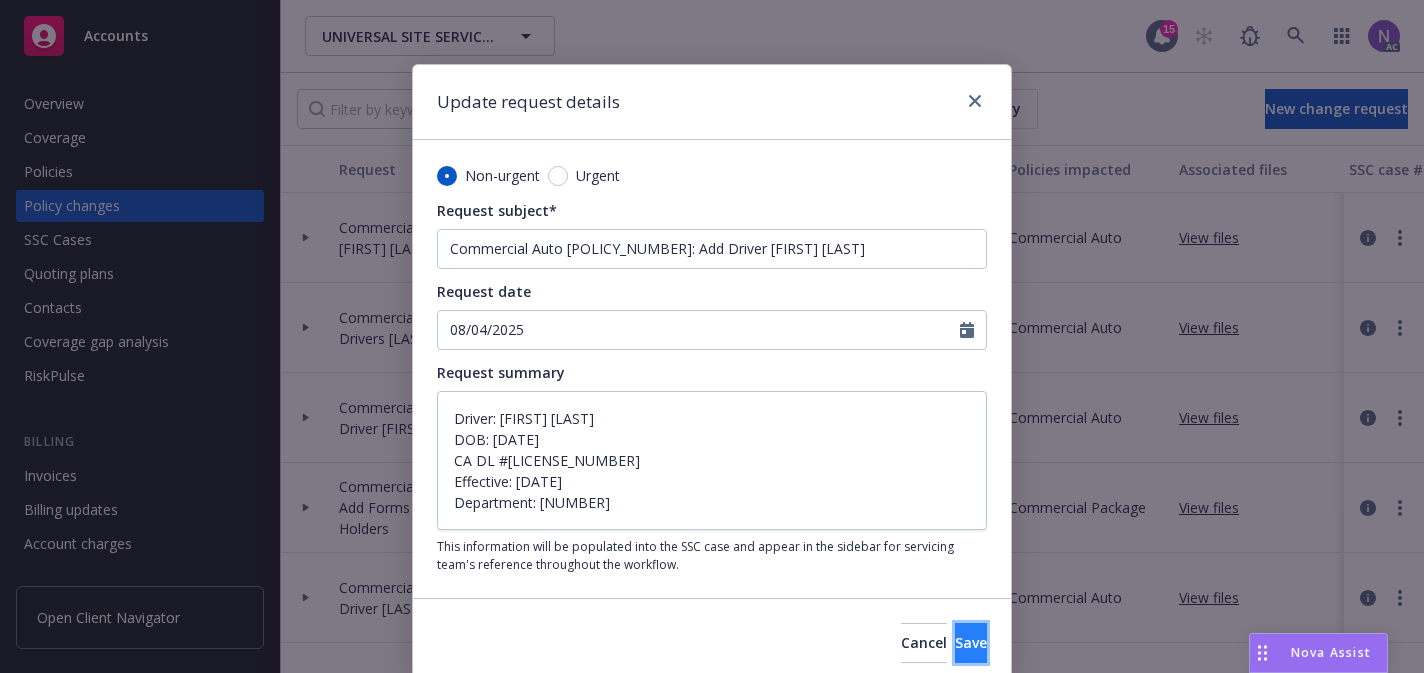 click on "Save" at bounding box center (971, 643) 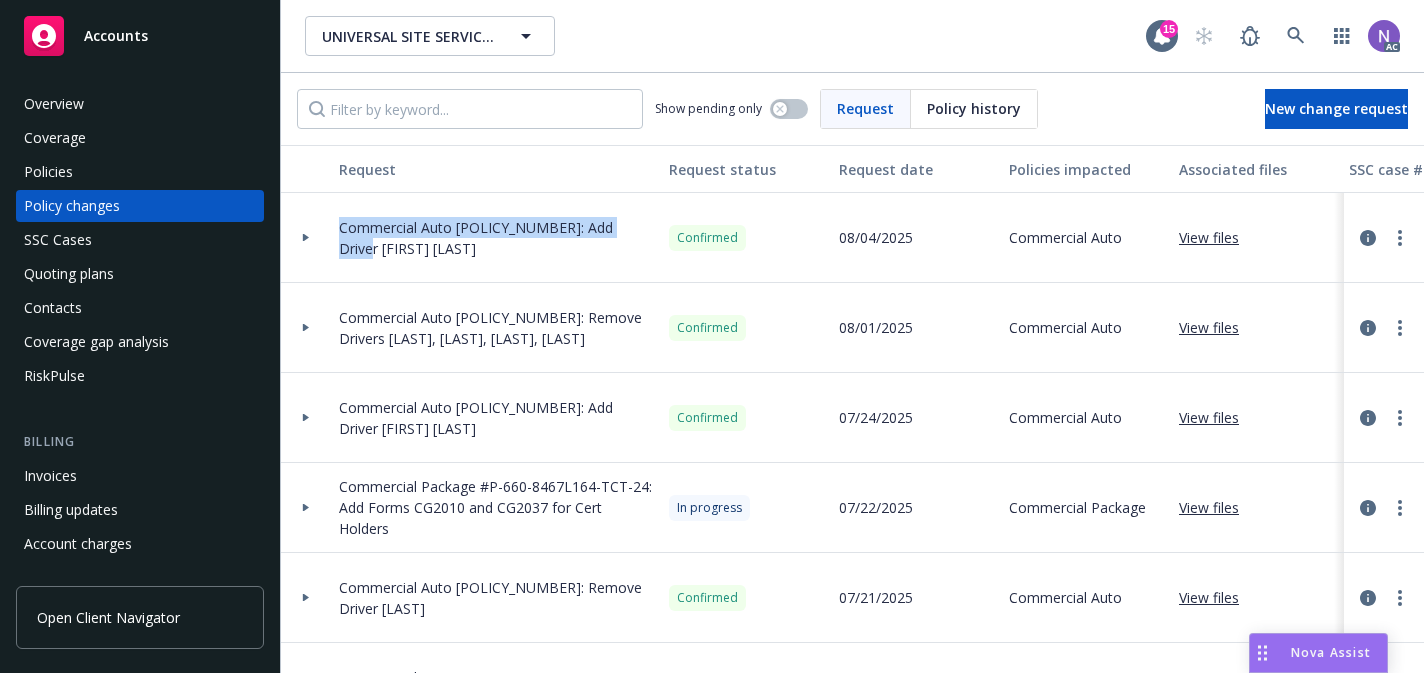 drag, startPoint x: 649, startPoint y: 226, endPoint x: 326, endPoint y: 231, distance: 323.0387 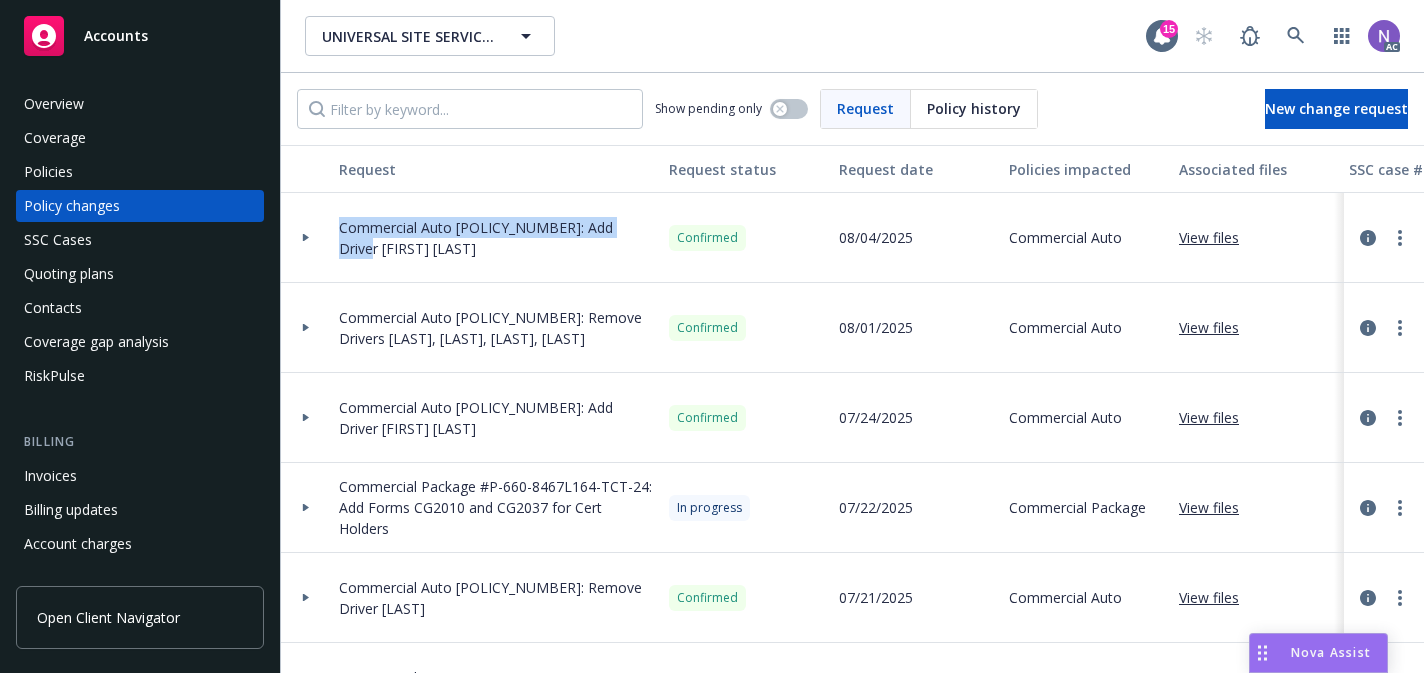 click on "Commercial Auto [POLICY_NUMBER]: Add Driver [FIRST] [LAST] Confirmed [DATE] Commercial Auto View files [POLICY_NUMBER]" at bounding box center [1316, 238] 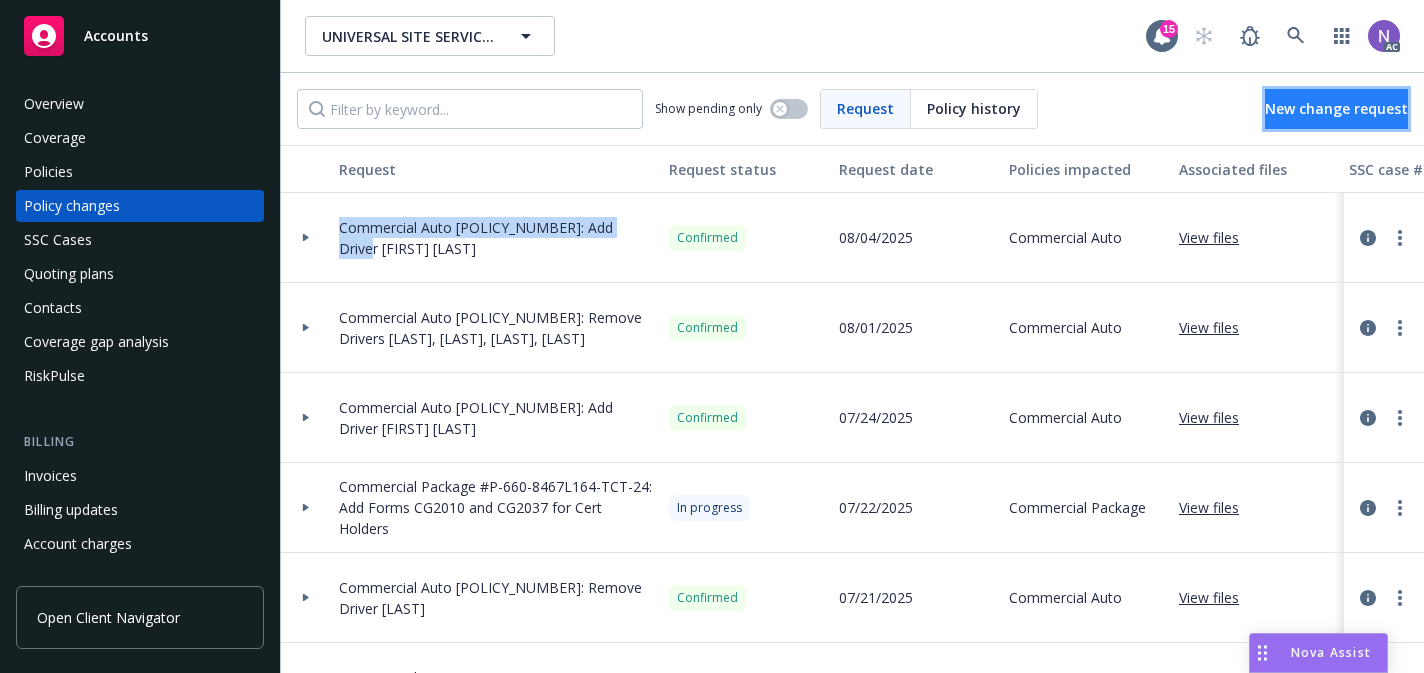 click on "New change request" at bounding box center [1336, 109] 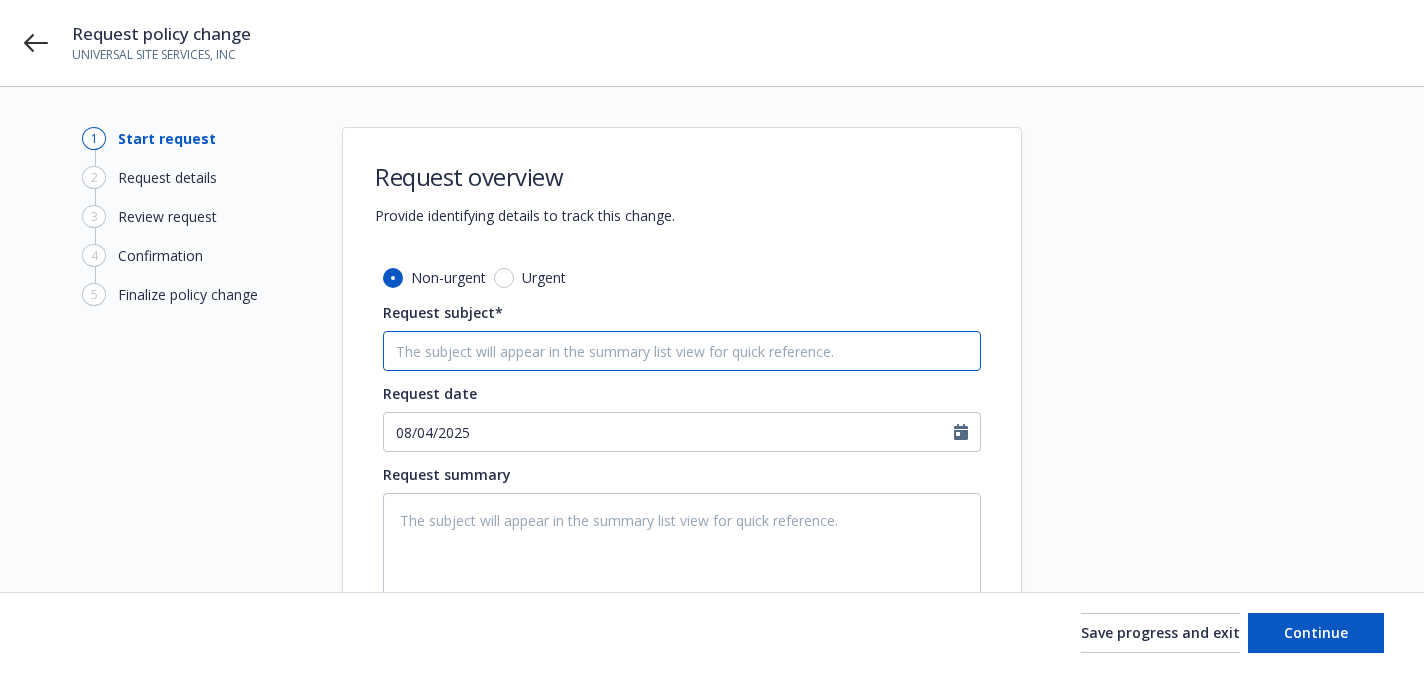 click on "Request subject*" at bounding box center [682, 351] 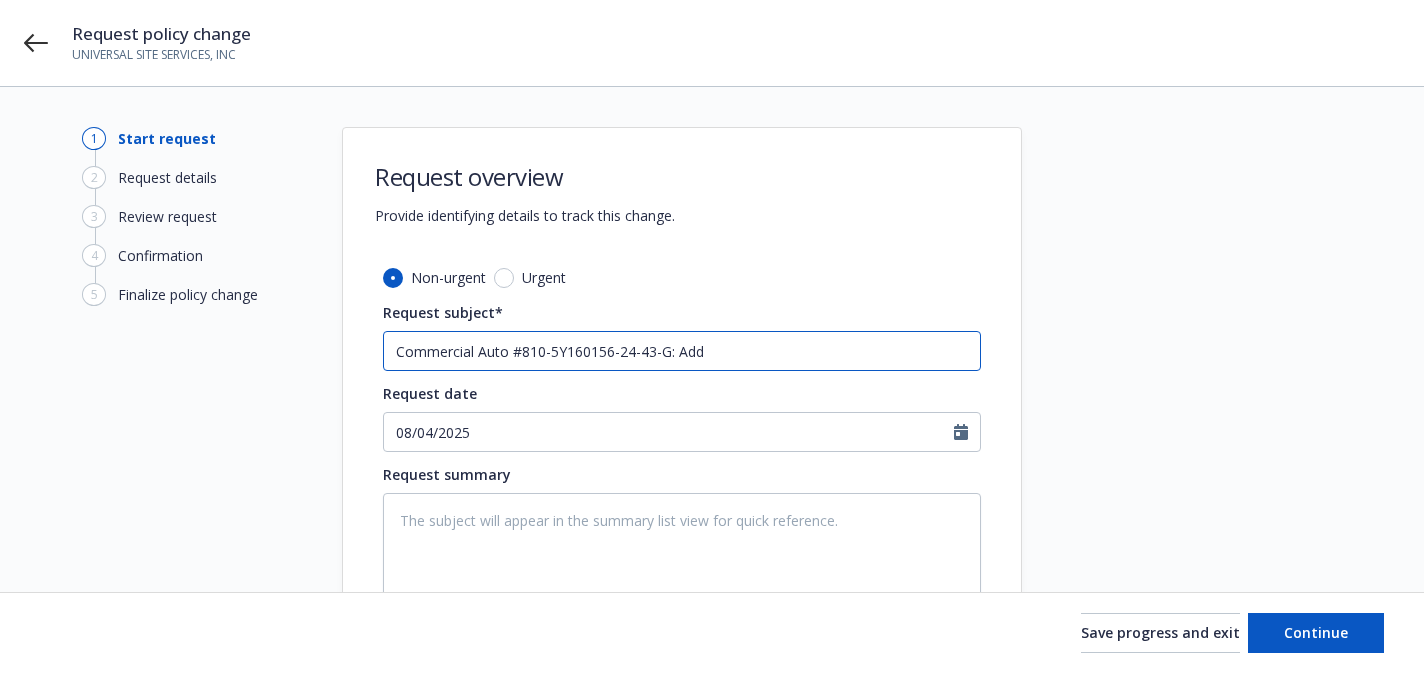 type on "x" 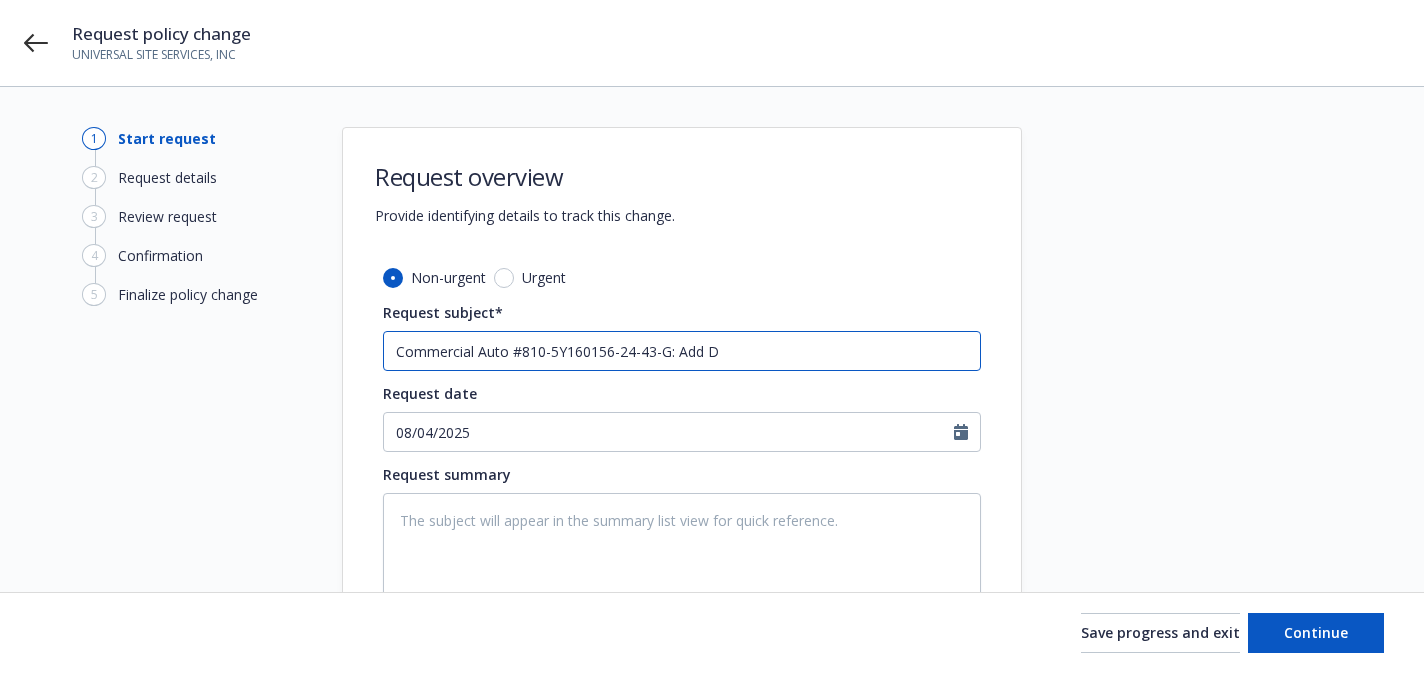 type on "x" 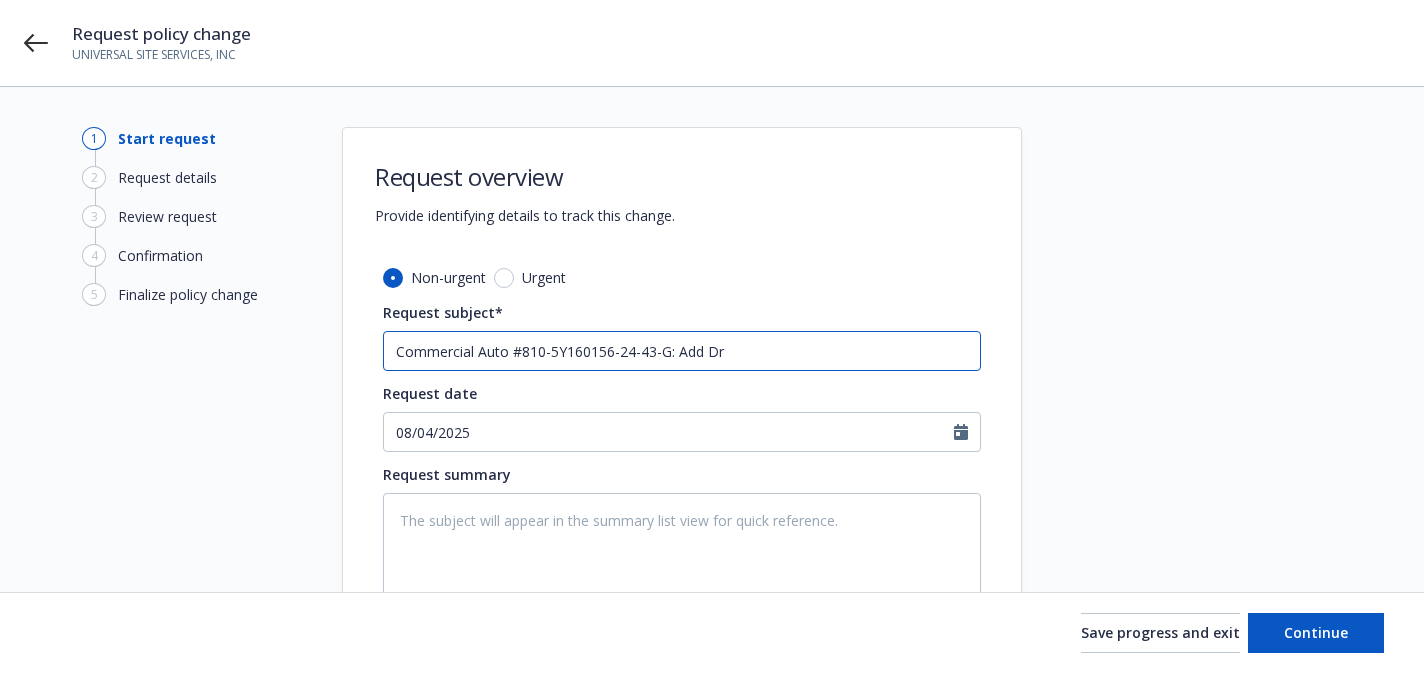 type on "x" 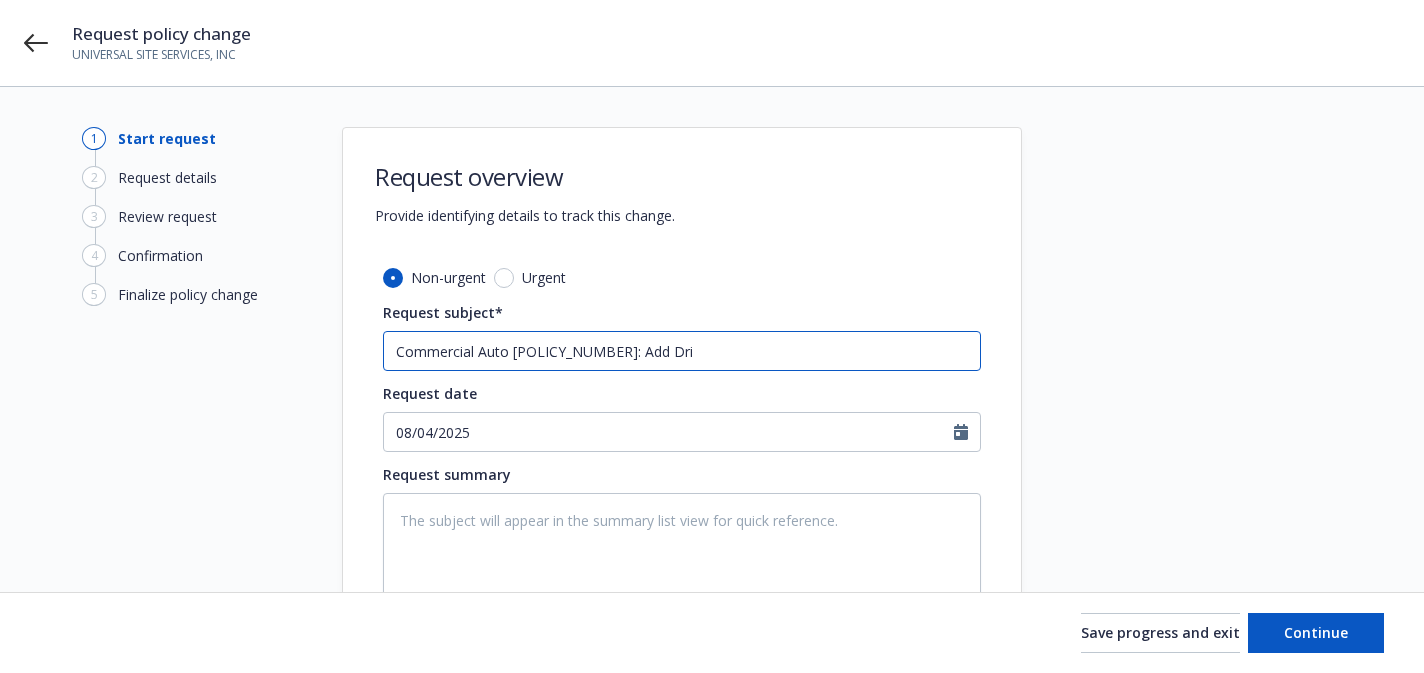 type on "Commercial Auto #810-5Y160156-24-43-G: Add Driv" 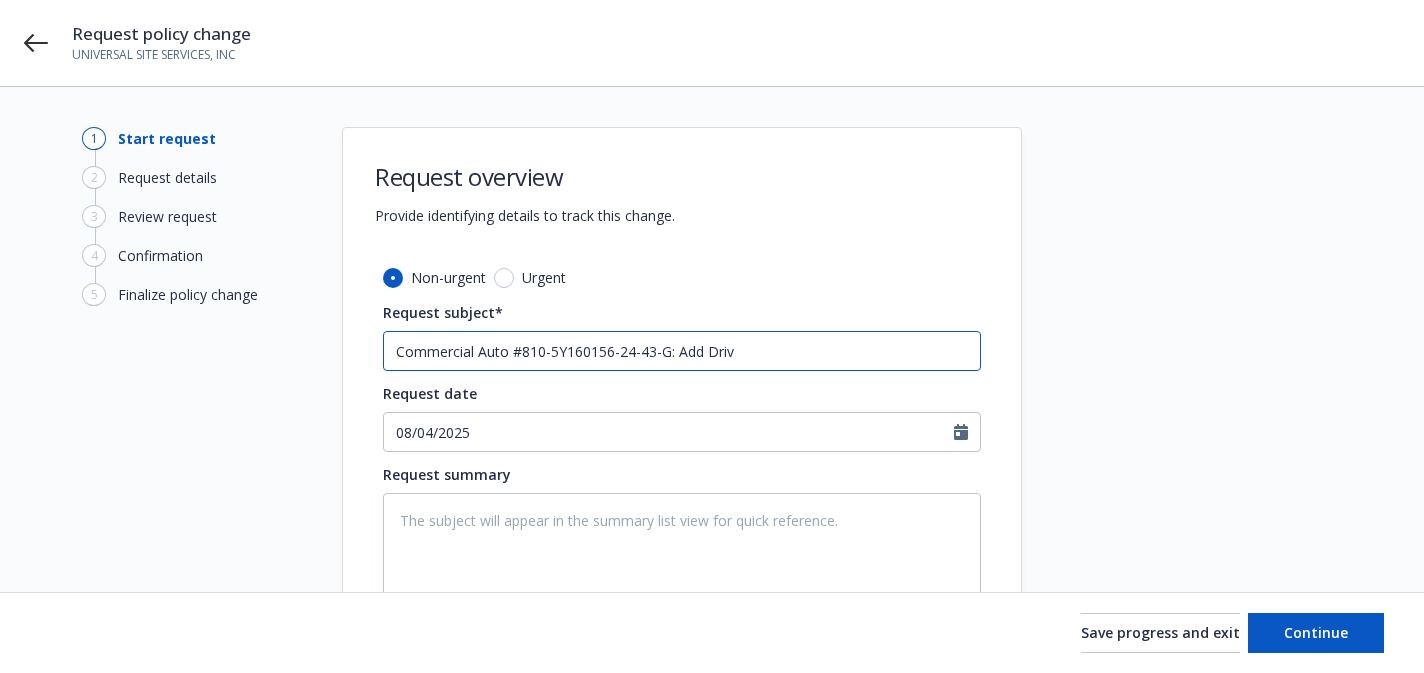 type on "x" 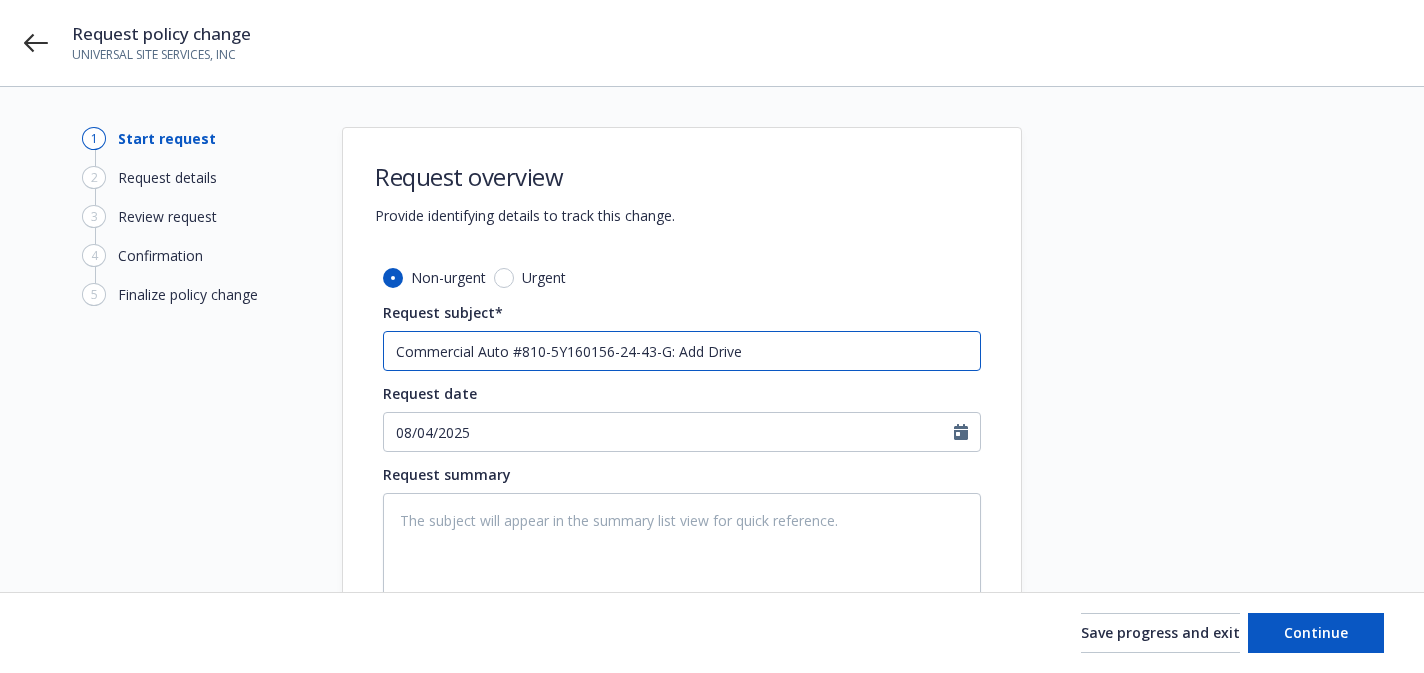 type on "Commercial Auto #810-5Y160156-24-43-G: Add Driver" 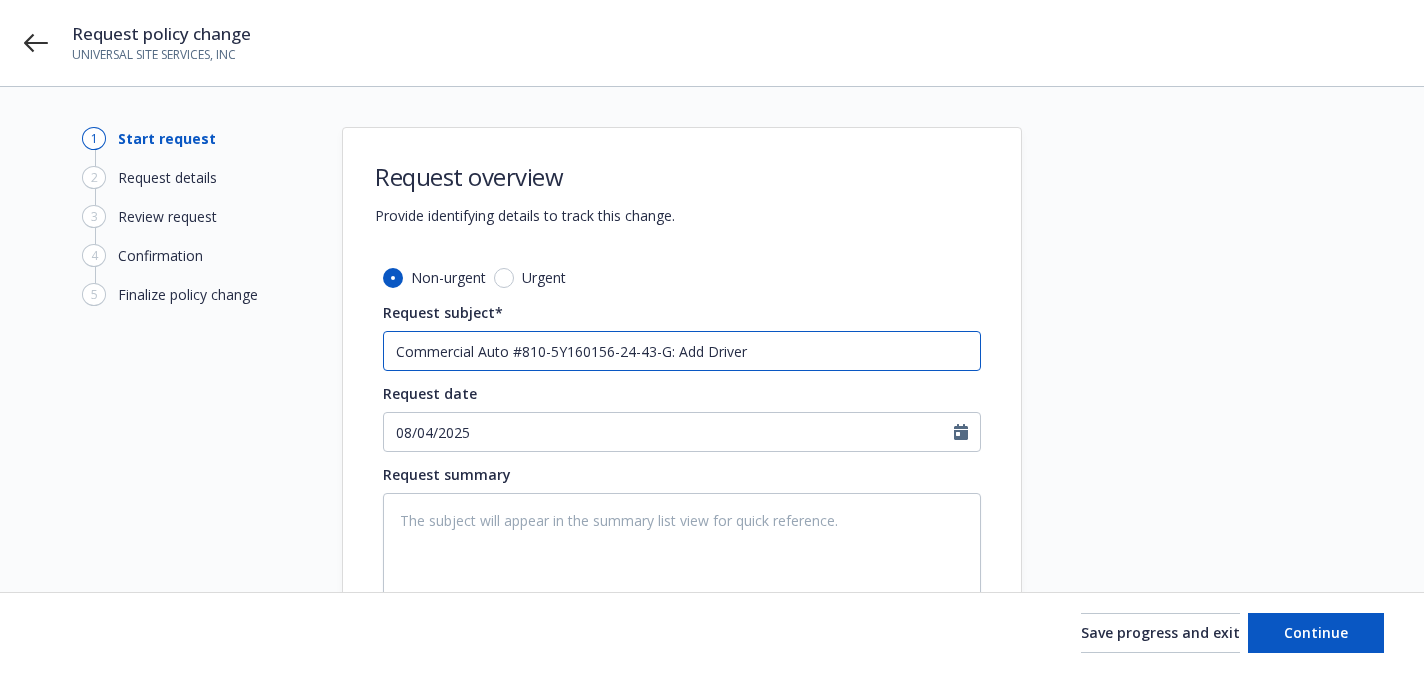 type on "x" 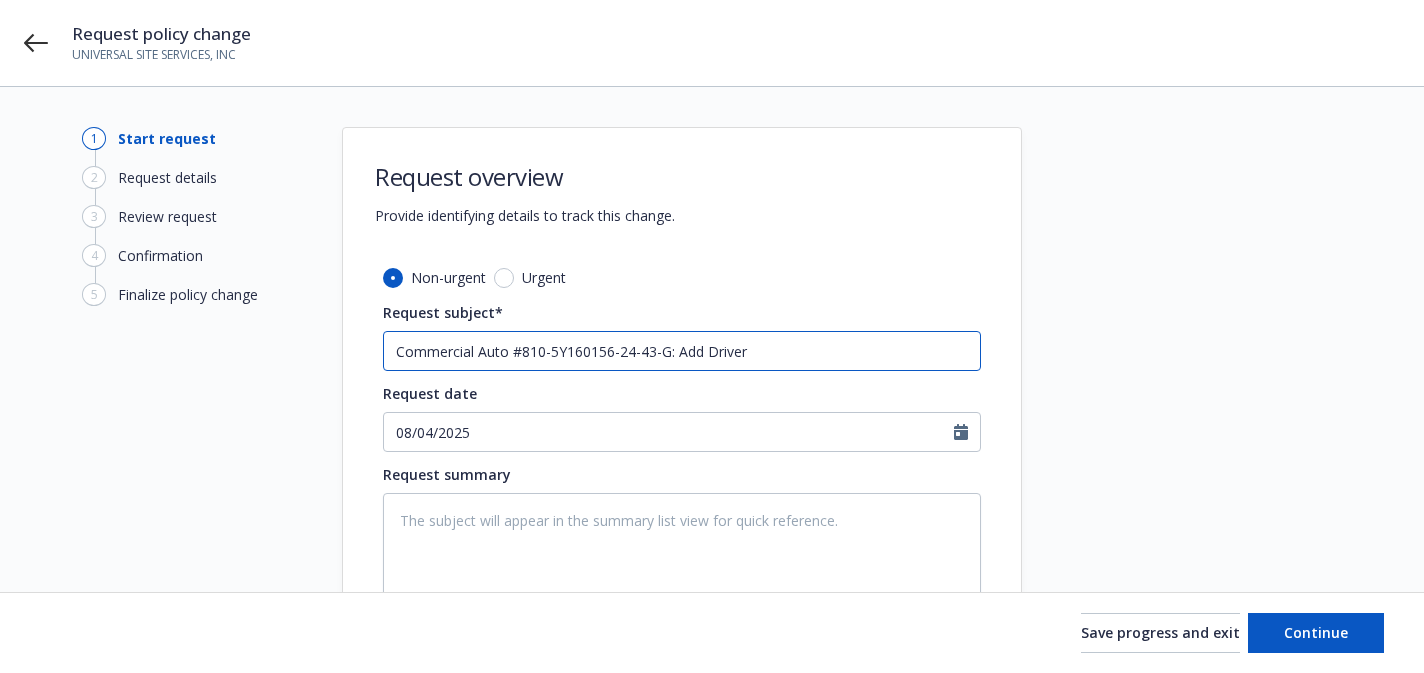 type on "Commercial Auto #810-5Y160156-24-43-G: Add Driver" 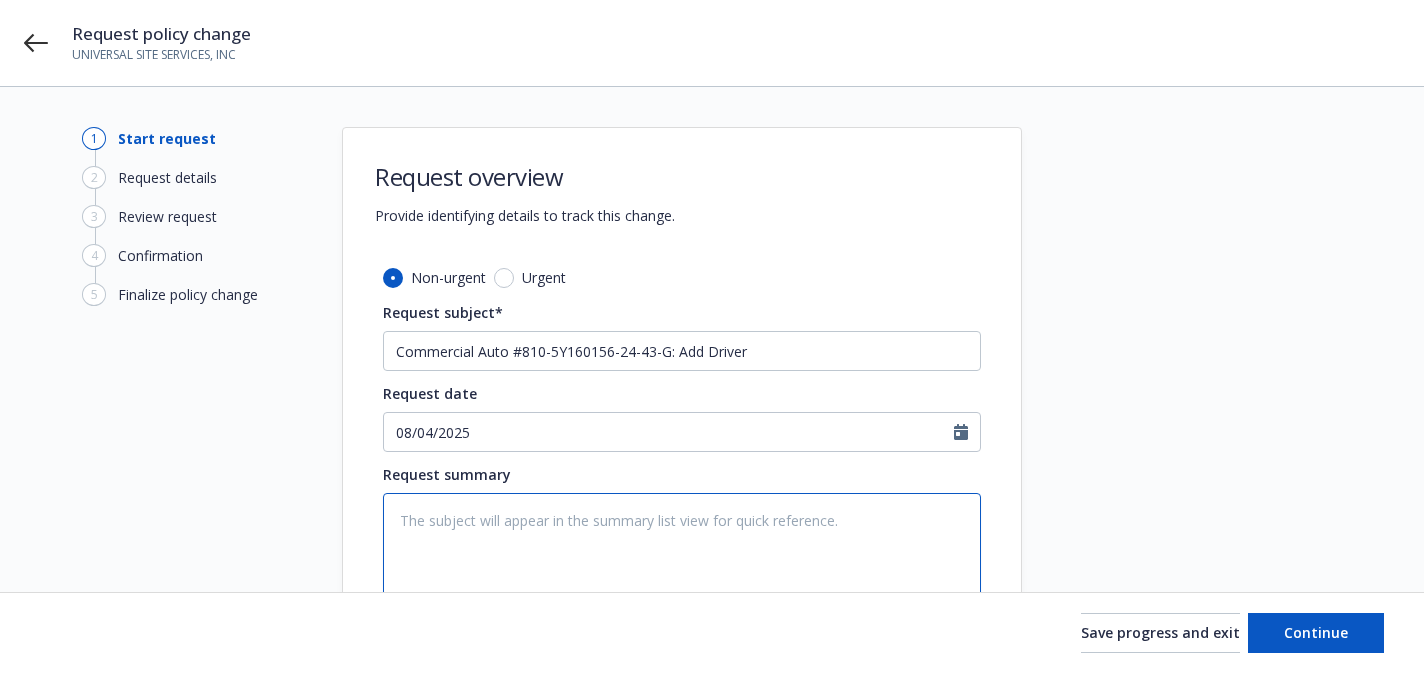 click at bounding box center [682, 552] 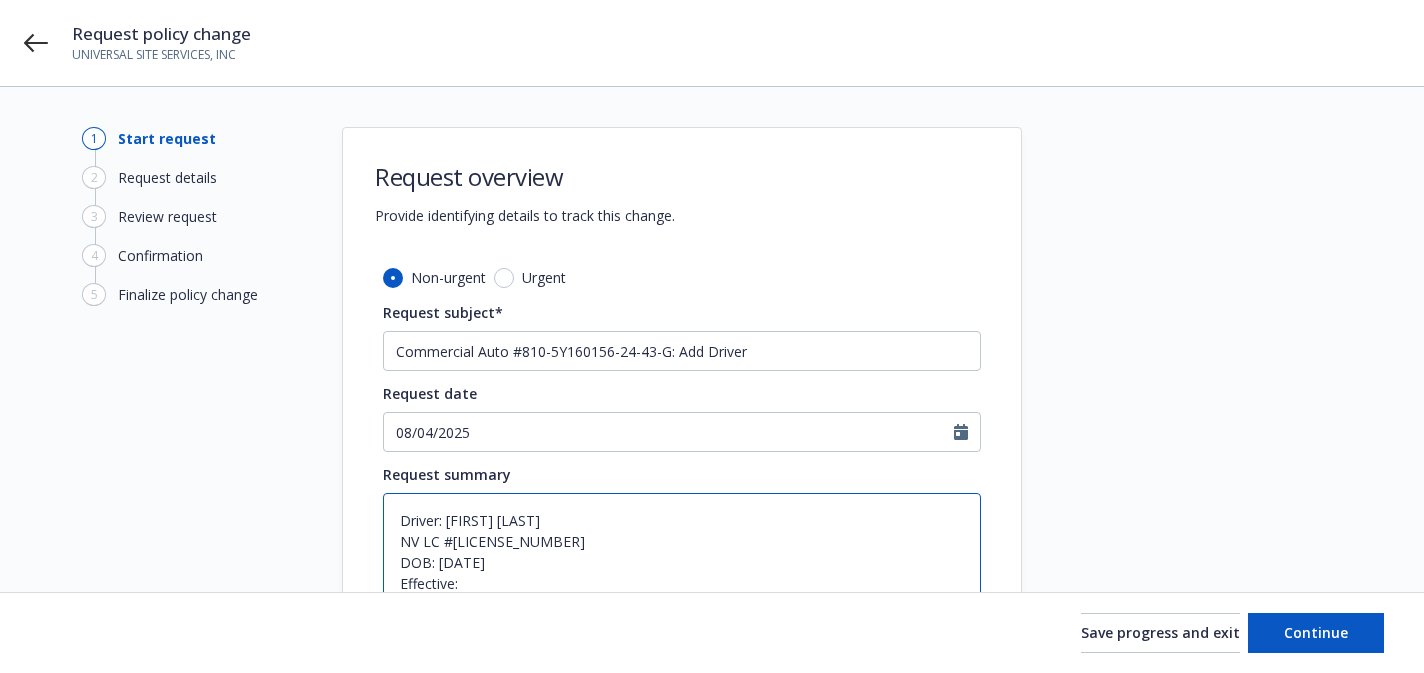 drag, startPoint x: 611, startPoint y: 518, endPoint x: 446, endPoint y: 524, distance: 165.10905 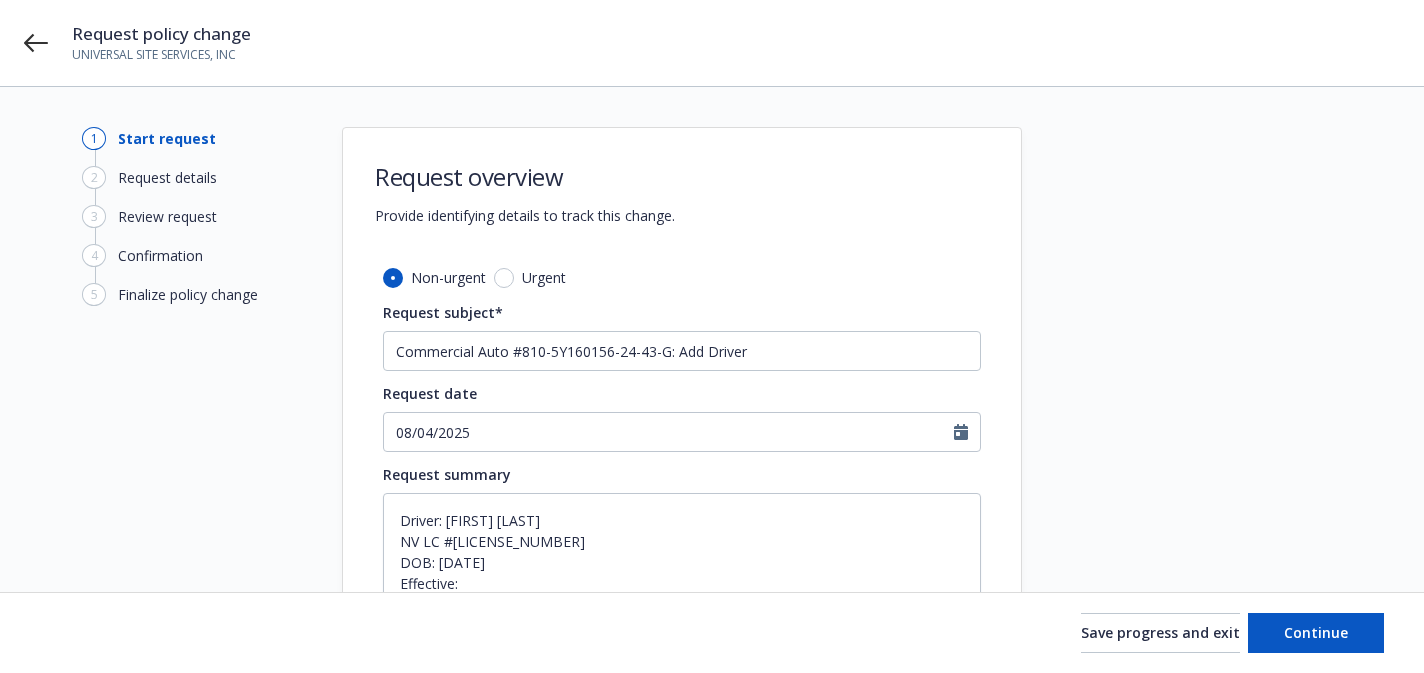 click on "Request subject* Commercial Auto #810-5Y160156-24-43-G: Add Driver" at bounding box center (682, 336) 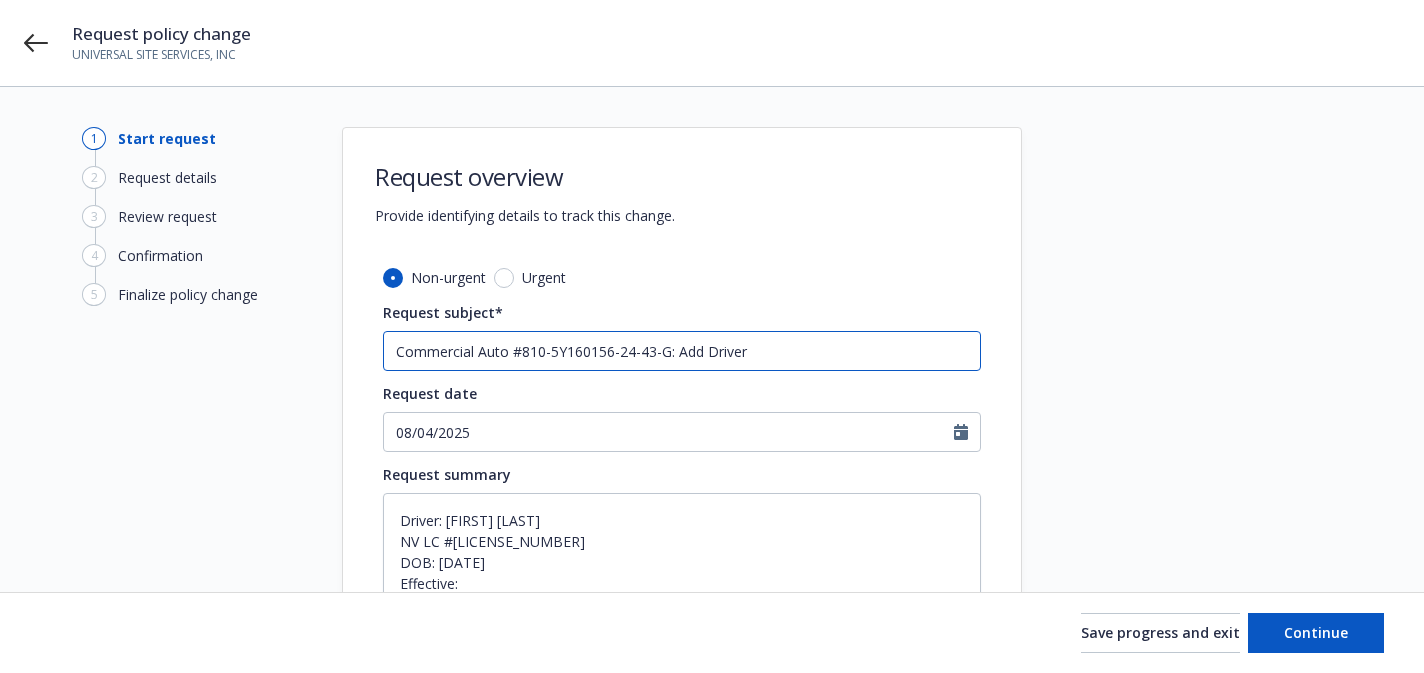 click on "Commercial Auto #810-5Y160156-24-43-G: Add Driver" at bounding box center [682, 351] 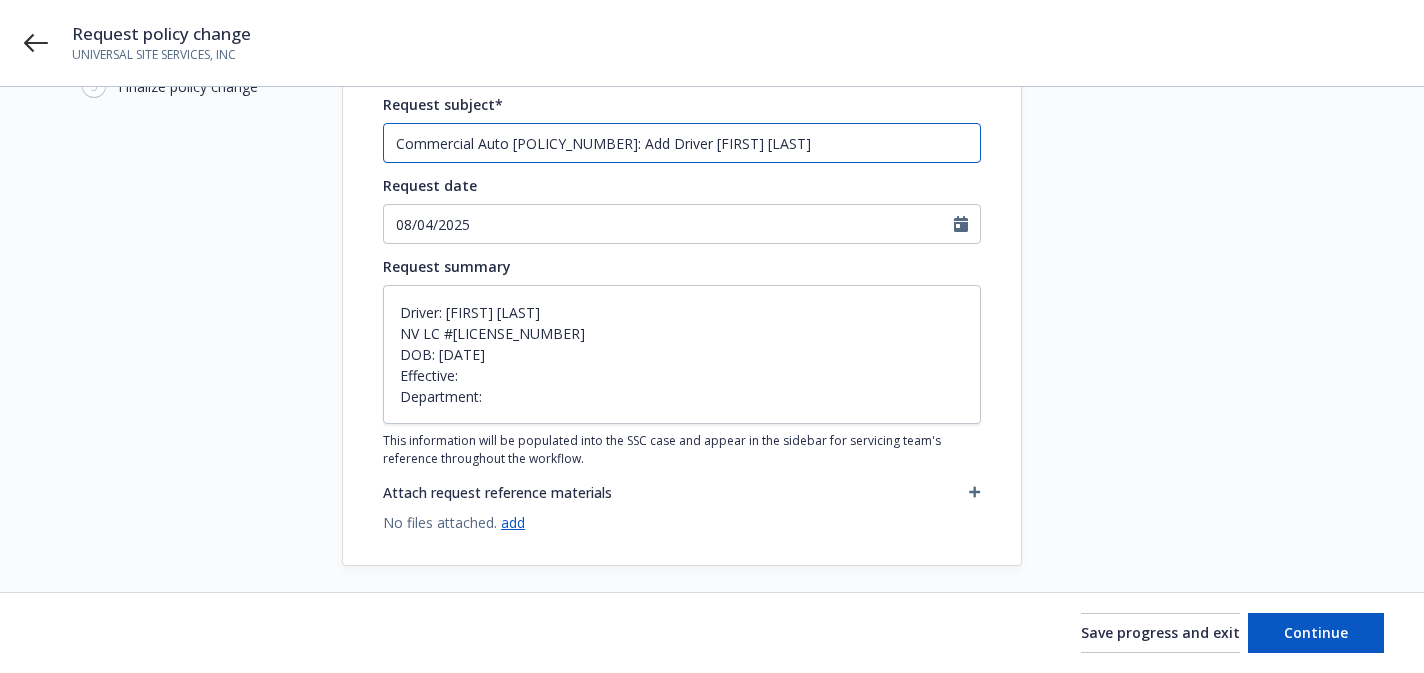 scroll, scrollTop: 222, scrollLeft: 0, axis: vertical 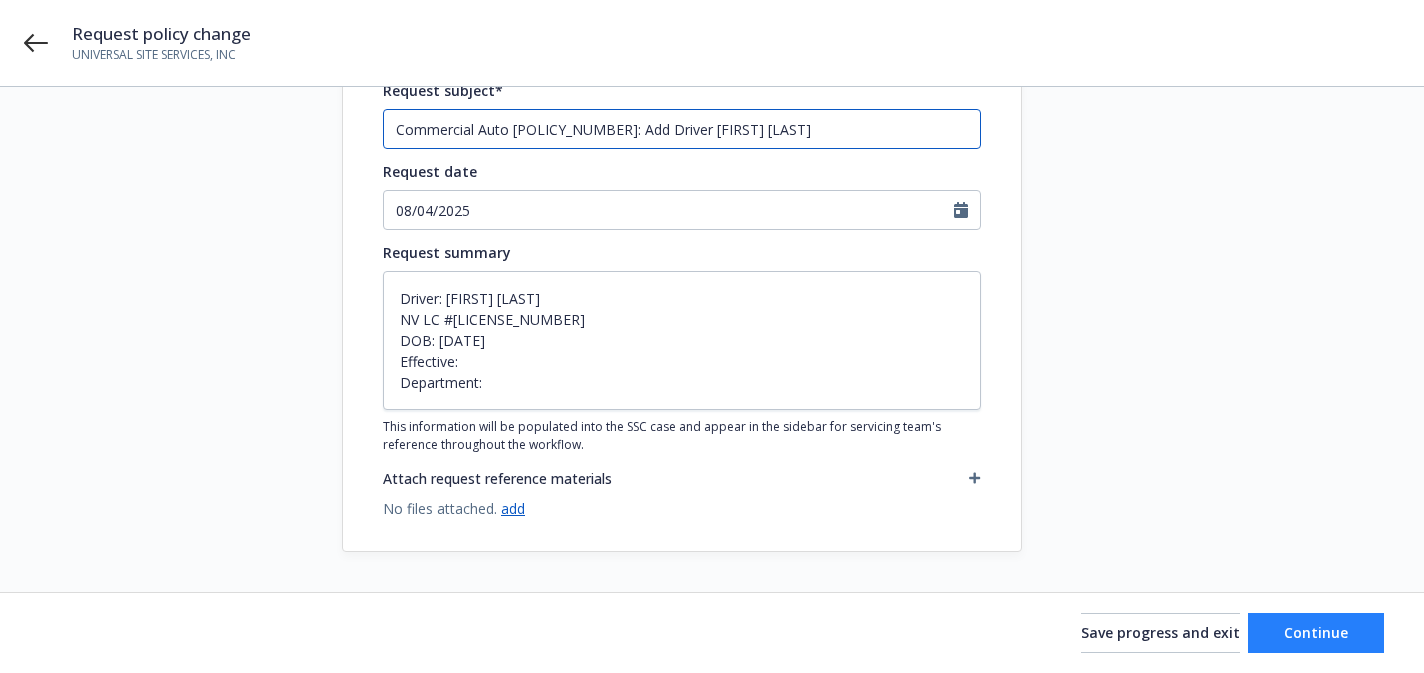 type on "Commercial Auto #[POLICY_NUMBER]: Add Driver [FIRST] [LAST]" 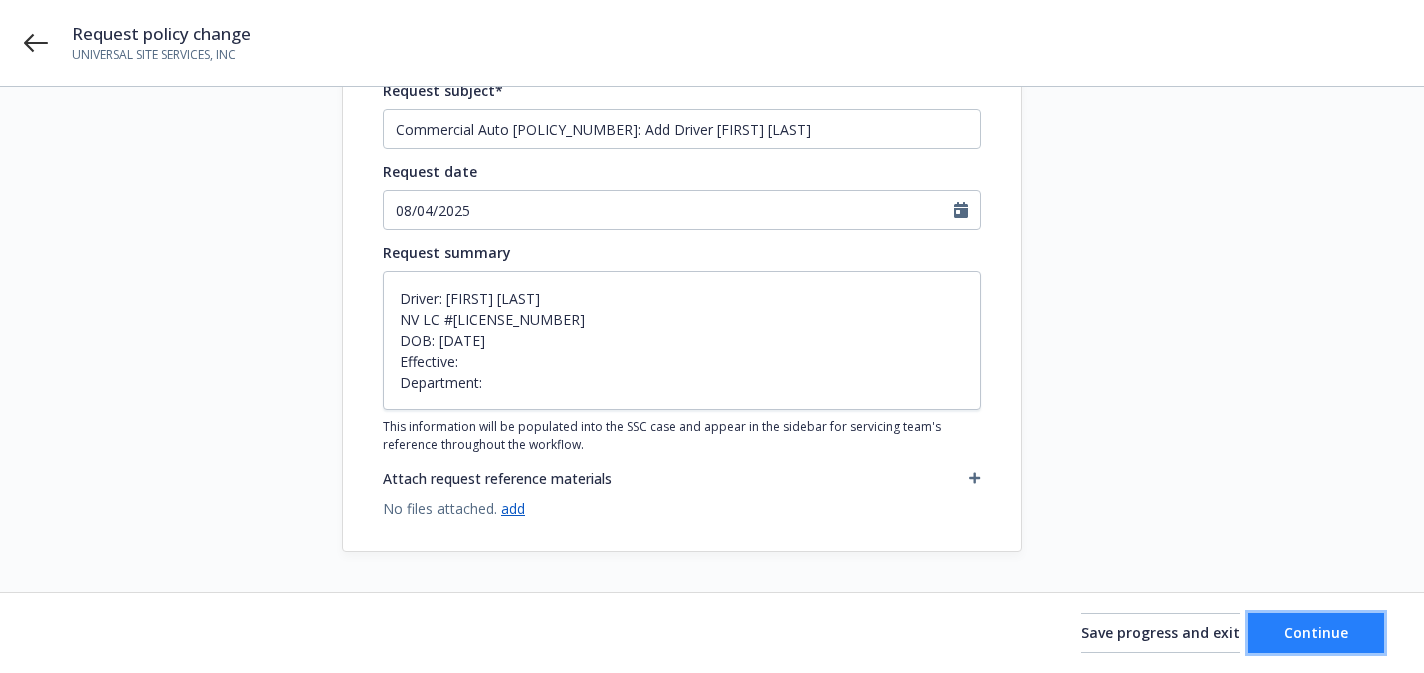 click on "Continue" at bounding box center (1316, 633) 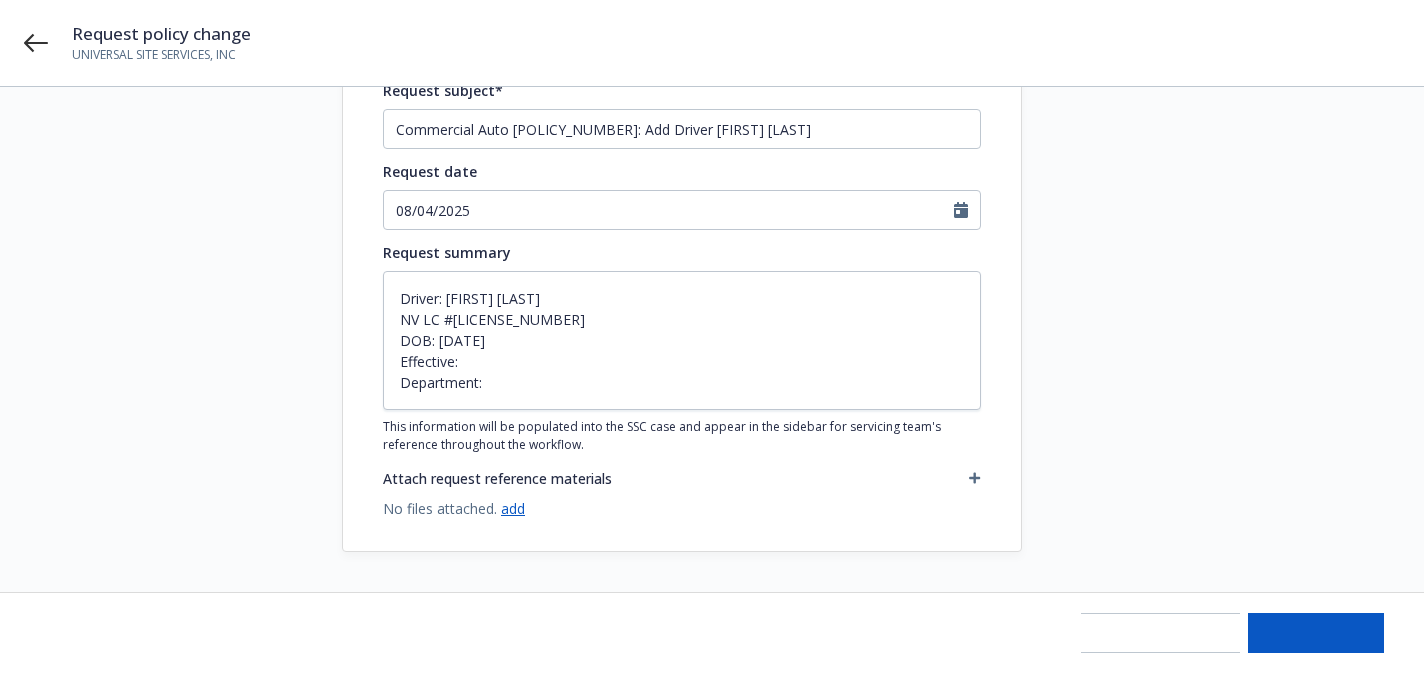 type on "x" 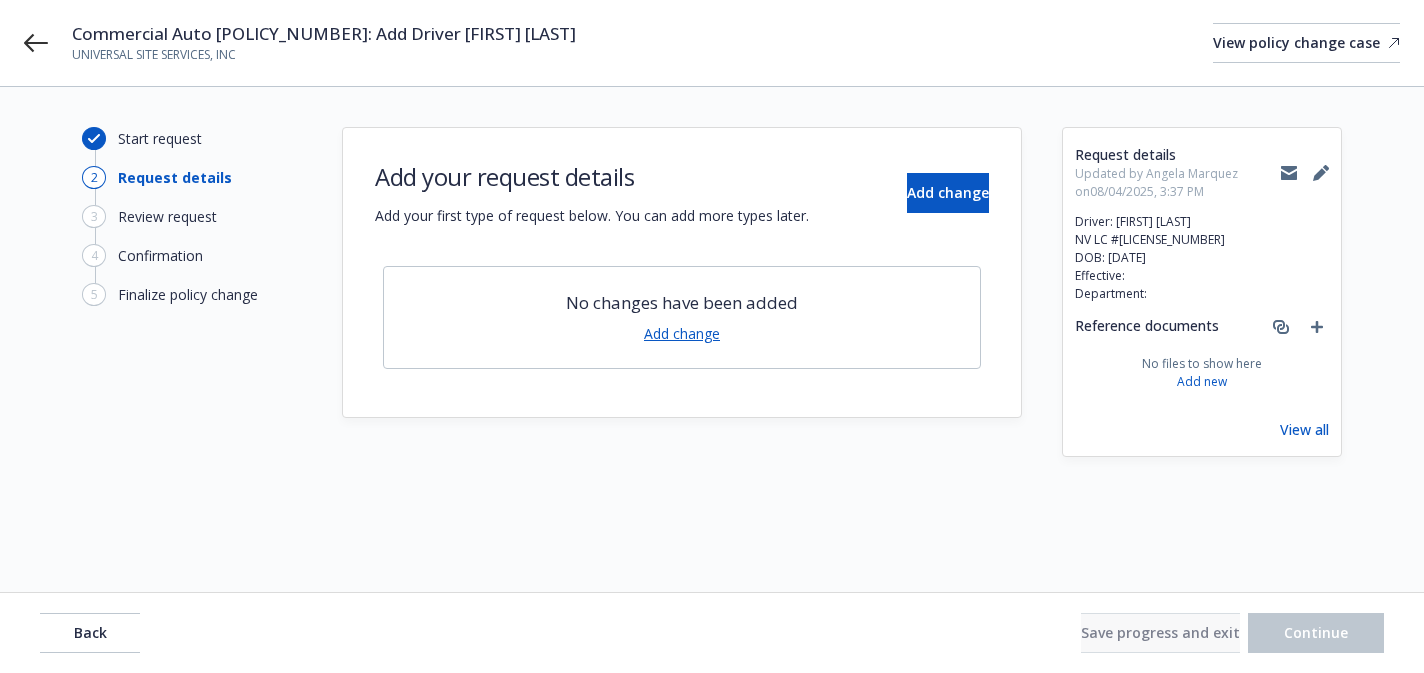 scroll, scrollTop: 0, scrollLeft: 0, axis: both 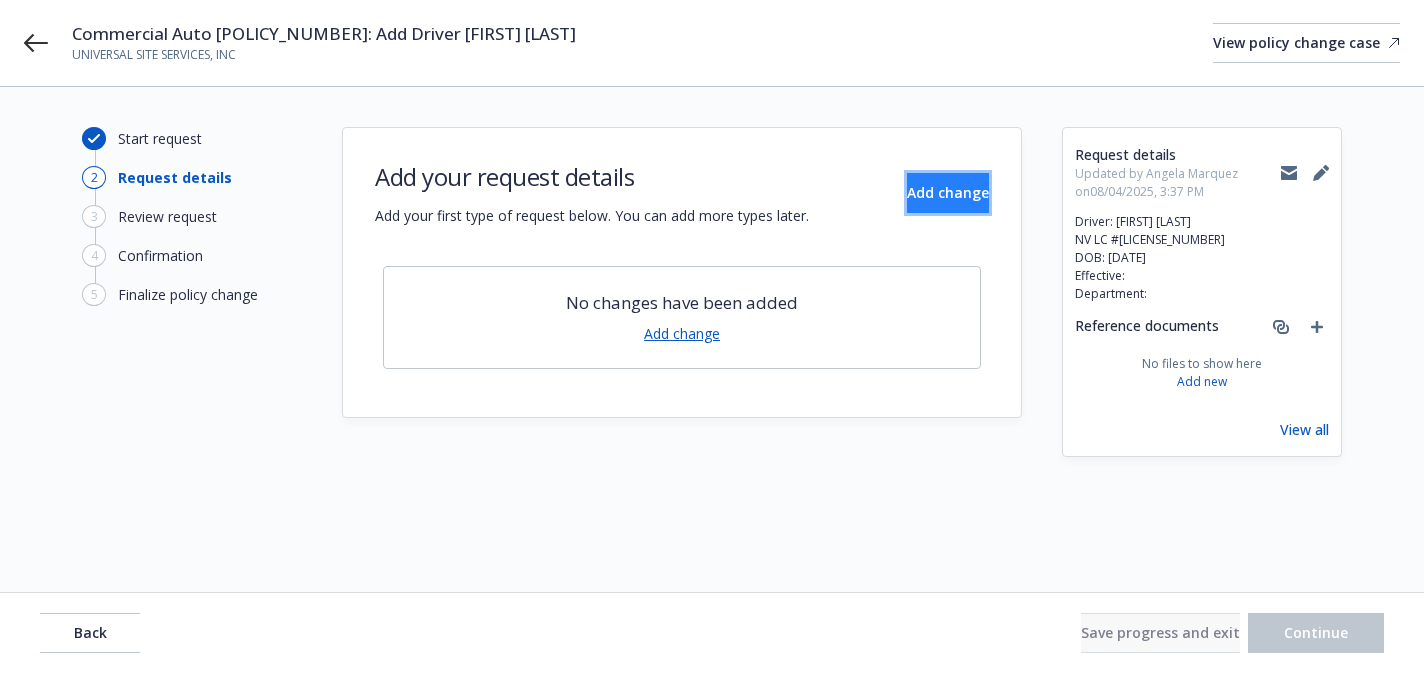 click on "Add change" at bounding box center (948, 192) 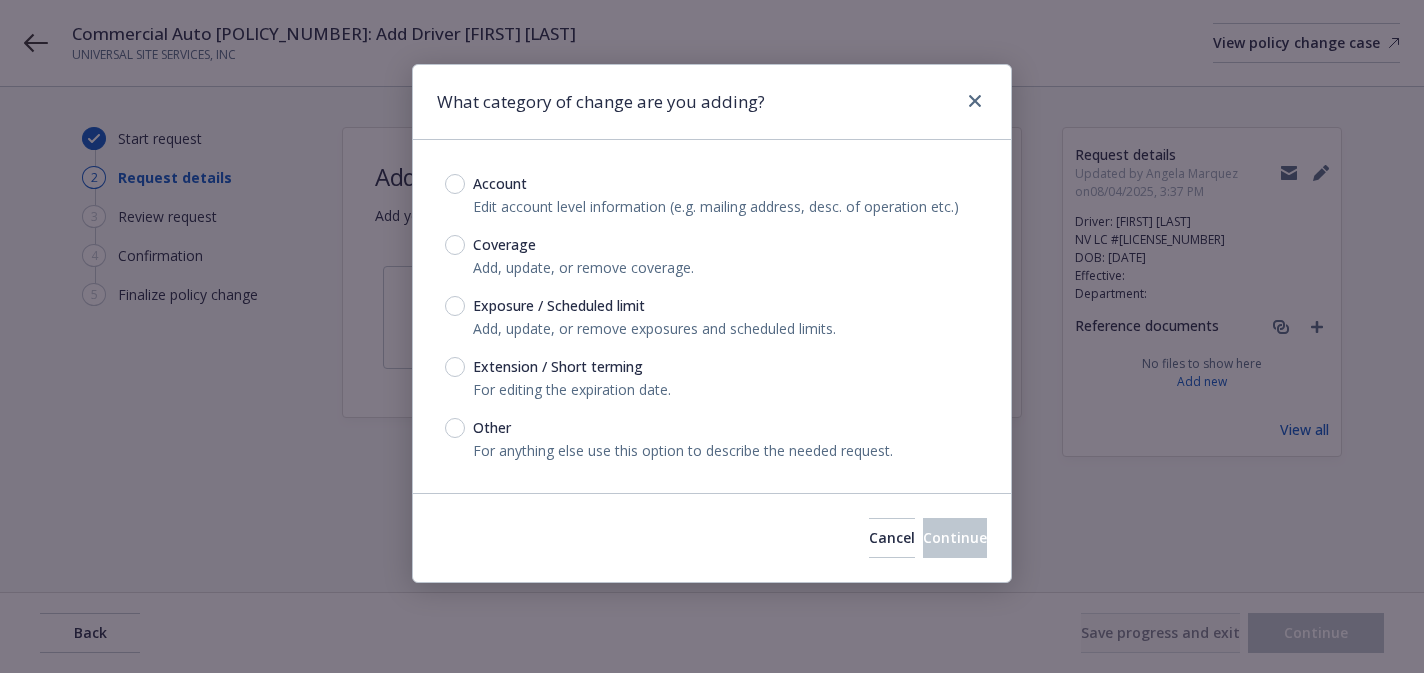 click on "Exposure / Scheduled limit" at bounding box center [559, 306] 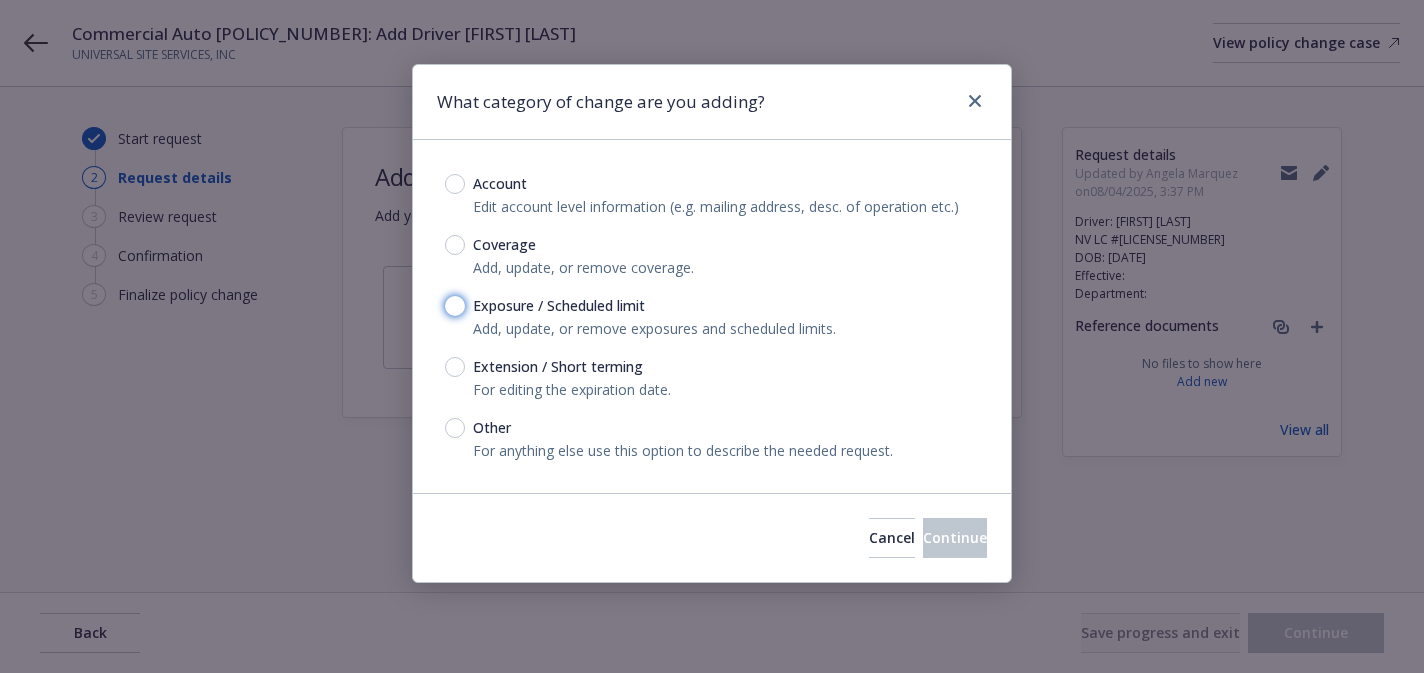 click on "Exposure / Scheduled limit" at bounding box center (455, 306) 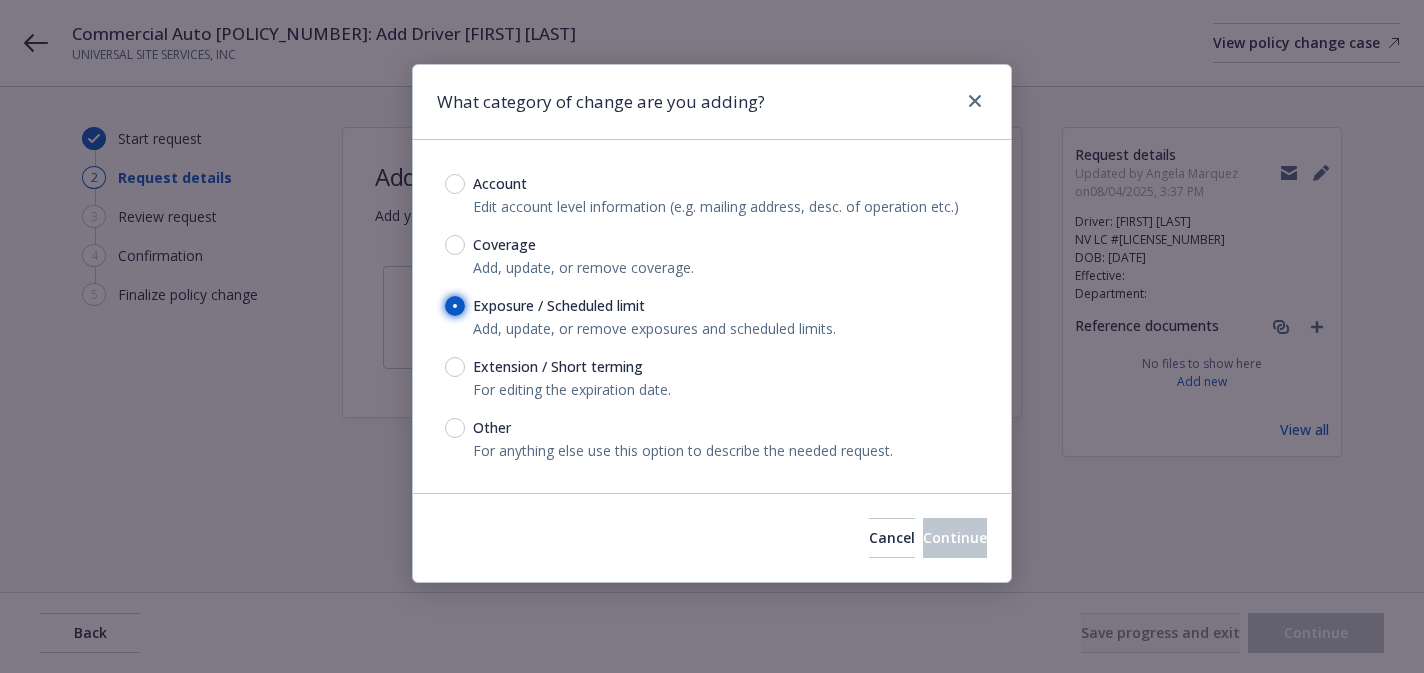 radio on "true" 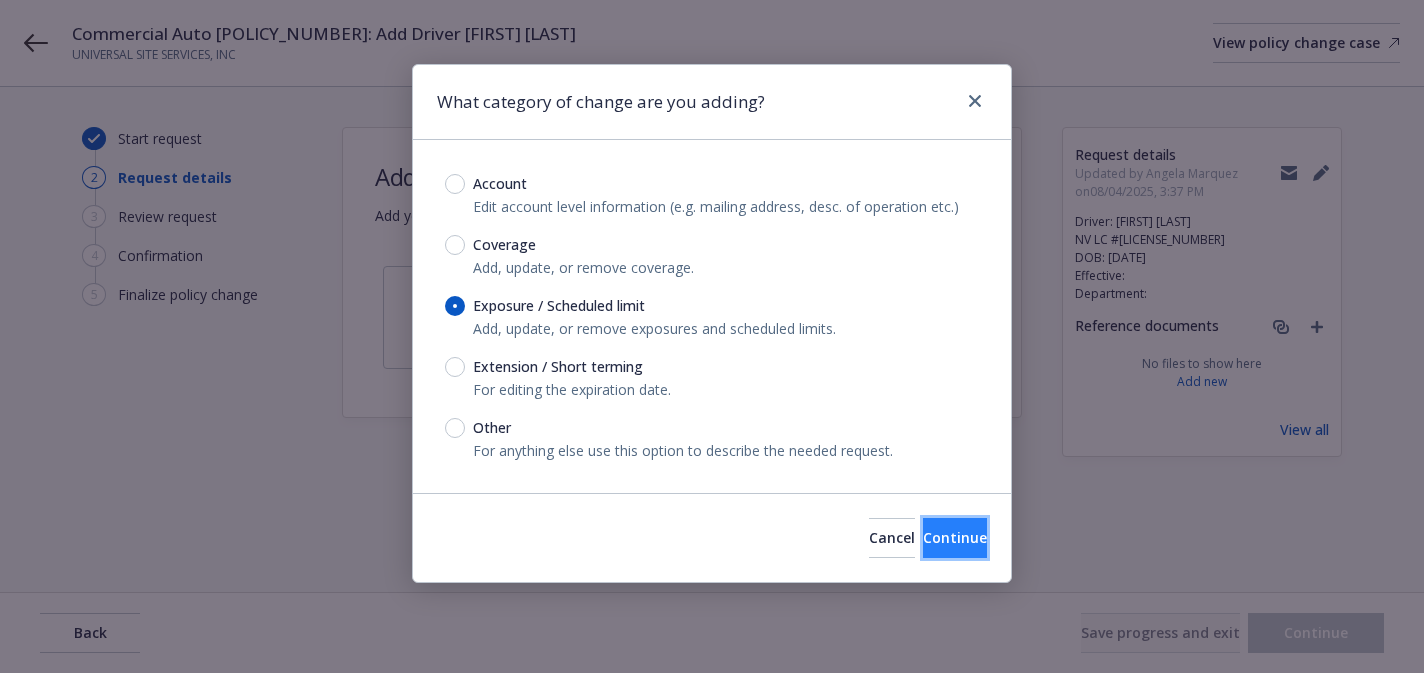 click on "Continue" at bounding box center (955, 538) 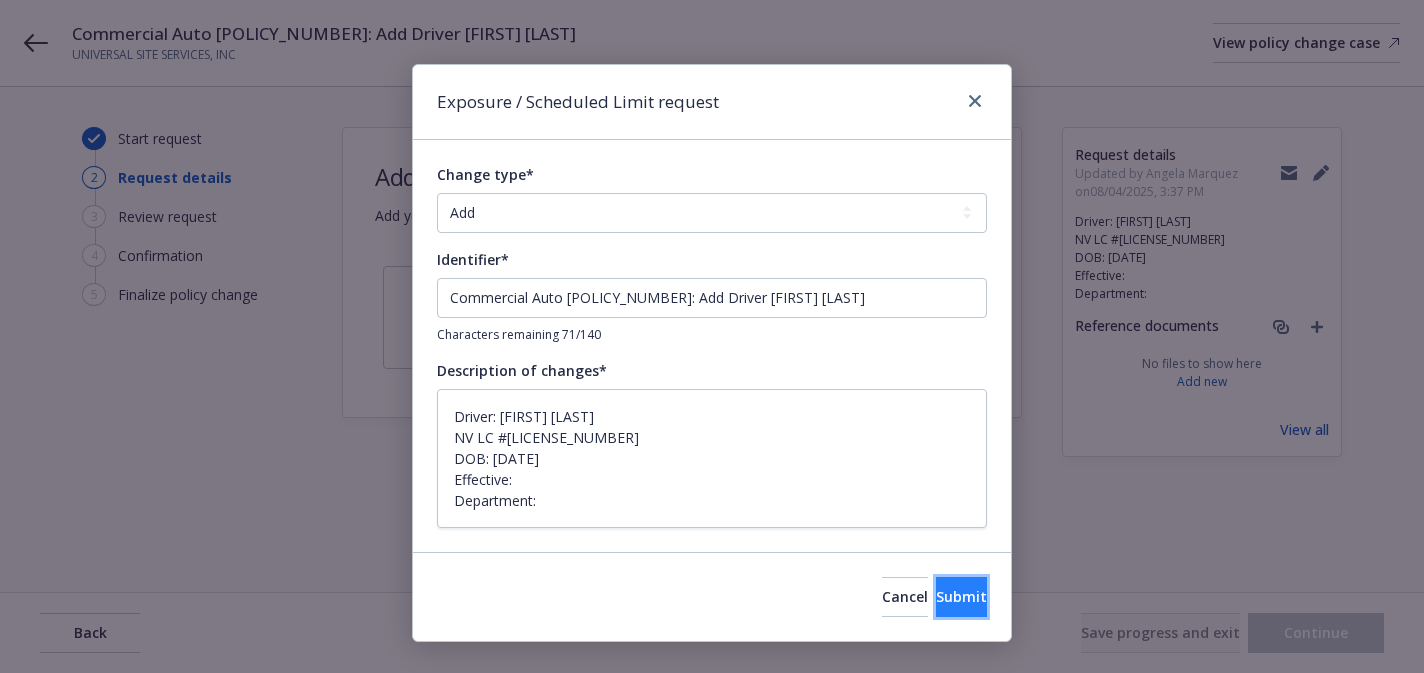 click on "Submit" at bounding box center (961, 597) 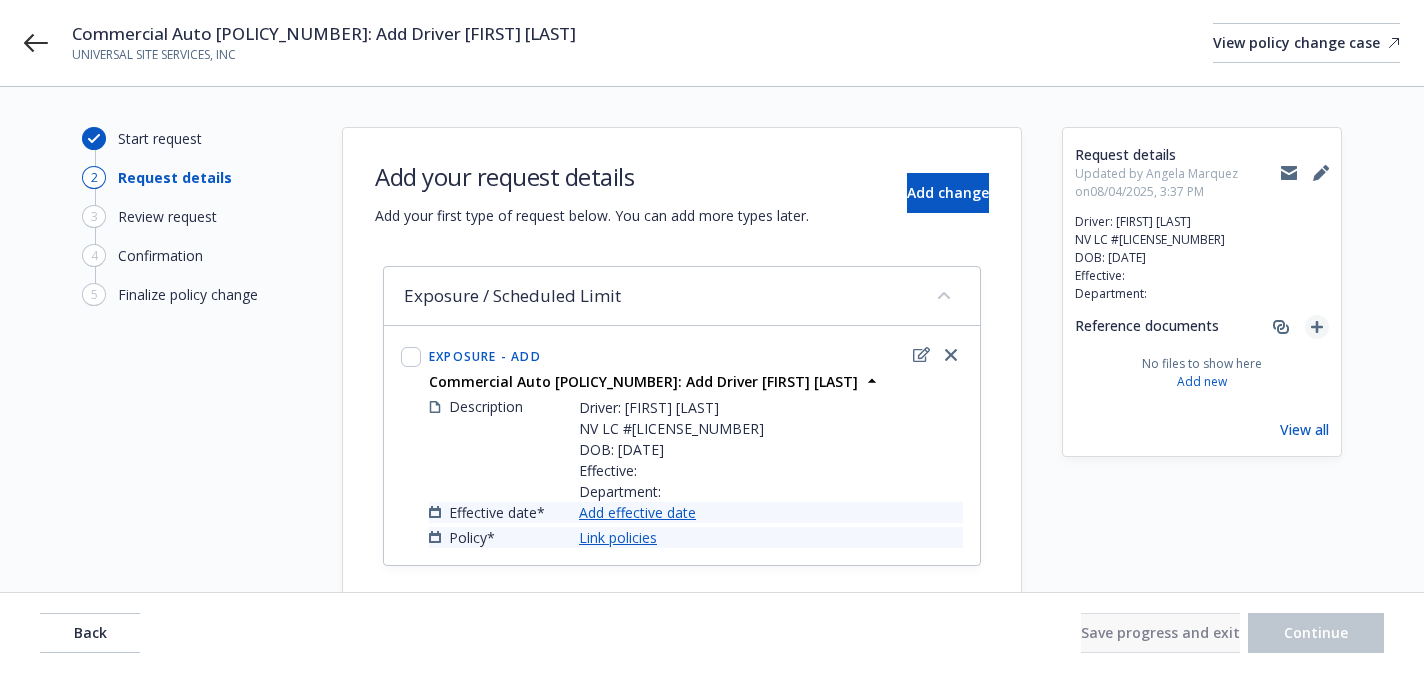 click 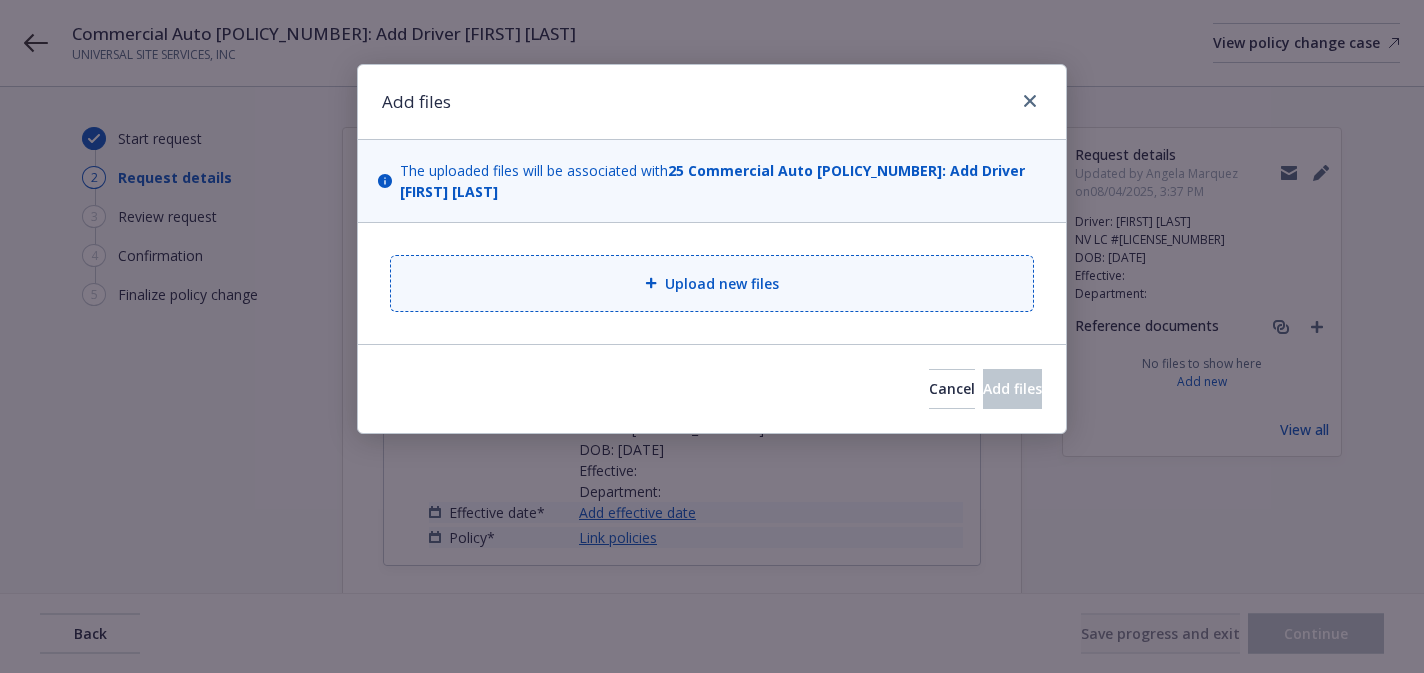 click on "Upload new files" at bounding box center [722, 283] 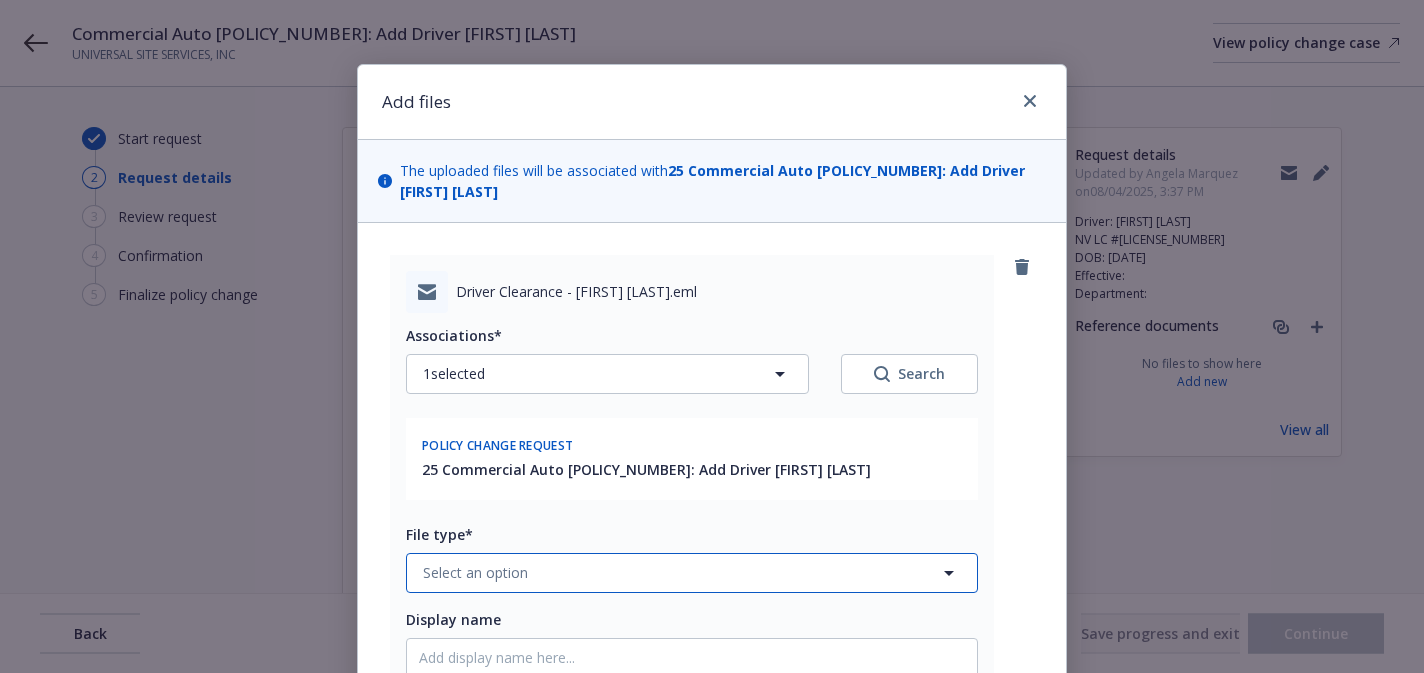 click on "Select an option" at bounding box center (692, 573) 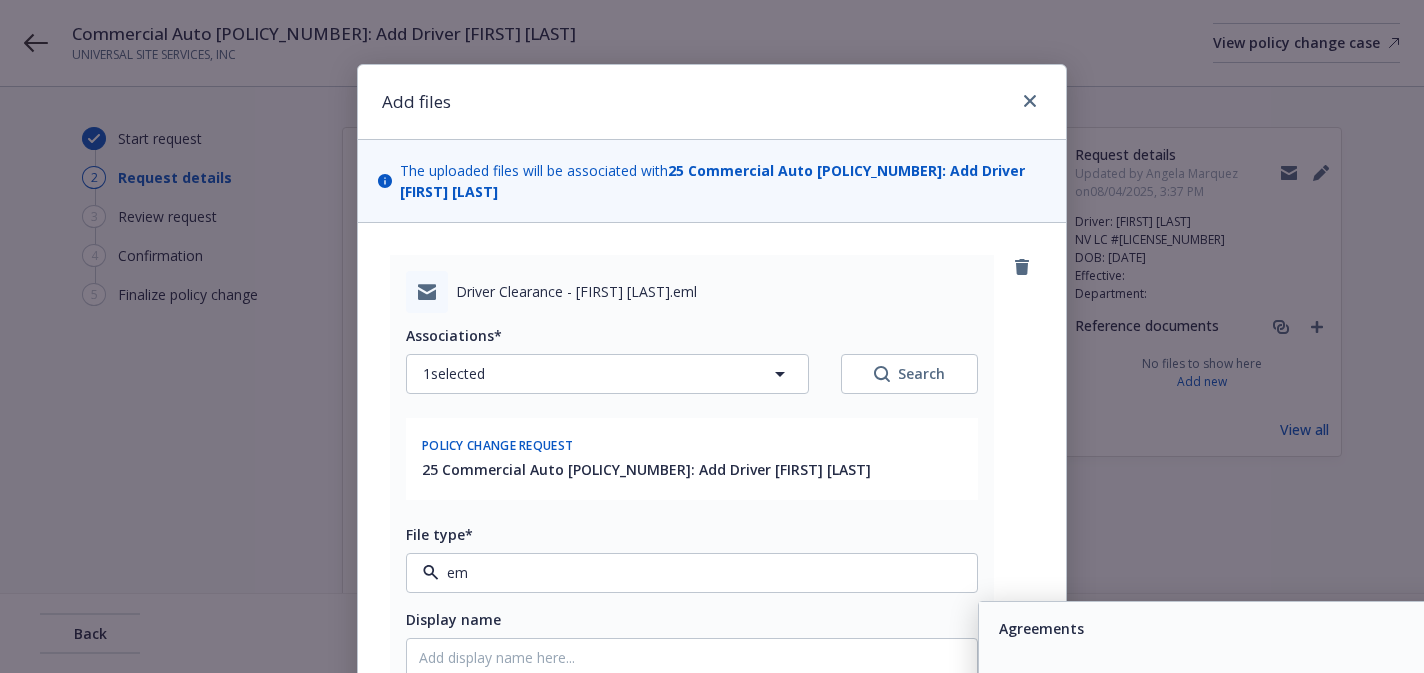 type on "ema" 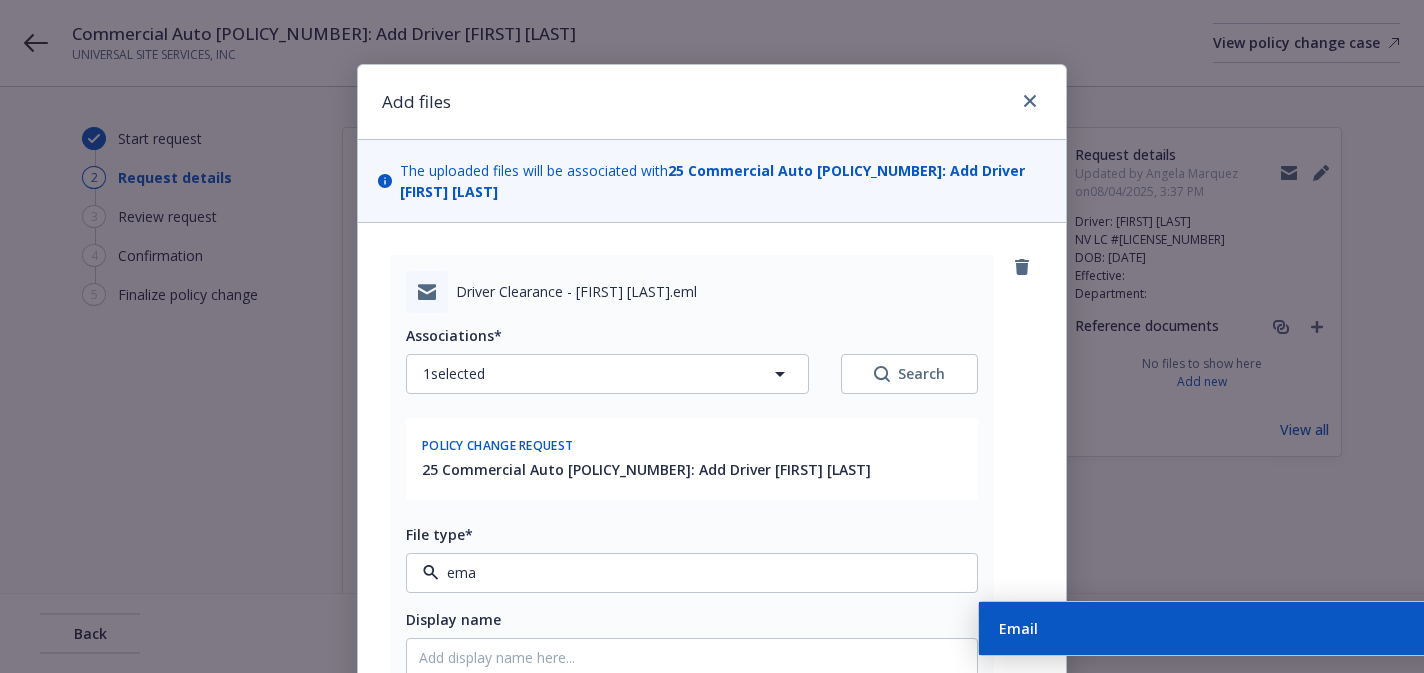 click on "Email" at bounding box center [1016, 628] 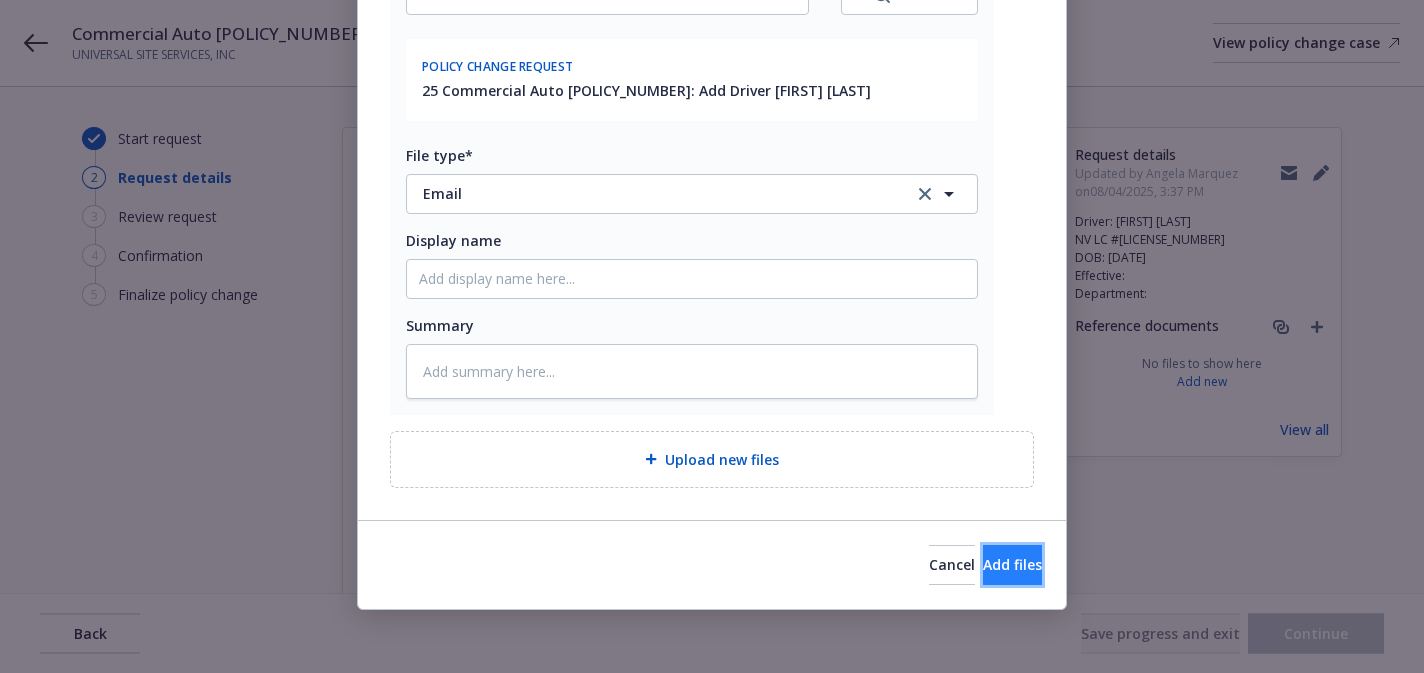 click on "Add files" at bounding box center (1012, 565) 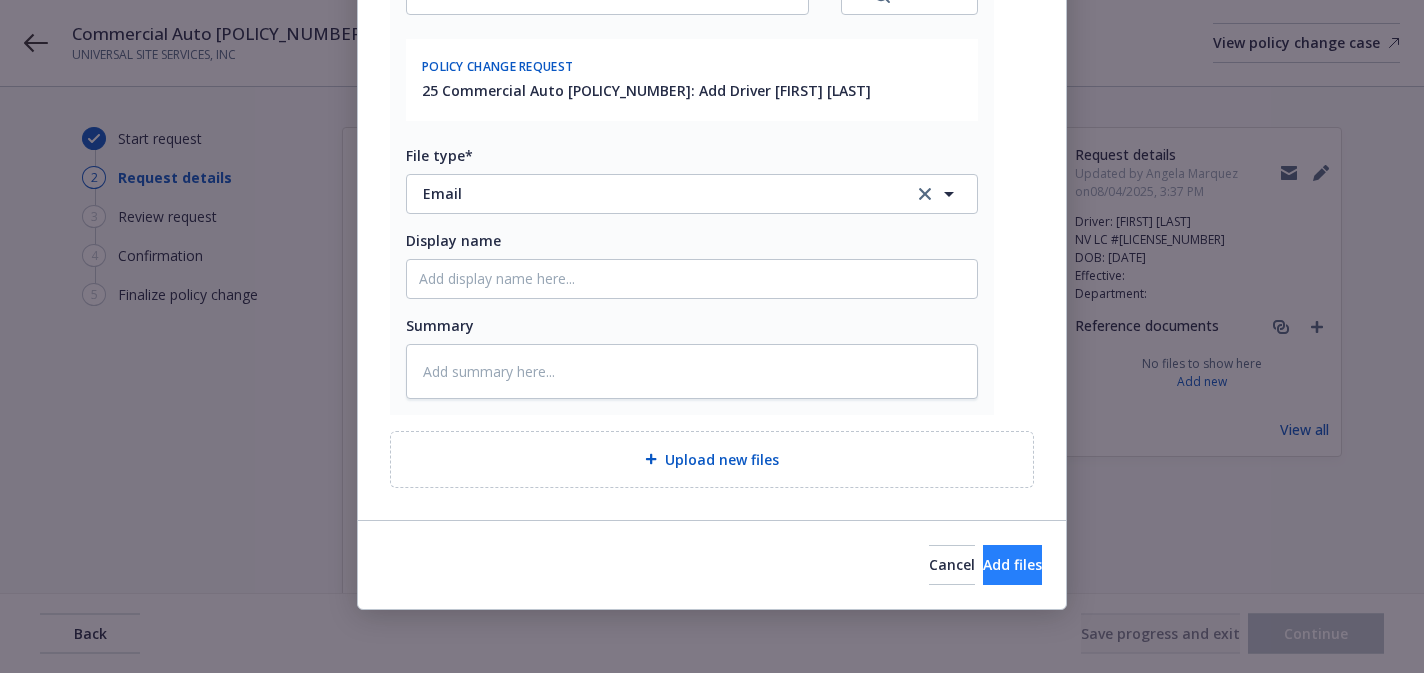 scroll, scrollTop: 306, scrollLeft: 0, axis: vertical 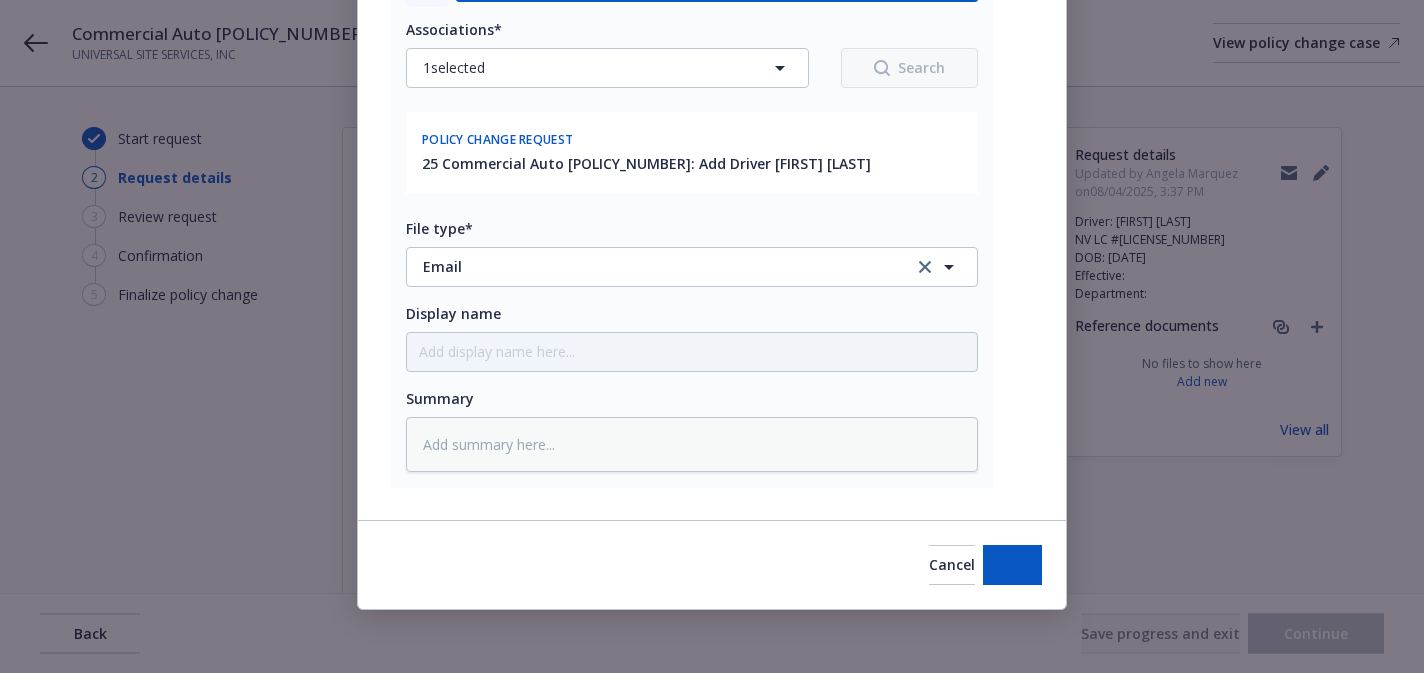 type on "x" 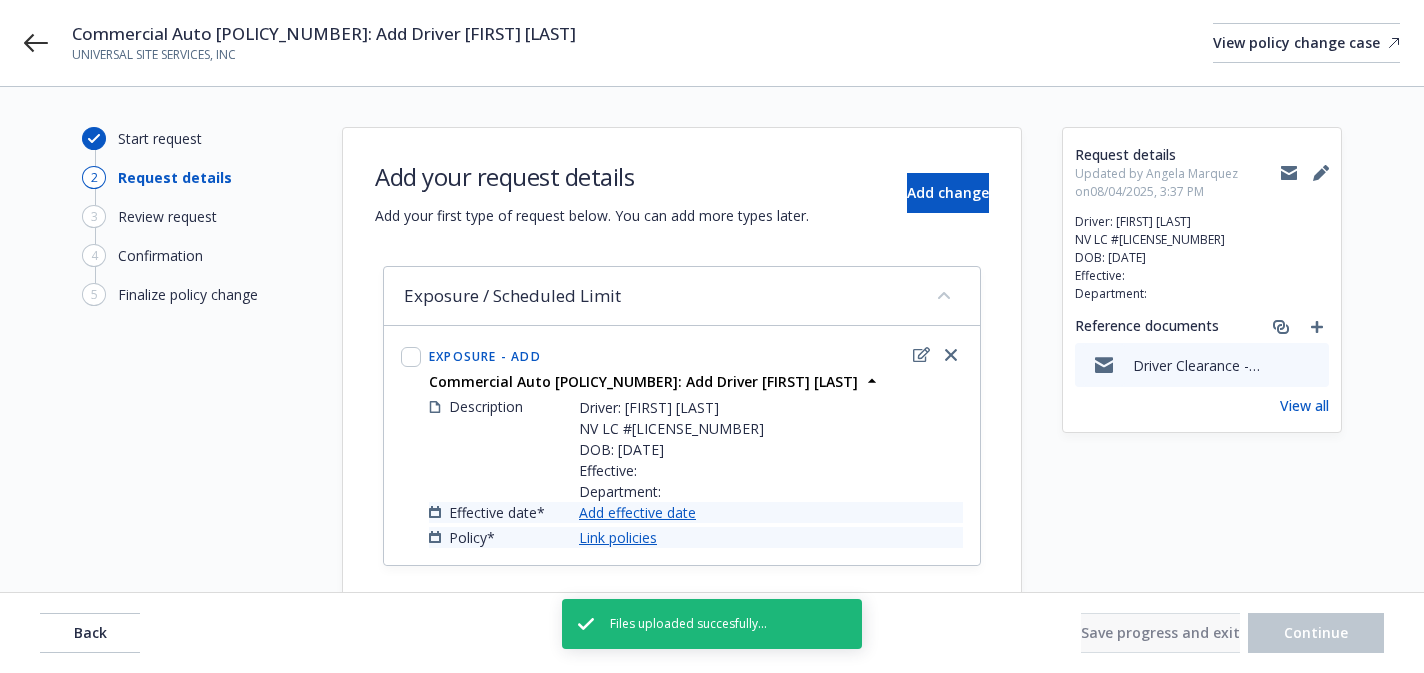 click on "Add effective date" at bounding box center (637, 512) 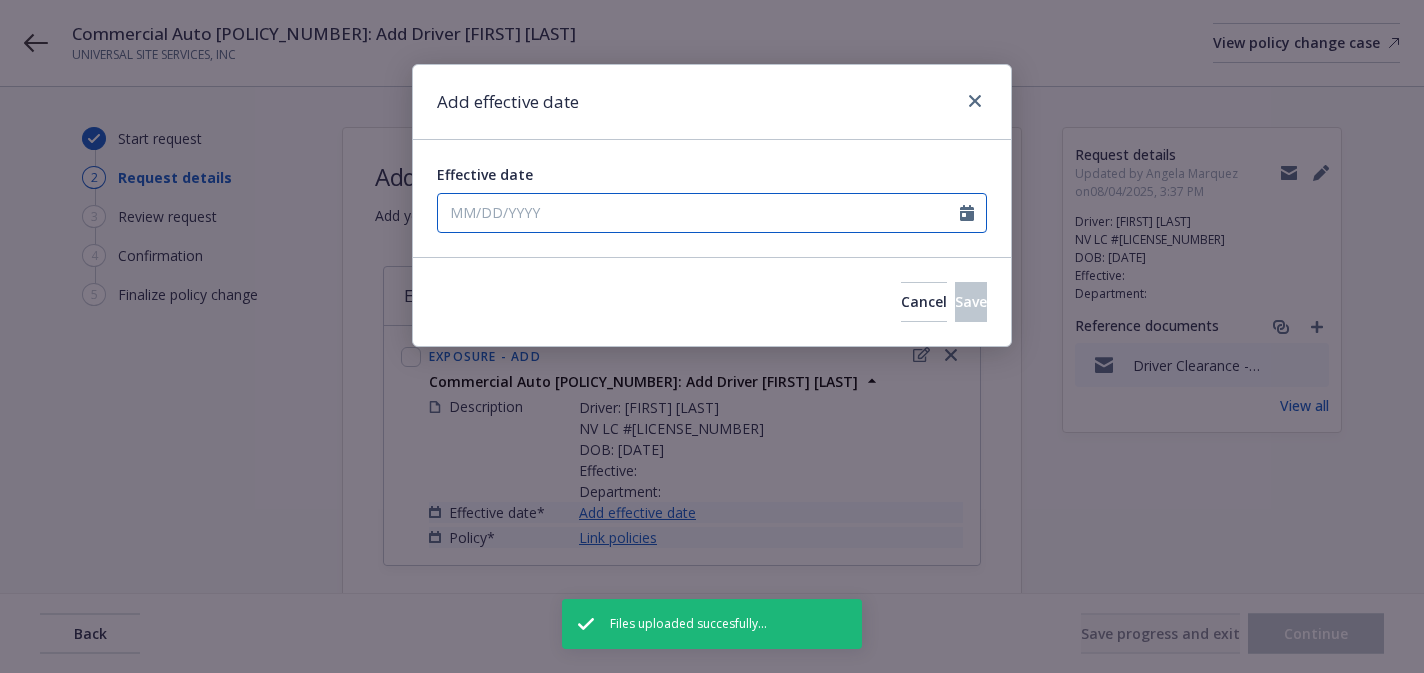 select on "8" 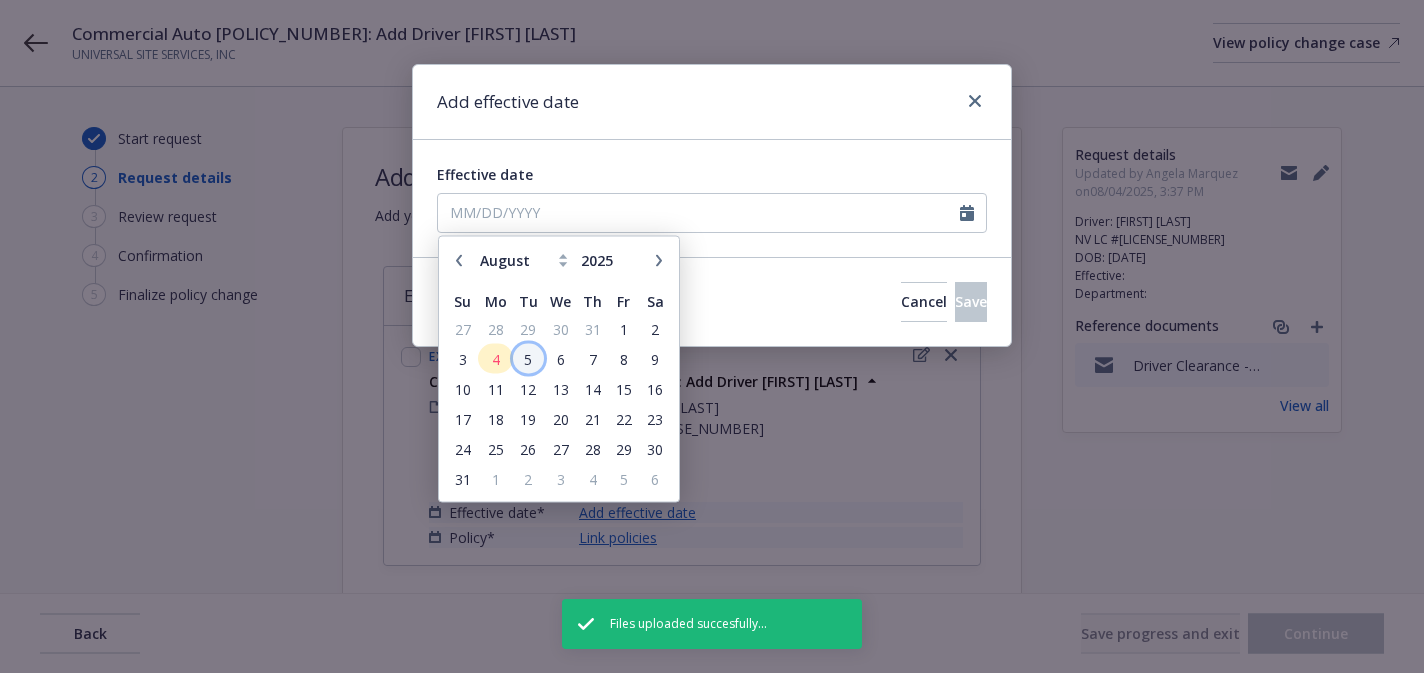 click on "5" at bounding box center (528, 359) 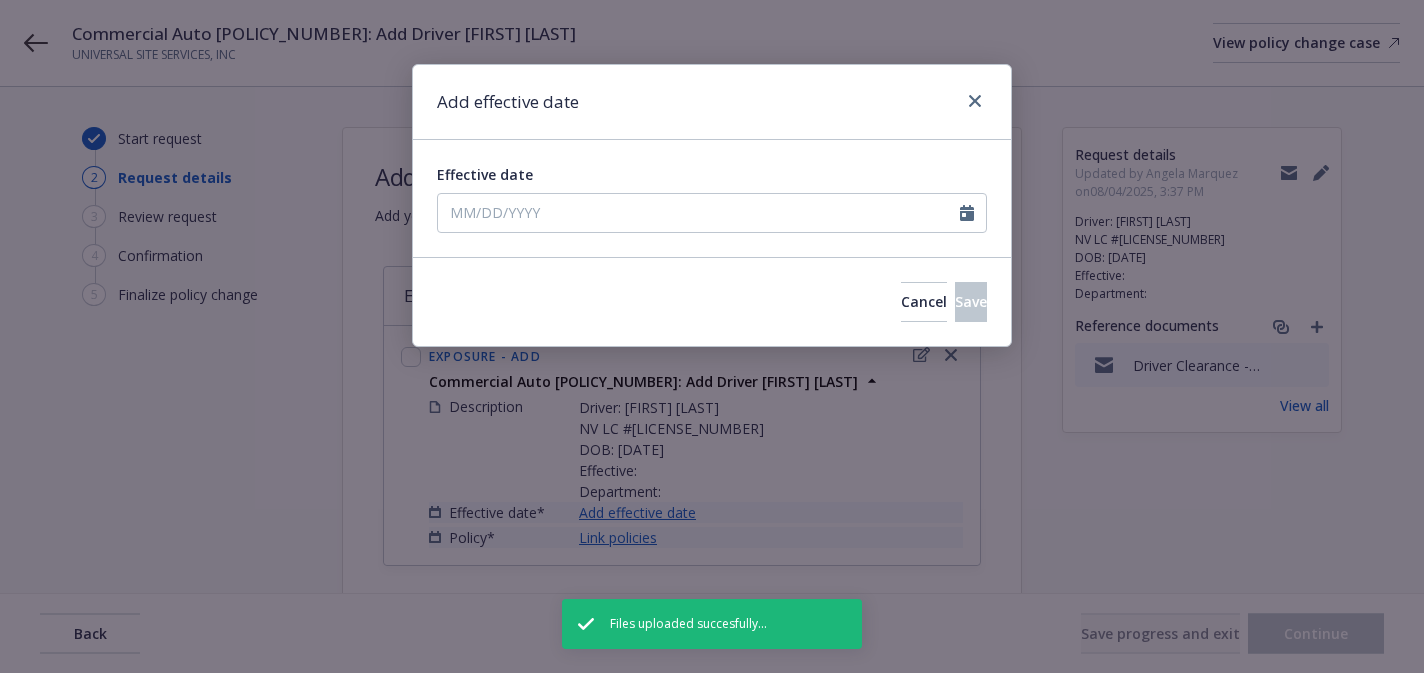 type on "08/05/2025" 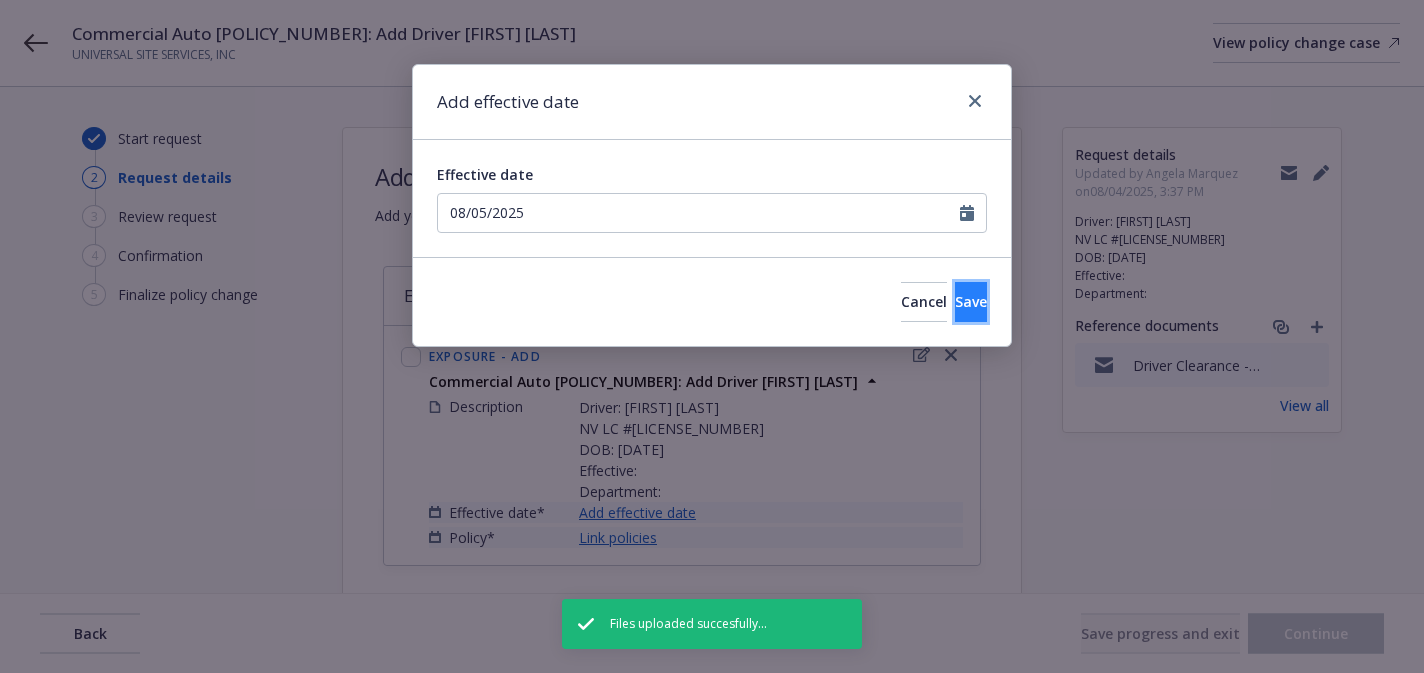 click on "Save" at bounding box center [971, 301] 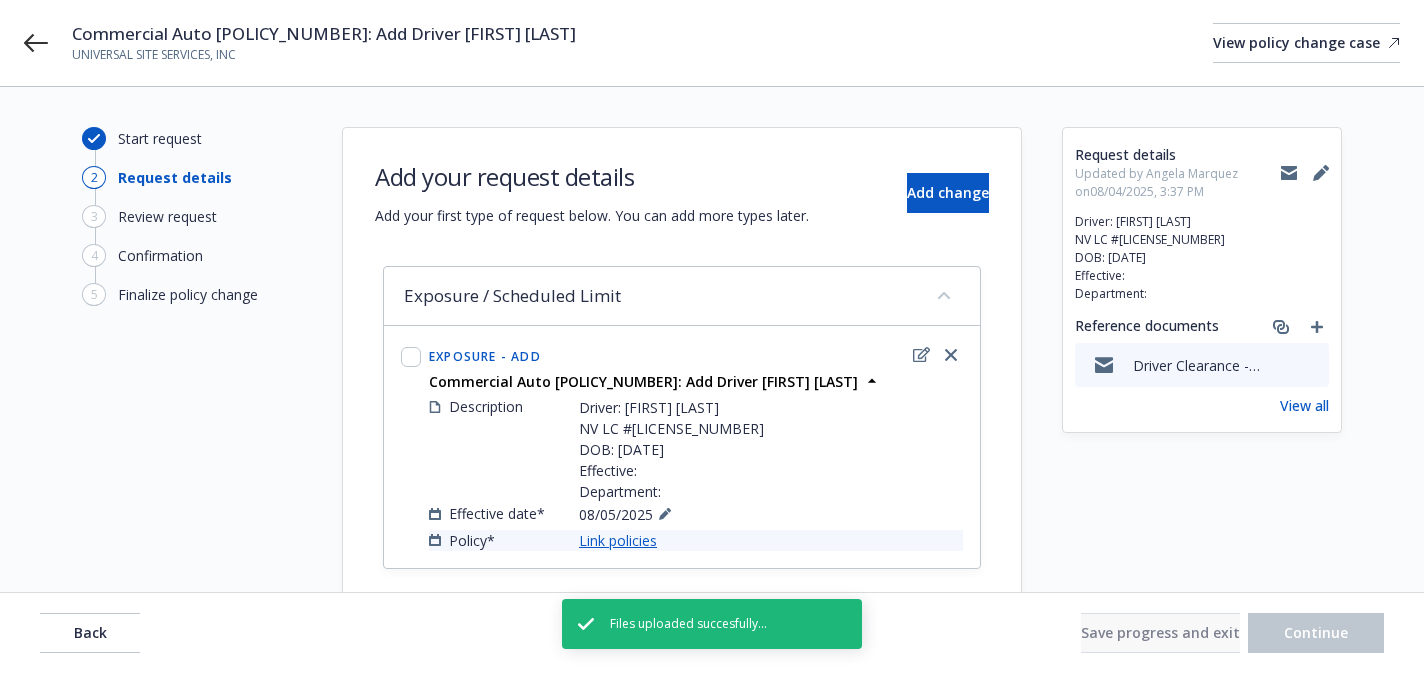 click on "Link policies" at bounding box center [618, 540] 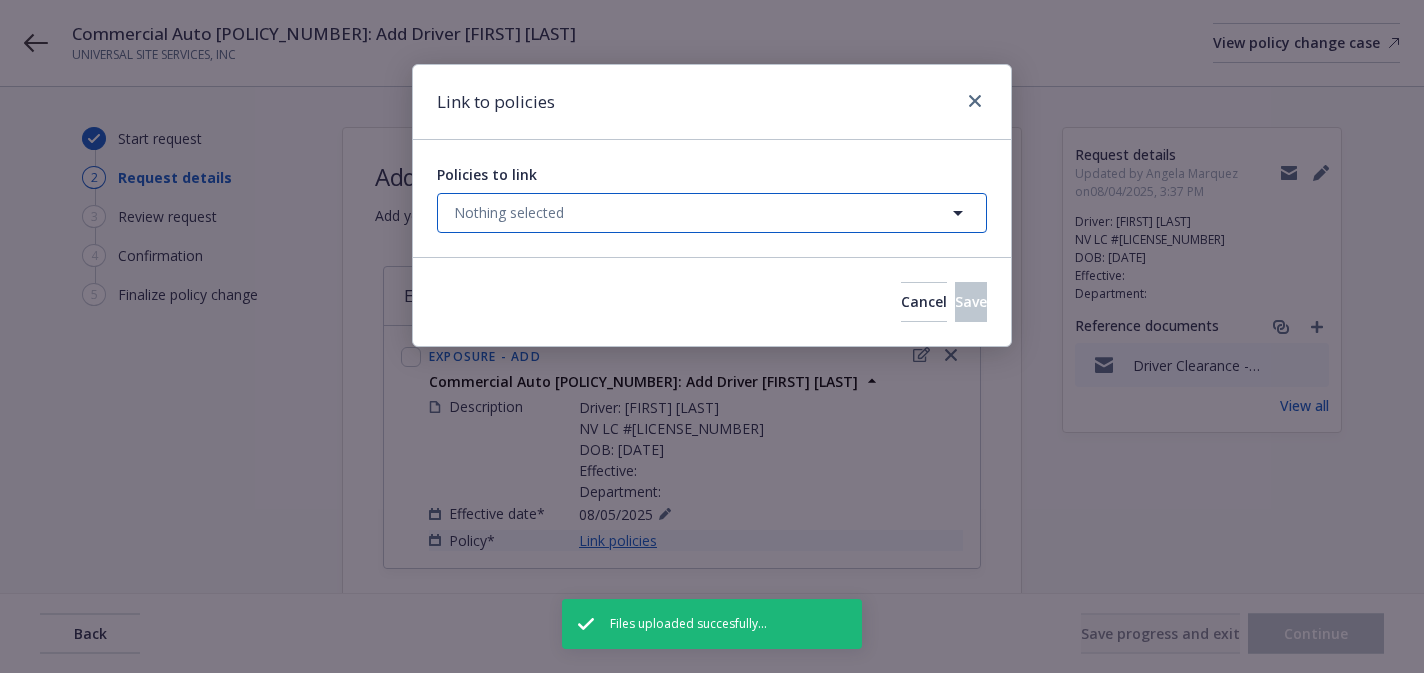 click on "Nothing selected" at bounding box center [712, 213] 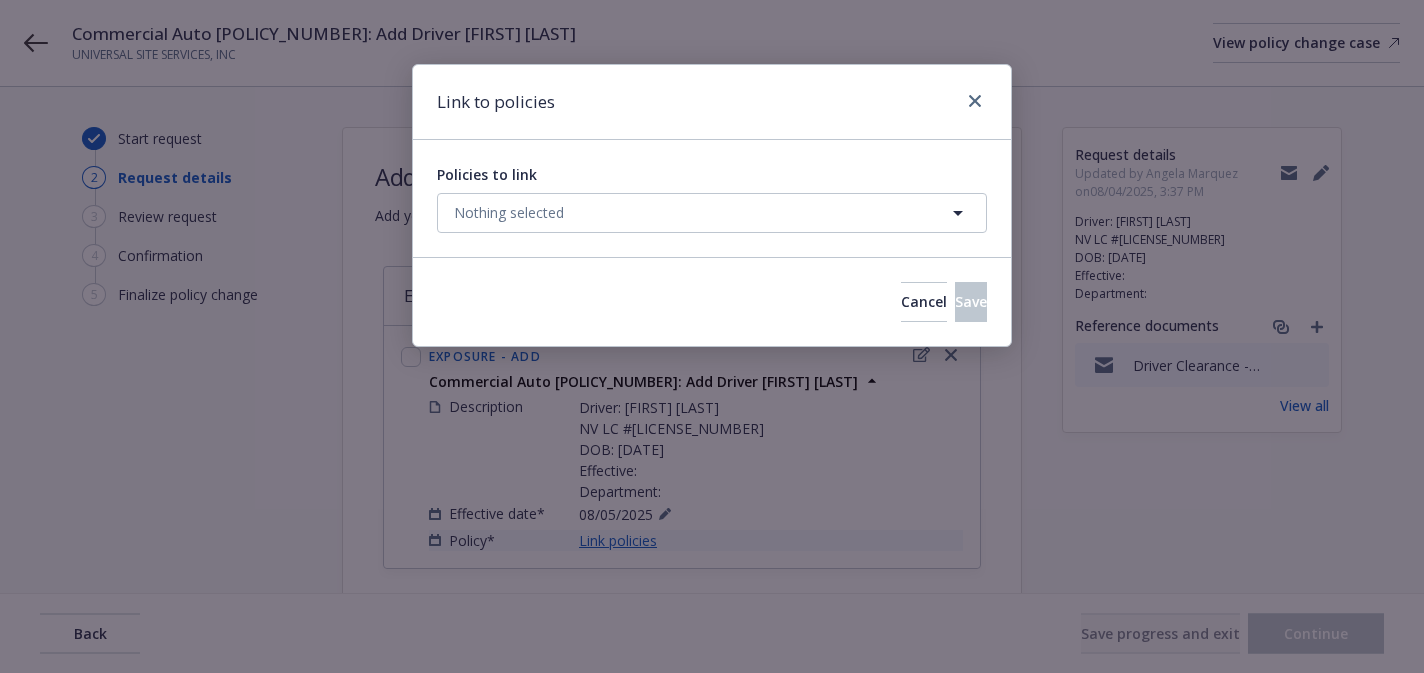 select on "ACTIVE" 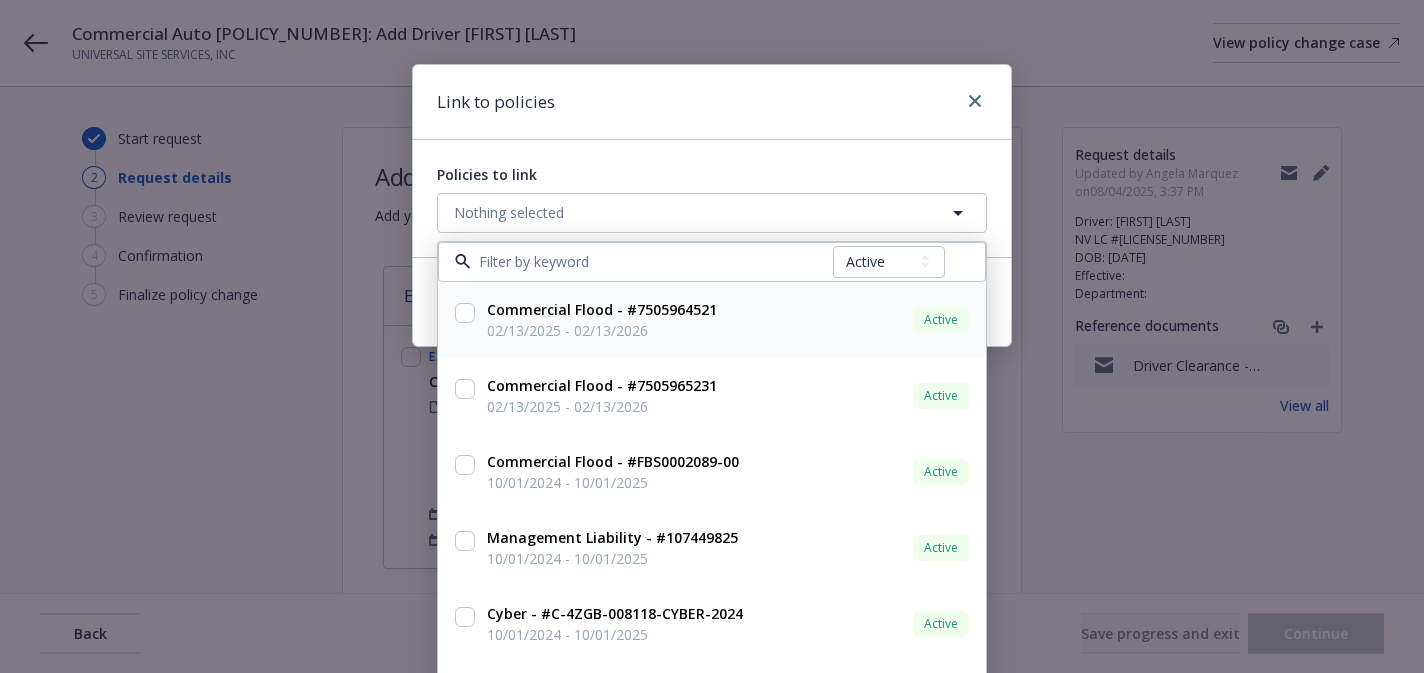 scroll, scrollTop: 260, scrollLeft: 0, axis: vertical 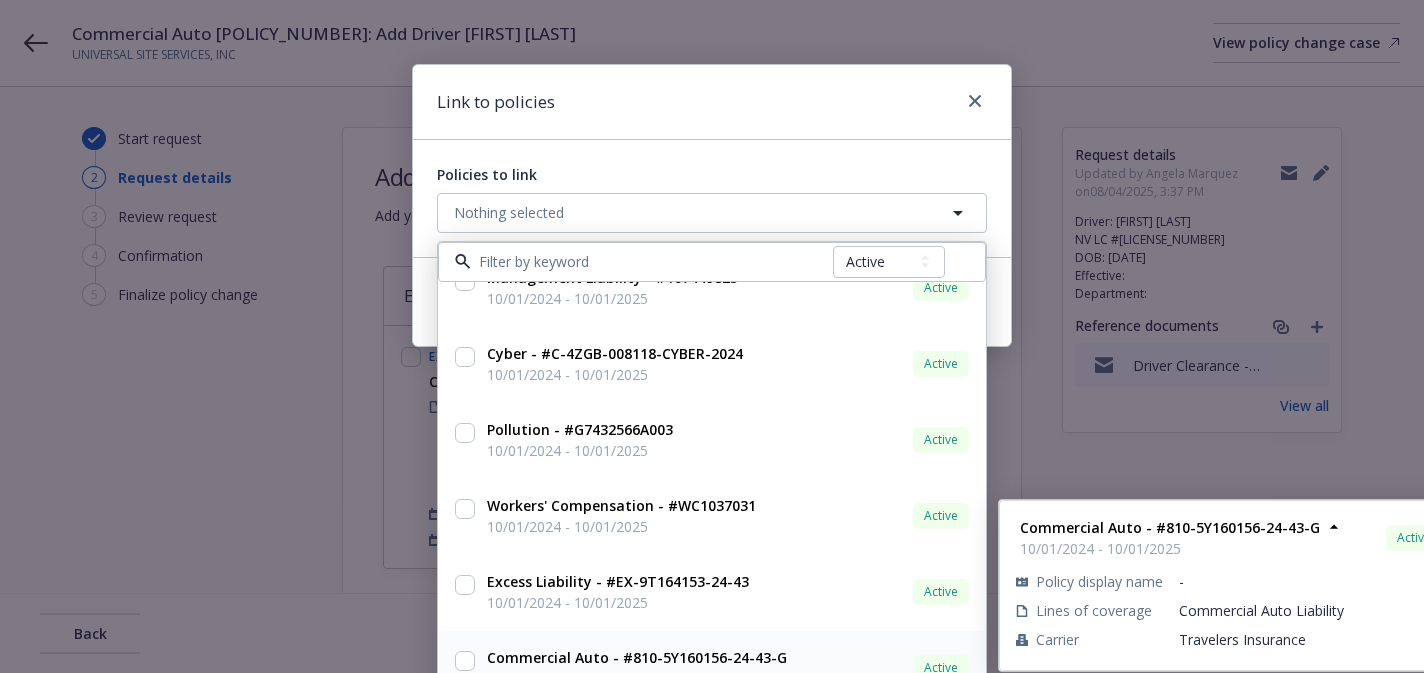 click on "Commercial Auto - #810-5Y160156-24-43-G" at bounding box center [637, 657] 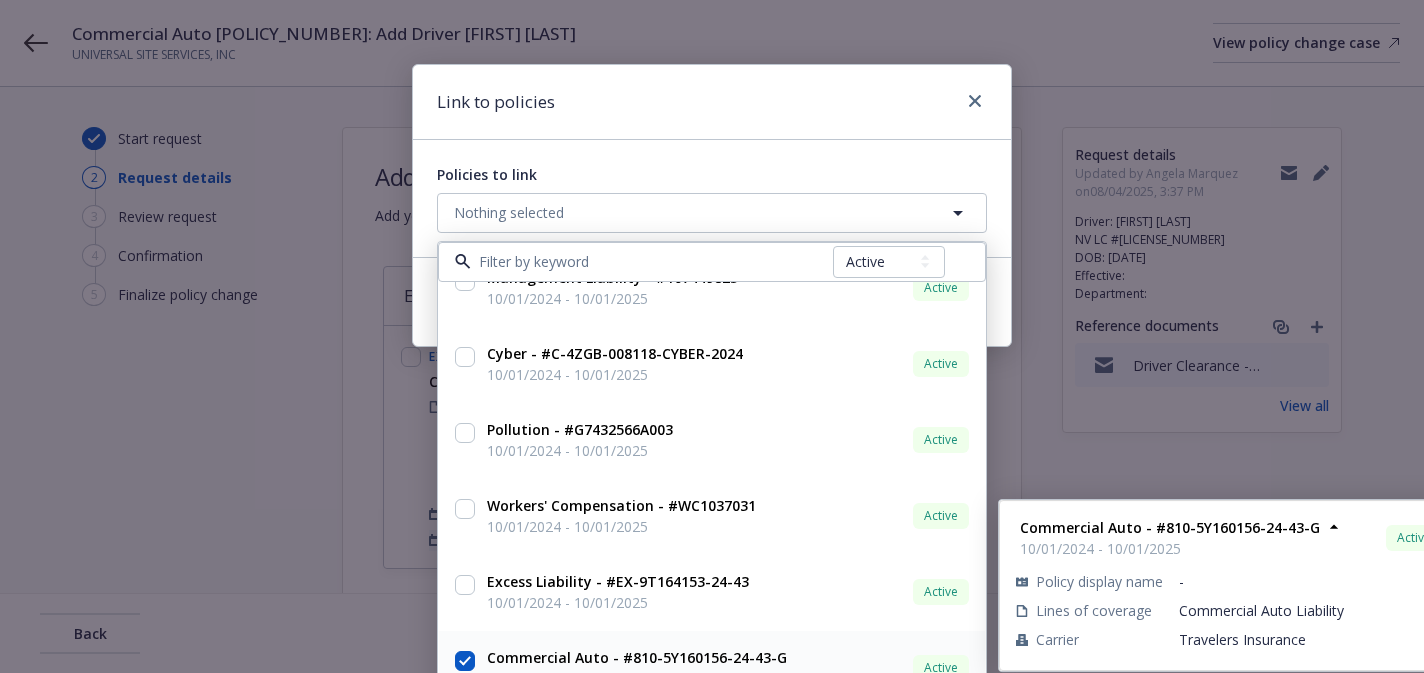 checkbox on "true" 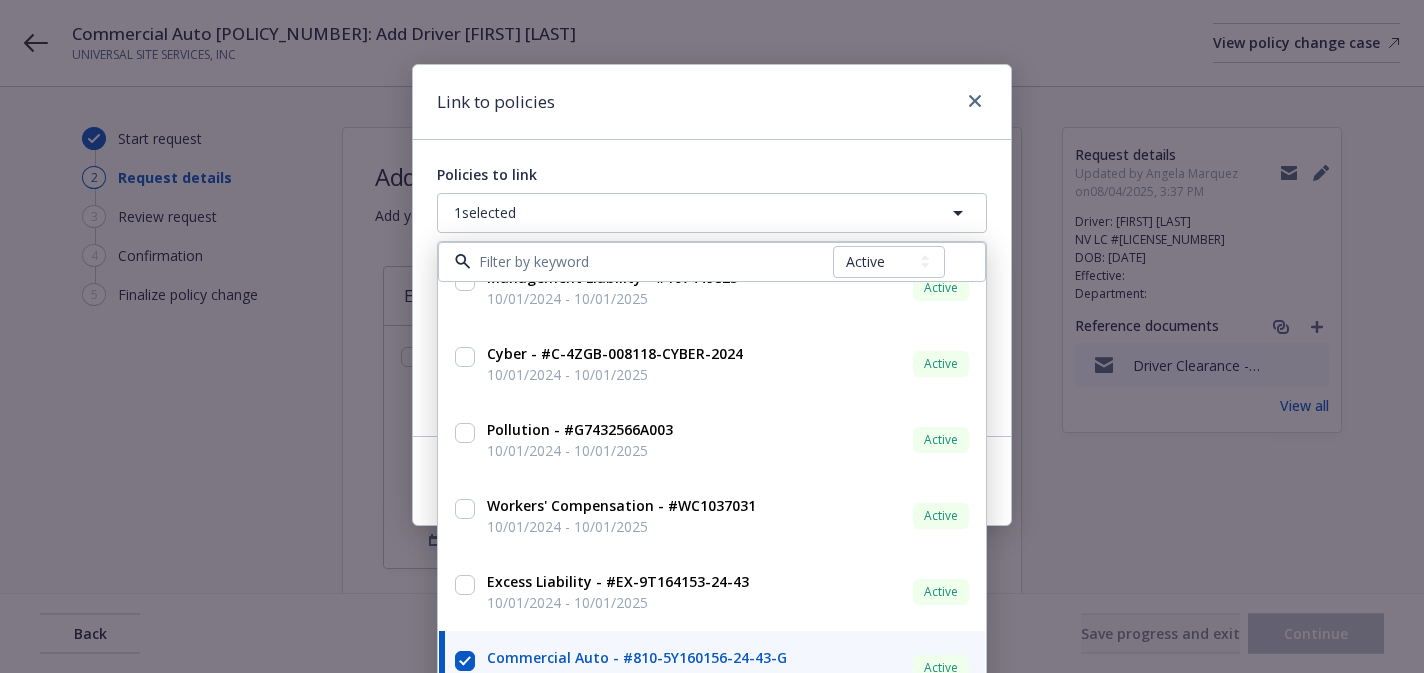 click on "Policies to link 1  selected All Active Upcoming Expired Cancelled Commercial Flood - #FBS0002089-00 10/01/2024 - 10/01/2025 Active Policy display name 760 E CAPITOL AVE., MILPITAS, CA 95035 - Bldg. #1 & 2 Lines of coverage Flood - Flood Carrier Assurant Management Liability - #107449825 10/01/2024 - 10/01/2025 Active Policy display name - Lines of coverage Crime, Fiduciary Liability, Directors and Officers, Employment Practices Liability - Employment Practices Liability Carrier Travelers Insurance Cyber - #C-4ZGB-008118-CYBER-2024 10/01/2024 - 10/01/2025 Active Policy display name - Lines of coverage Cyber Liability - Cyber Liability Carrier Coalition Insurance Solutions (Carrier) Pollution - #G7432566A003 10/01/2024 - 10/01/2025 Active Policy display name - Lines of coverage Pollution - Pollution Carrier Chubb Group Workers' Compensation - #WC1037031 10/01/2024 - 10/01/2025 Active Policy display name - Lines of coverage Workers' Compensation Carrier CopperPoint Insurance Companies 10/01/2024 - 10/01/2025 -" at bounding box center [712, 288] 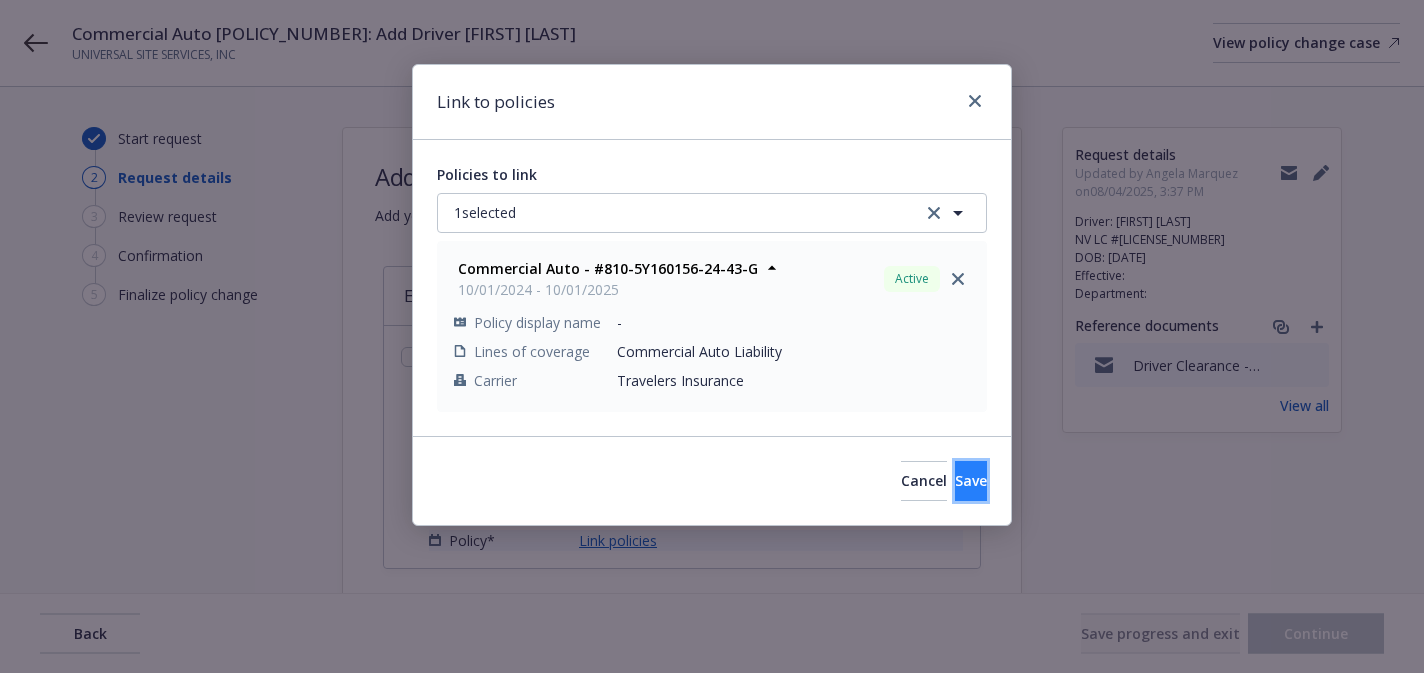 click on "Save" at bounding box center (971, 480) 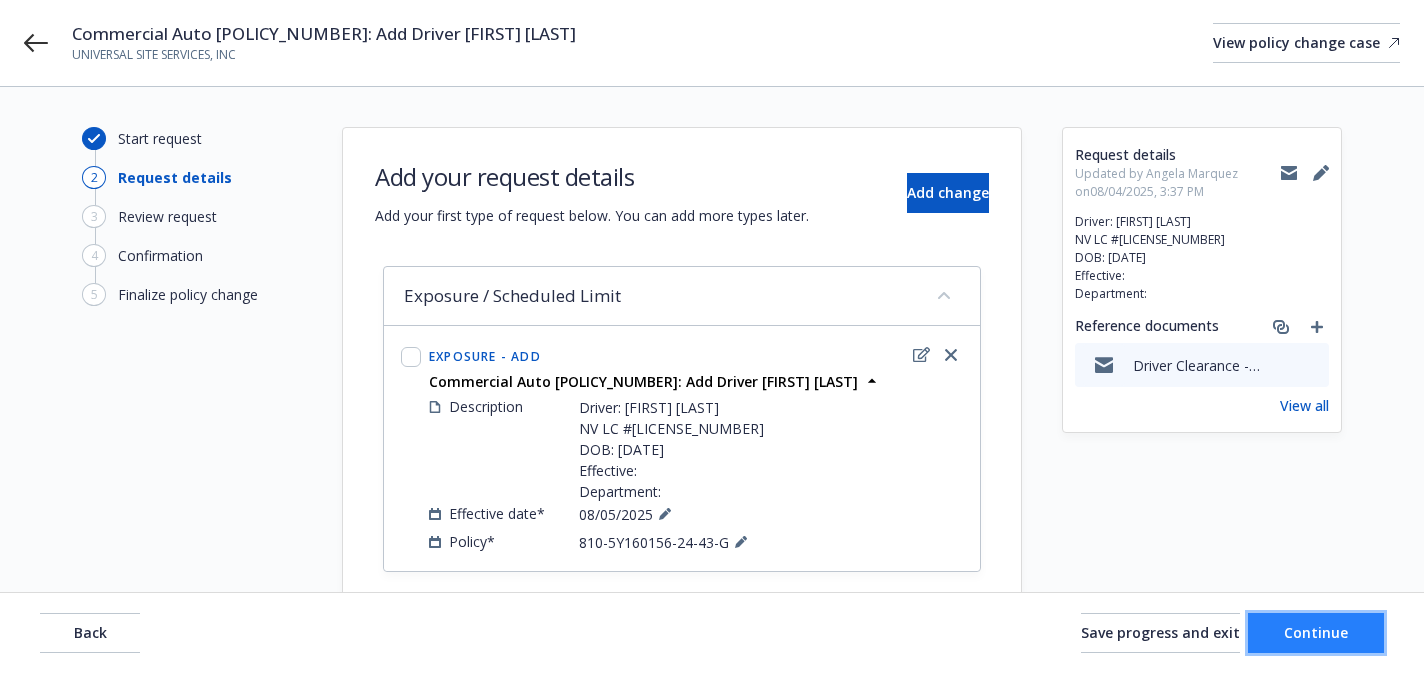 click on "Continue" at bounding box center (1316, 633) 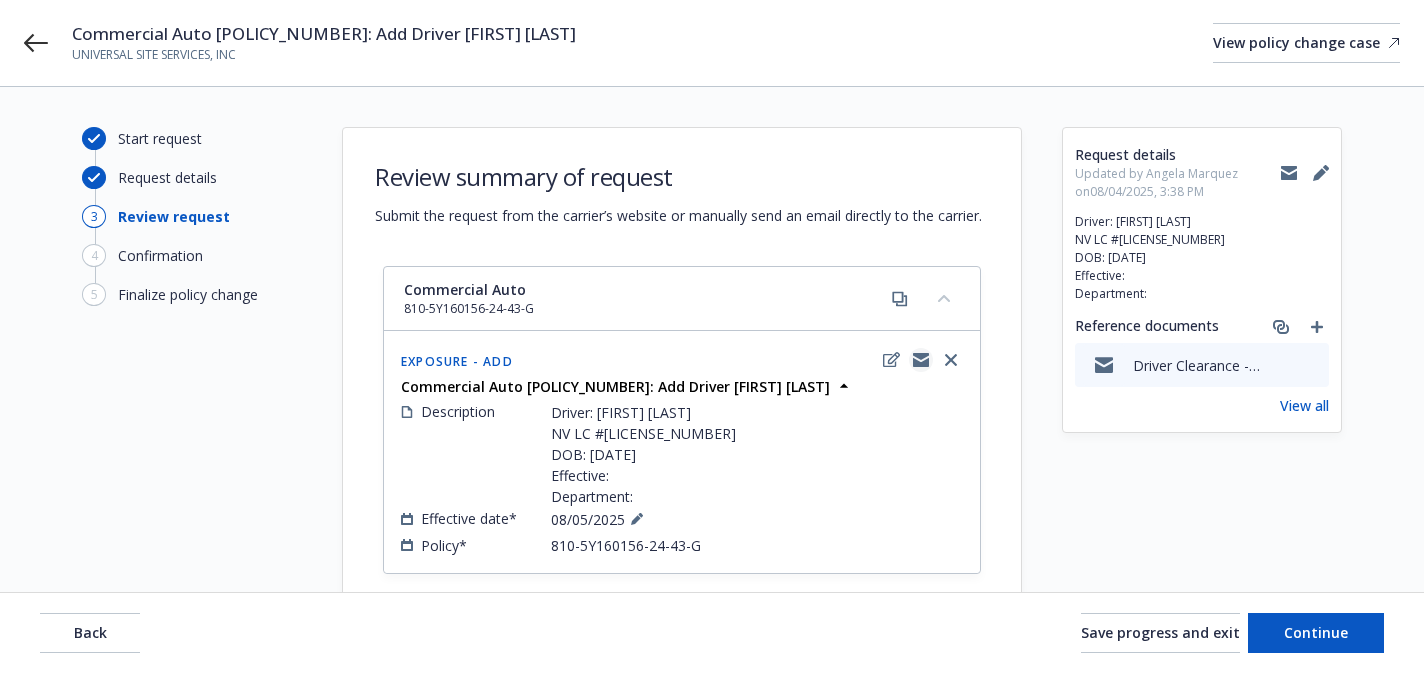 click at bounding box center [921, 360] 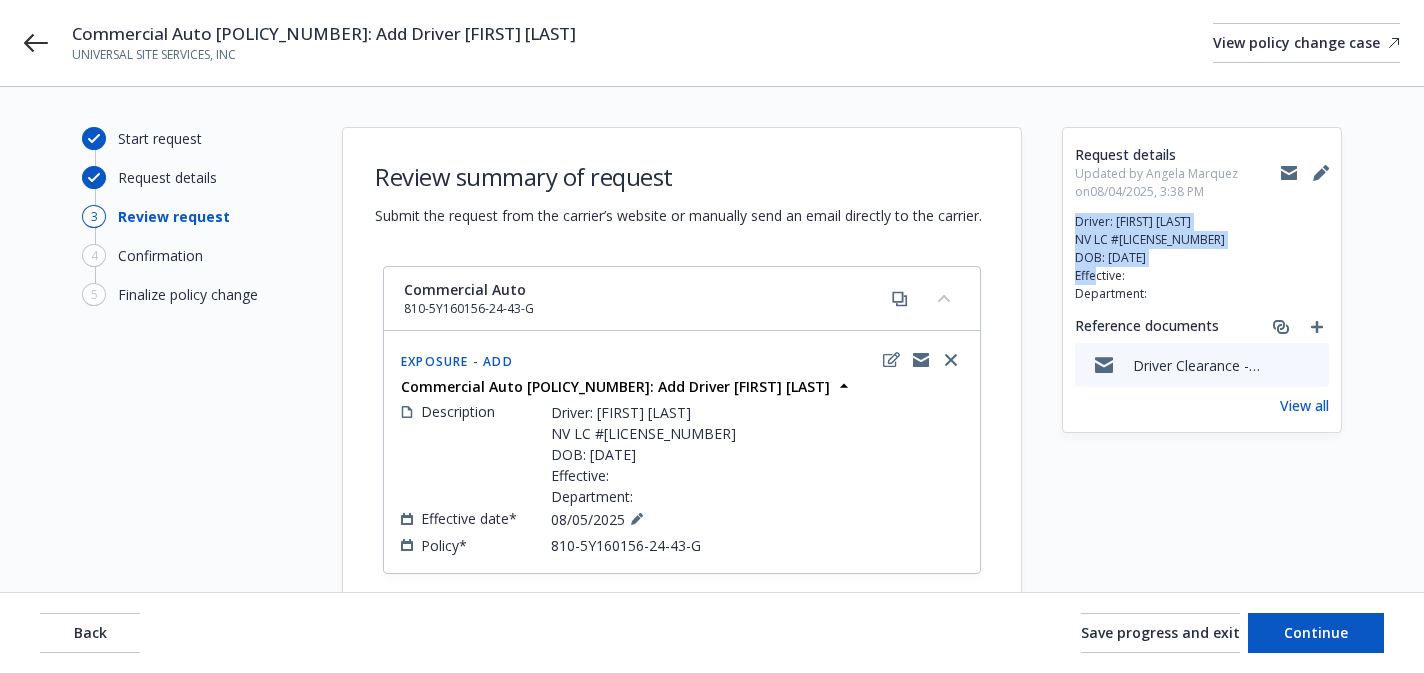 drag, startPoint x: 1184, startPoint y: 259, endPoint x: 1060, endPoint y: 216, distance: 131.24405 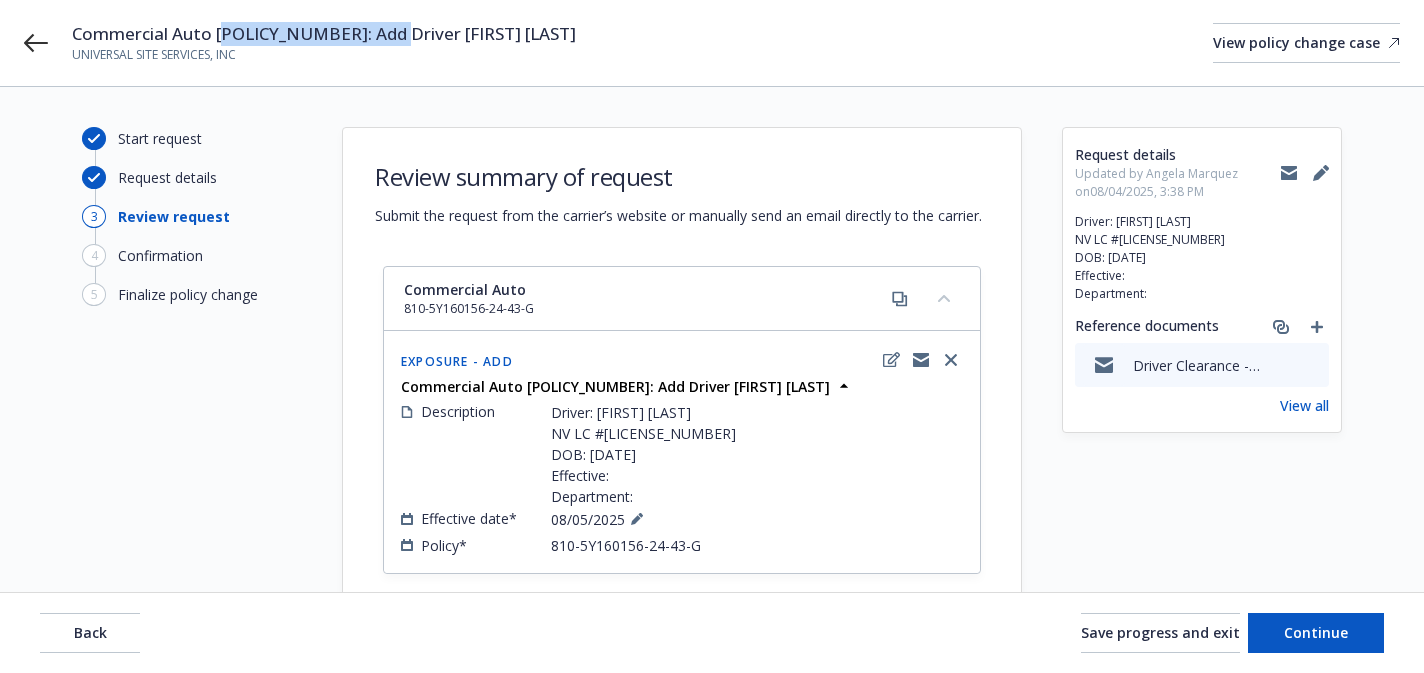 drag, startPoint x: 404, startPoint y: 32, endPoint x: 227, endPoint y: 36, distance: 177.0452 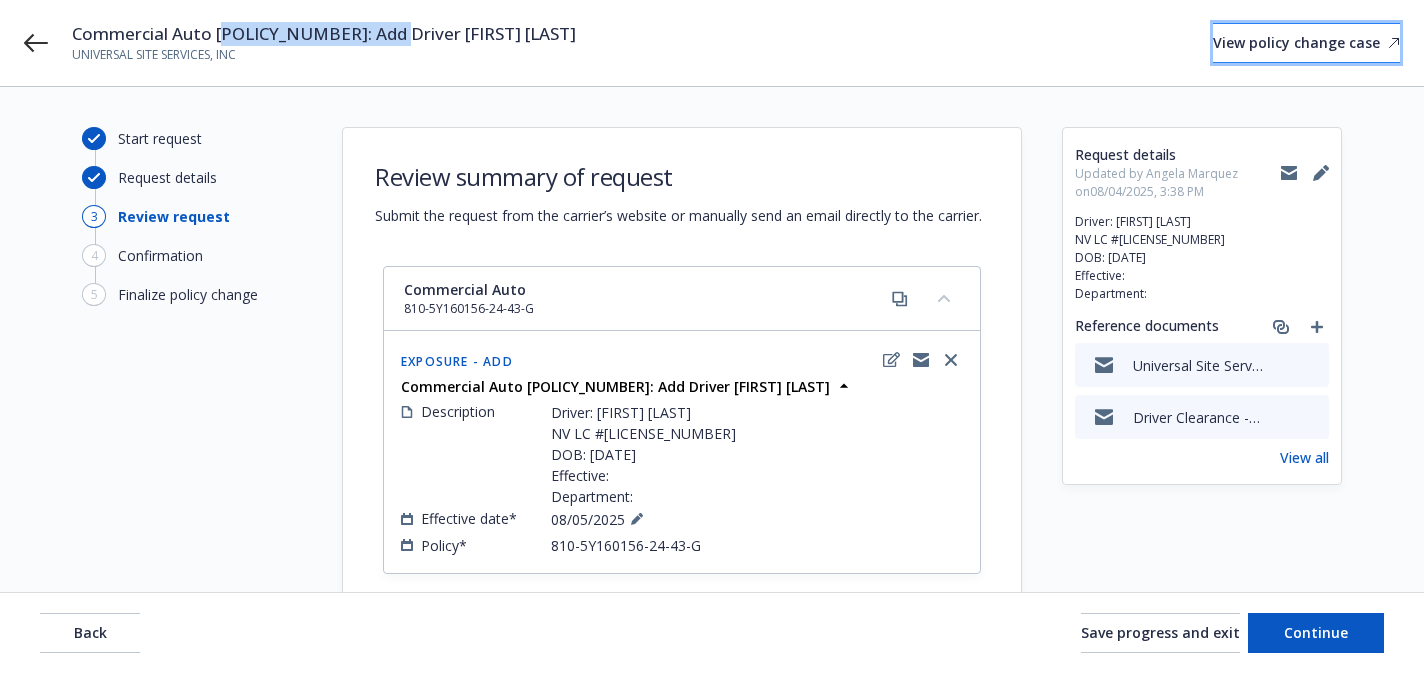 click on "View policy change case" at bounding box center [1306, 43] 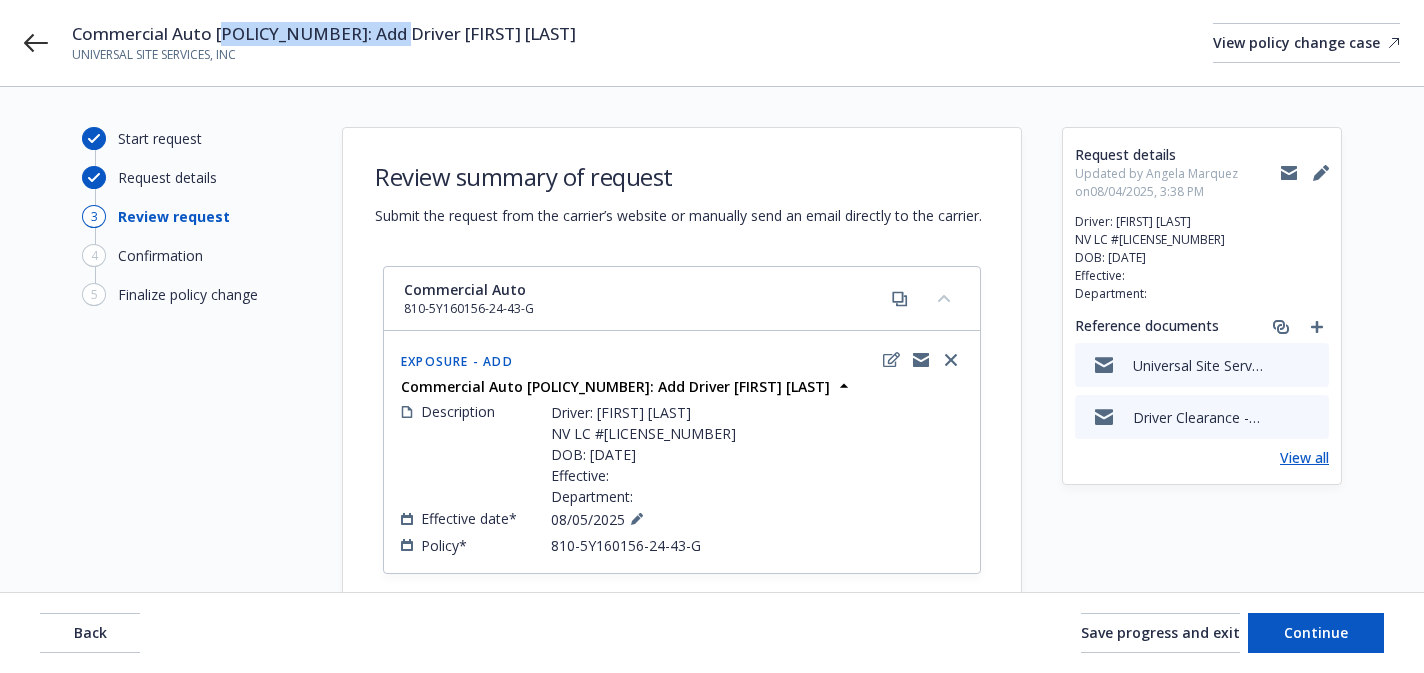 click on "View all" at bounding box center (1304, 457) 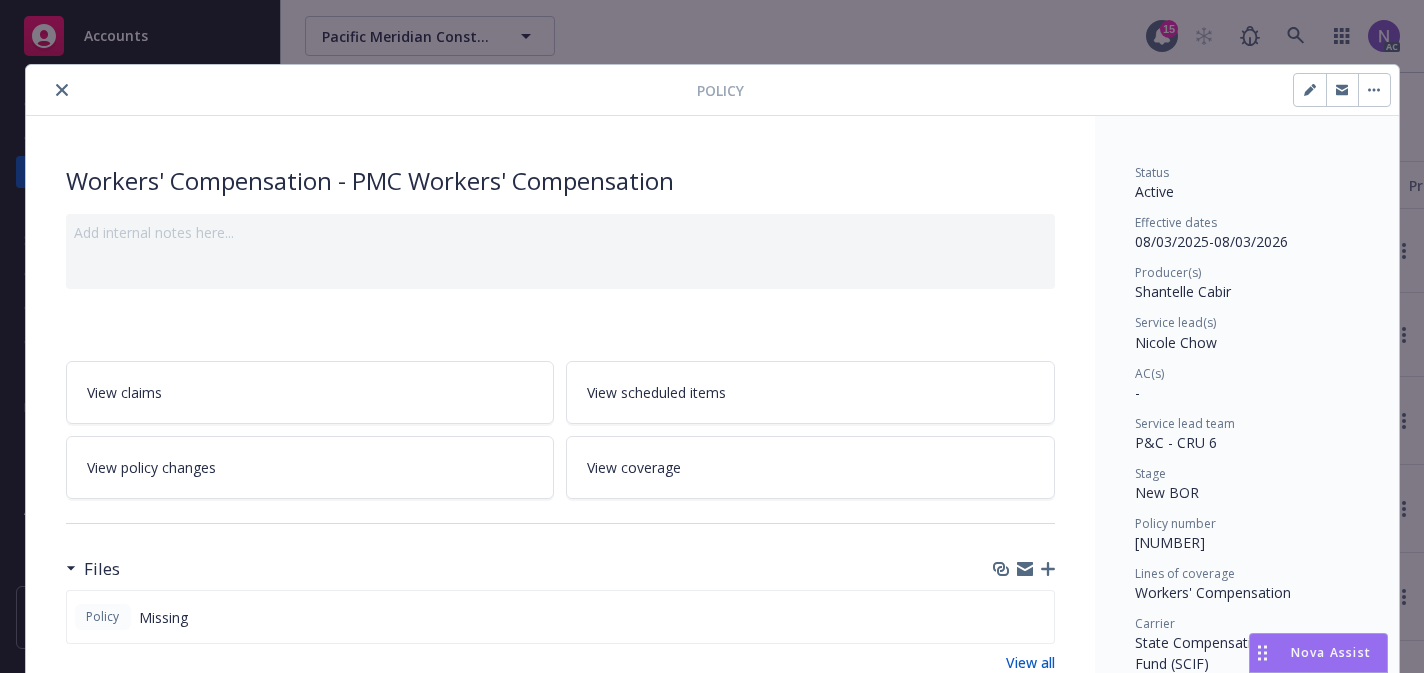 scroll, scrollTop: 0, scrollLeft: 0, axis: both 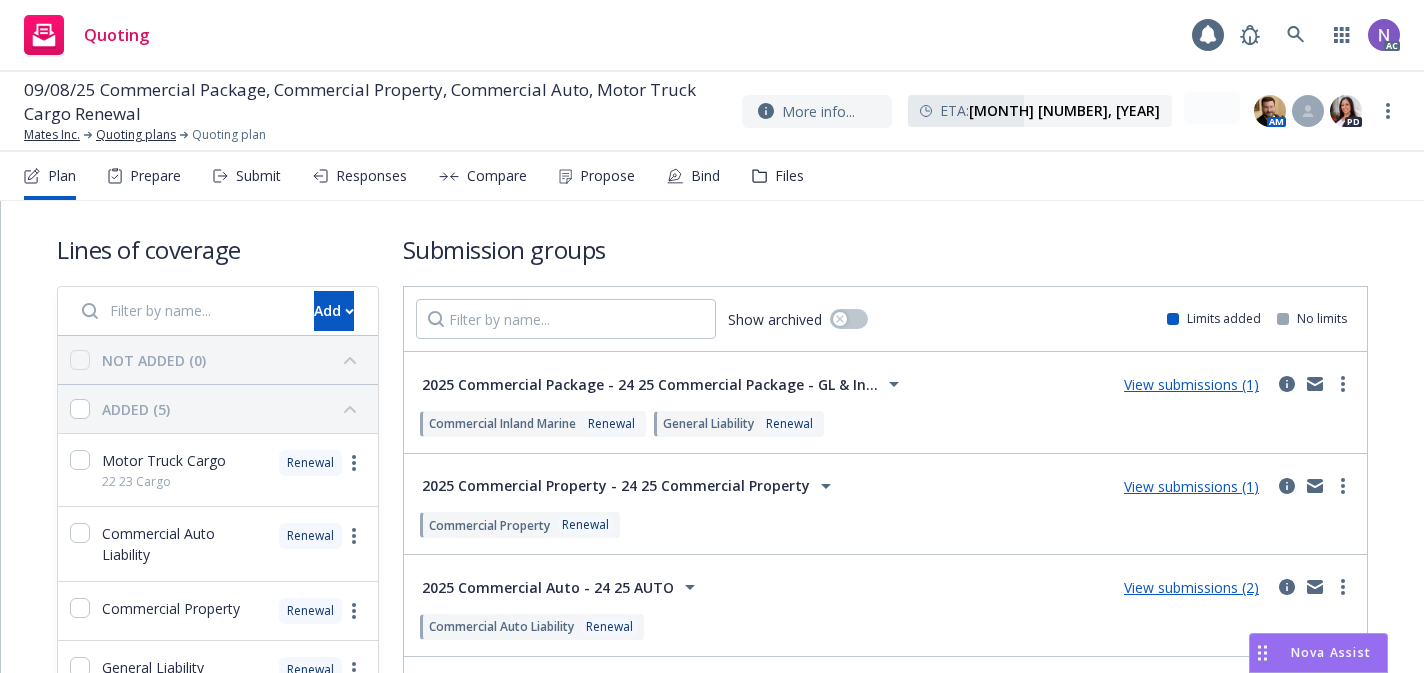 click on "Lines of coverage Add NOT ADDED (0) ADDED (5) Motor Truck Cargo 22 23 Cargo Renewal Commercial Auto Liability Renewal Commercial Property Renewal General Liability Renewal Commercial Inland Marine Renewal Submission groups Show archived Limits added No limits 2025 Commercial Package - 24 25 Commercial Package - GL & In... View submissions (1) Commercial Inland Marine Renewal General Liability Renewal Line of coverage Commercial Inland Marine Renewal LOC details copied 04/11/2025 Prior term policy Mates Inc. - Commercial Package Premium $40,332.00 Effective date 09/08/2024 Carrier Coaction Specialty Insurance Group, Inc Line of coverage General Liability Renewal LOC details copied 04/11/2025 Prior term policy Mates Inc. - Commercial Package Premium $40,332.00 Effective date 09/08/2024 Carrier Coaction Specialty Insurance Group, Inc 2025 Commercial Property - 24 25 Commercial Property View submissions (1) Commercial Property Renewal Line of coverage Commercial Property Renewal LOC details copied 04/11/2025" at bounding box center [712, 504] 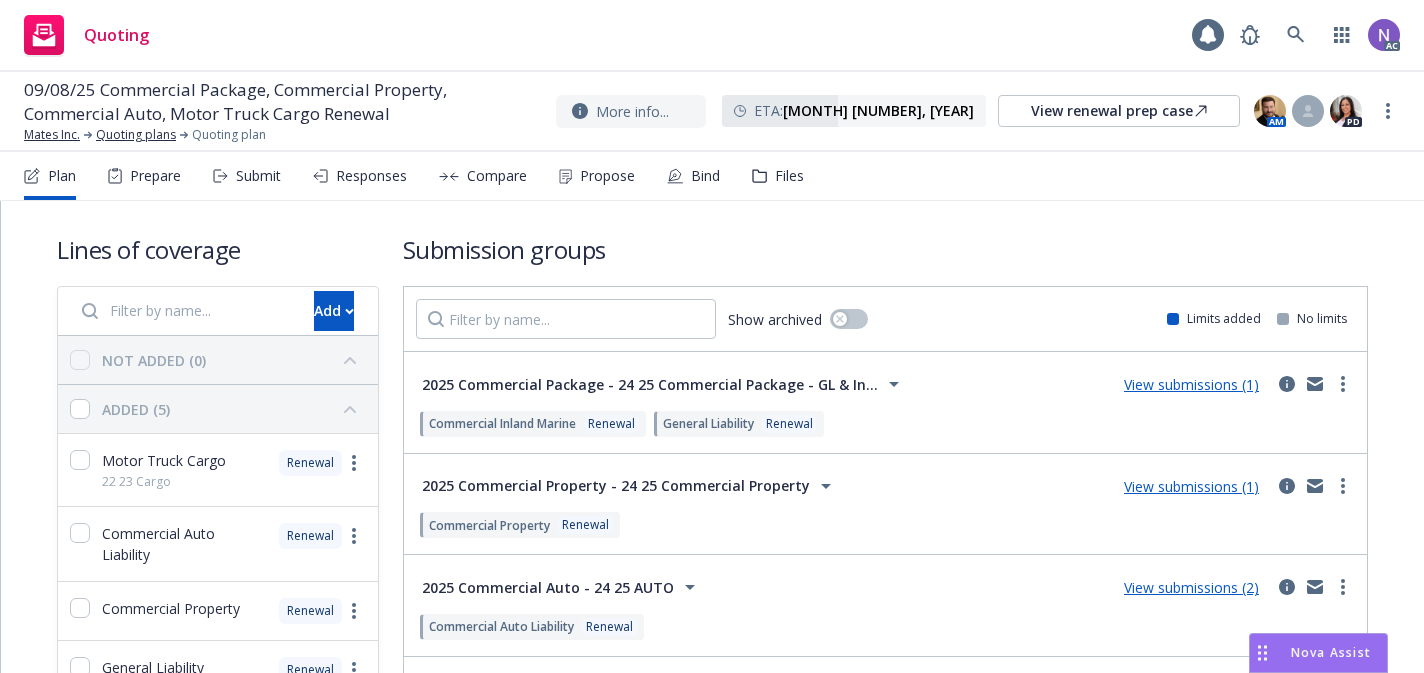click on "Files" at bounding box center (778, 176) 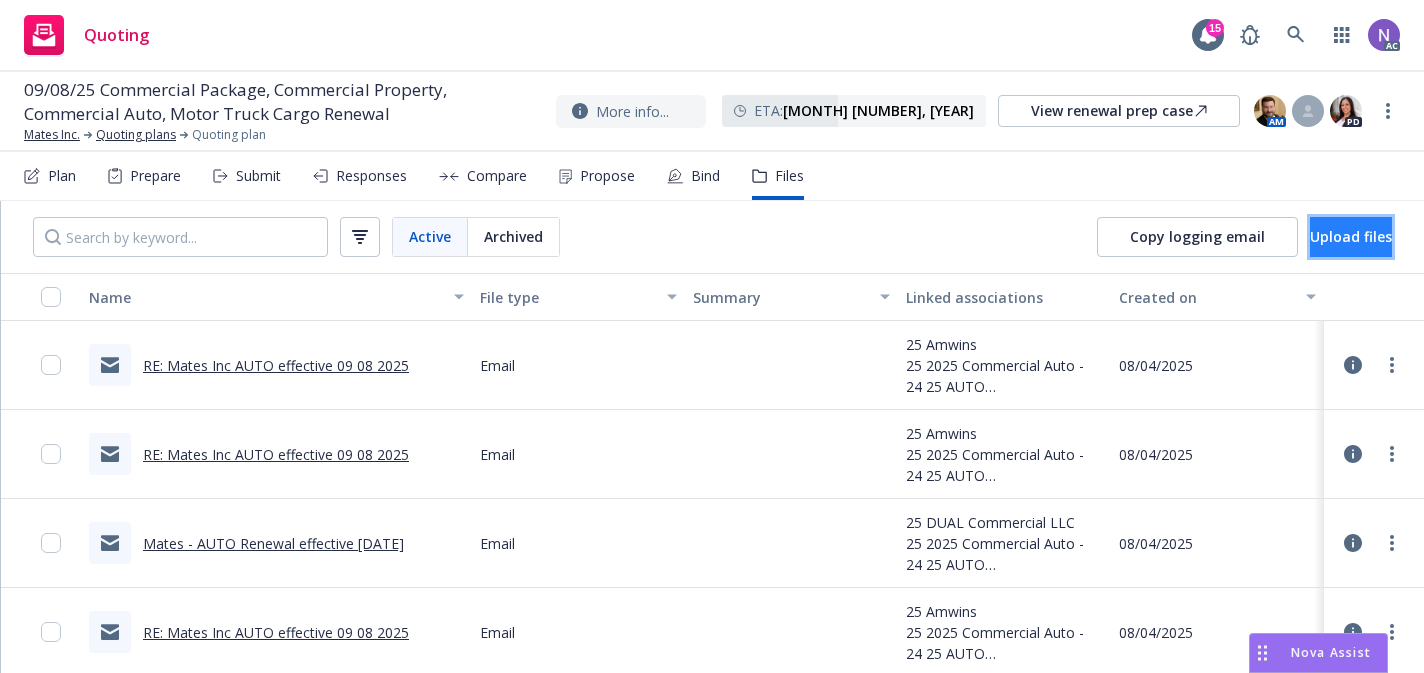 click on "Upload files" at bounding box center [1351, 236] 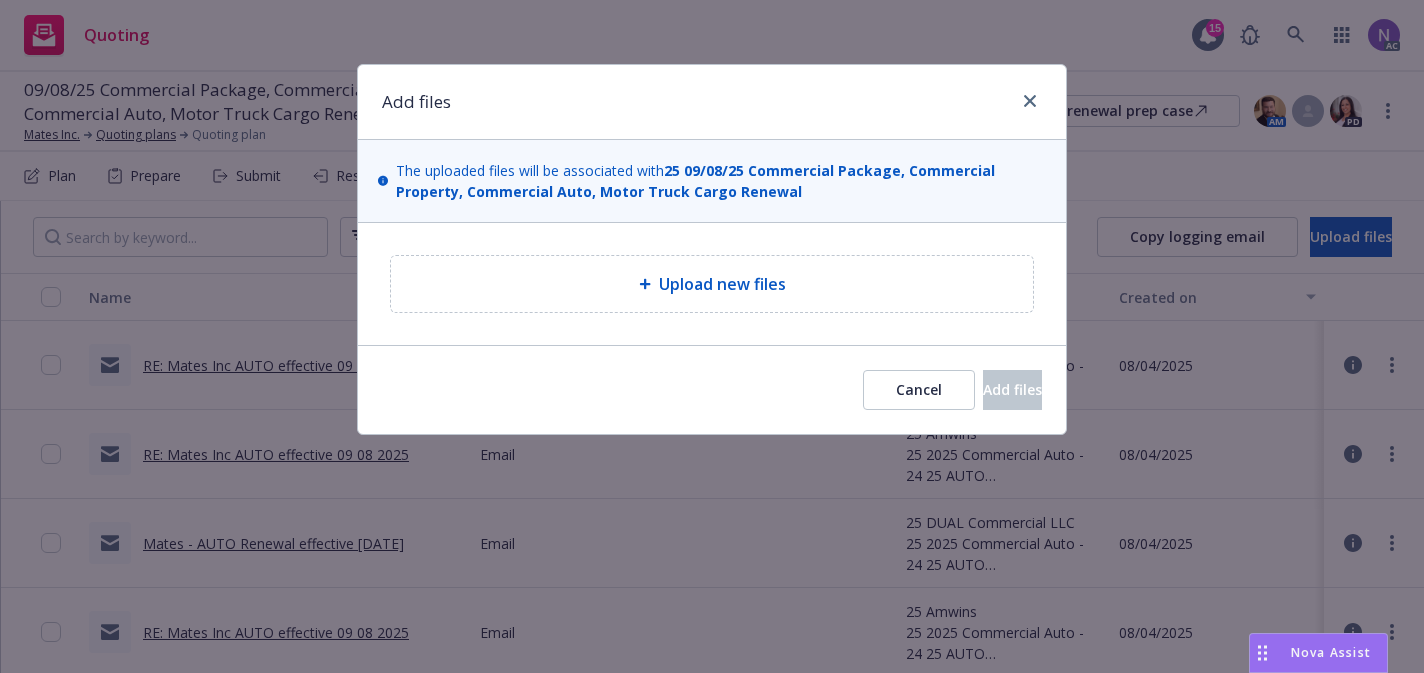 click on "Upload new files" at bounding box center [712, 284] 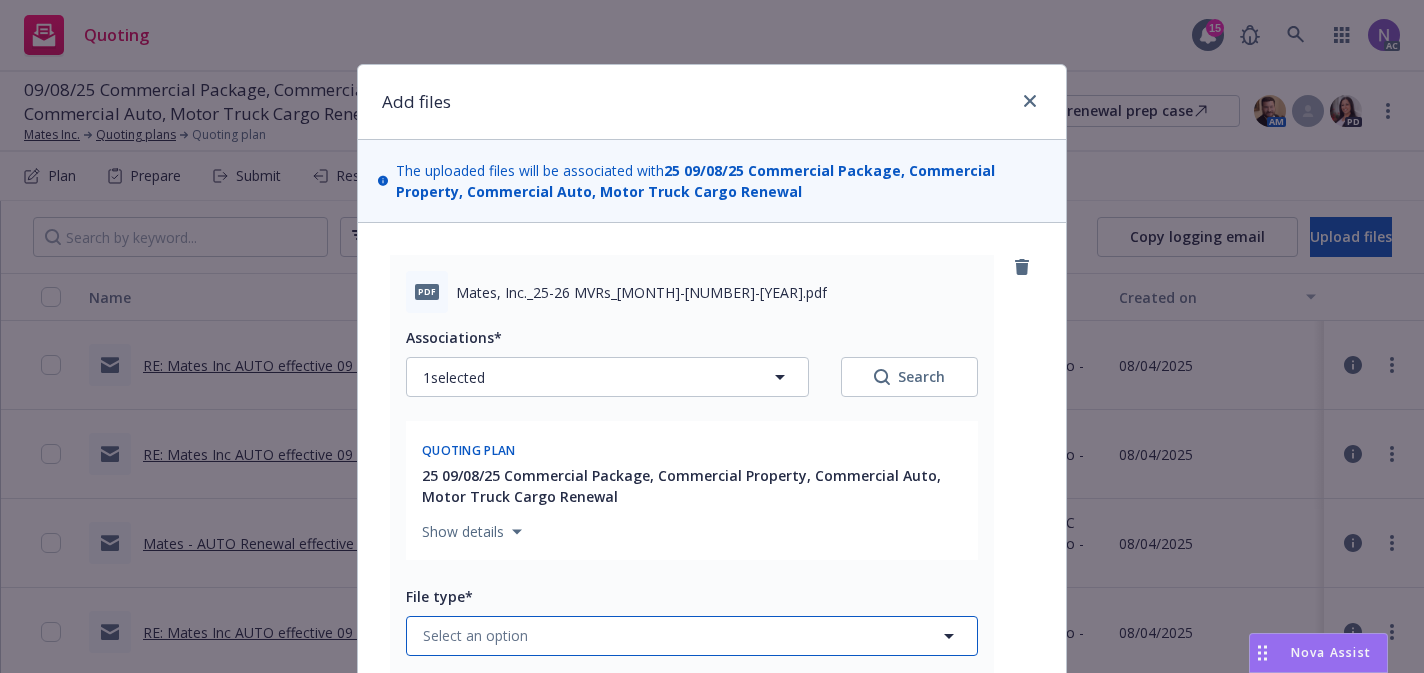 click on "Select an option" at bounding box center (475, 635) 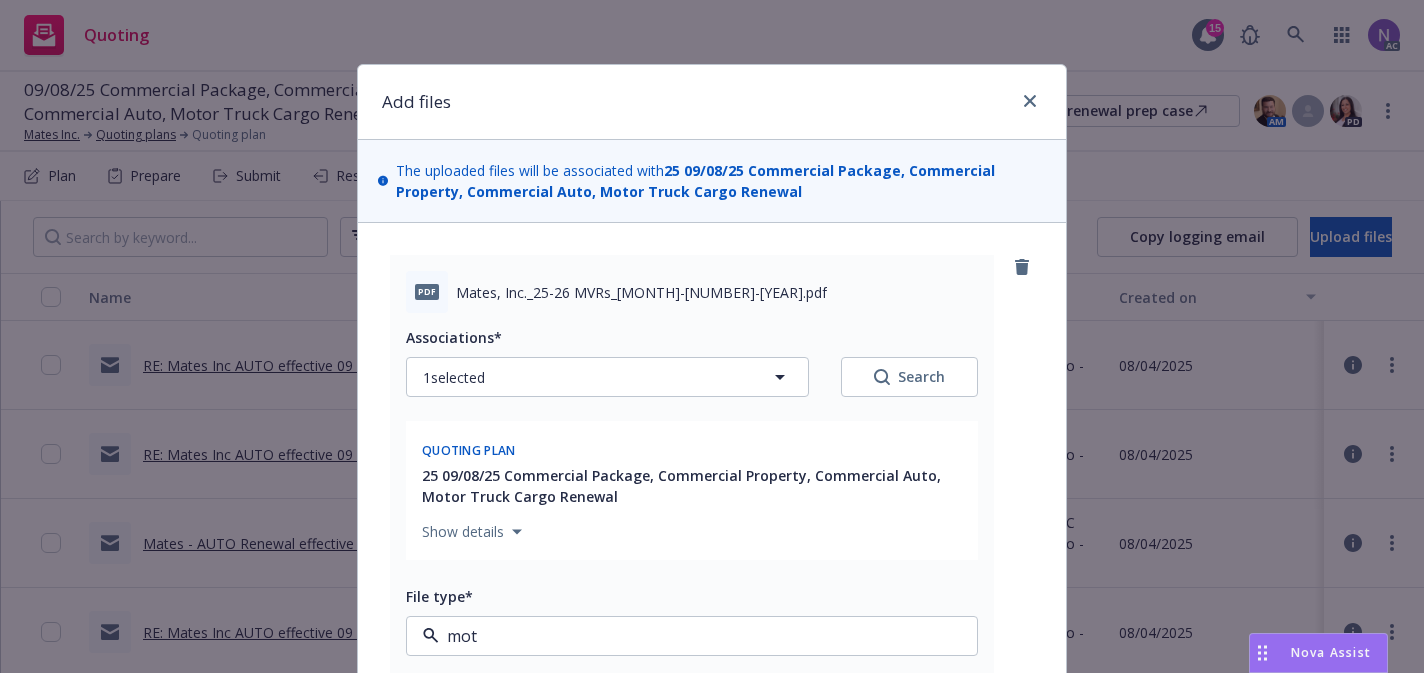 type on "moto" 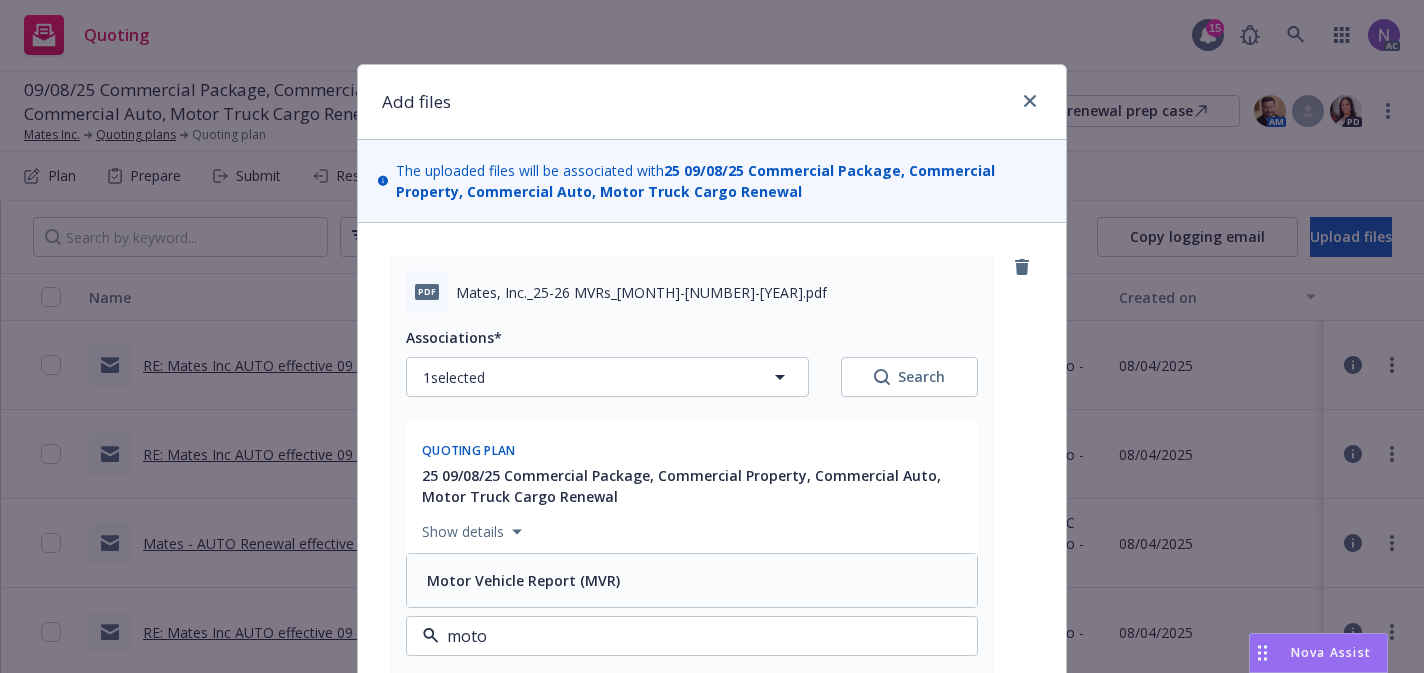 click on "Motor Vehicle Report (MVR)" at bounding box center [523, 580] 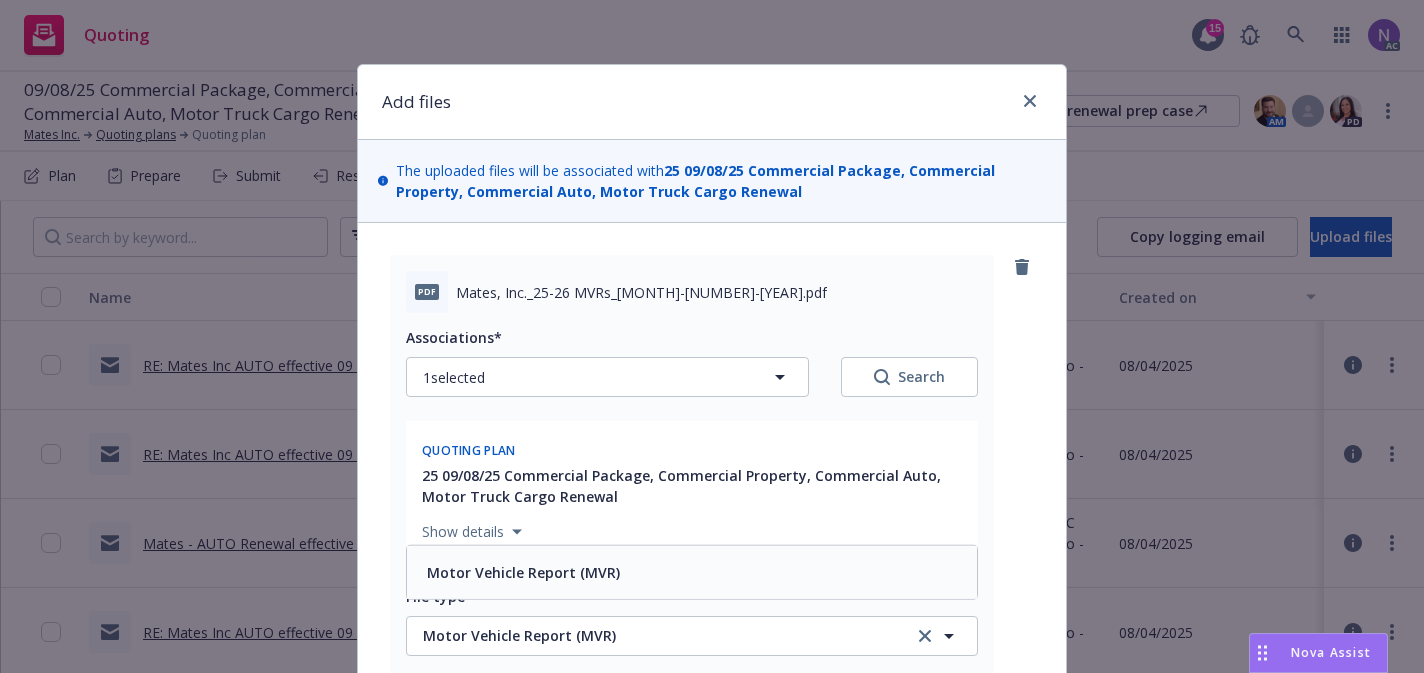 scroll, scrollTop: 0, scrollLeft: 0, axis: both 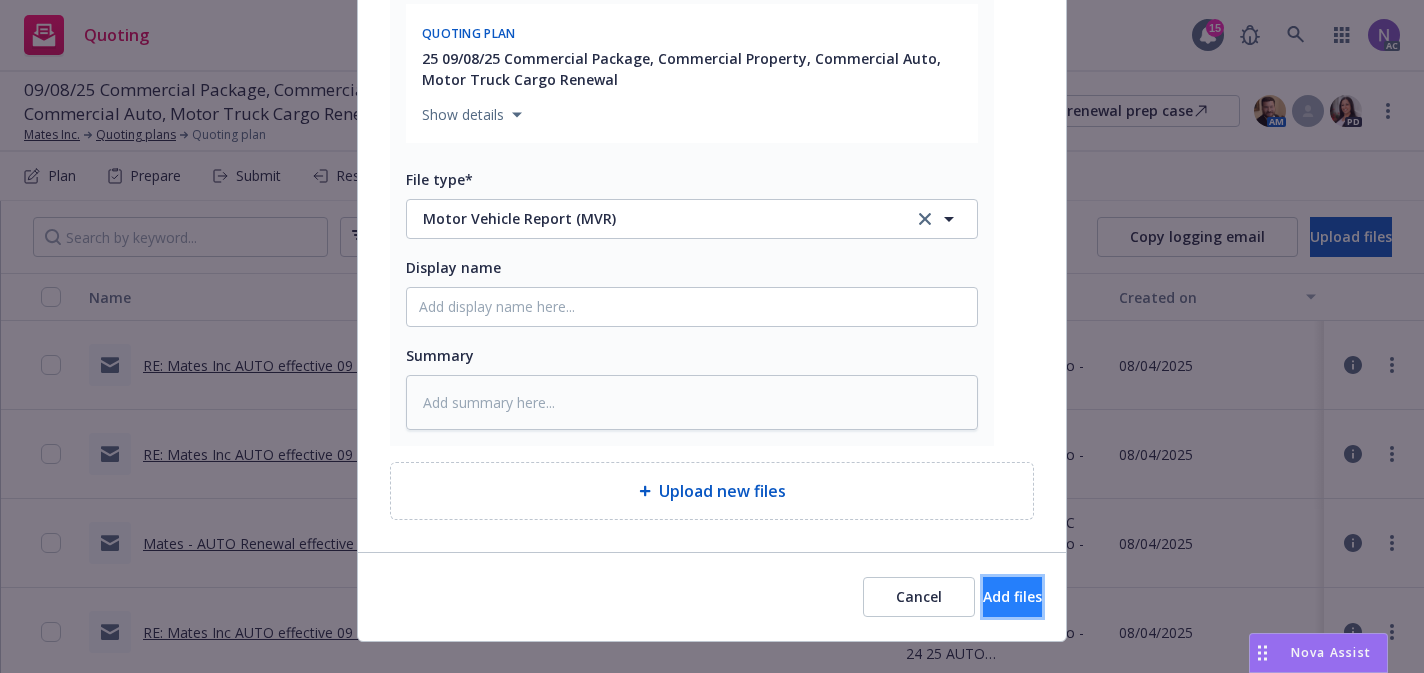 click on "Add files" at bounding box center (1012, 597) 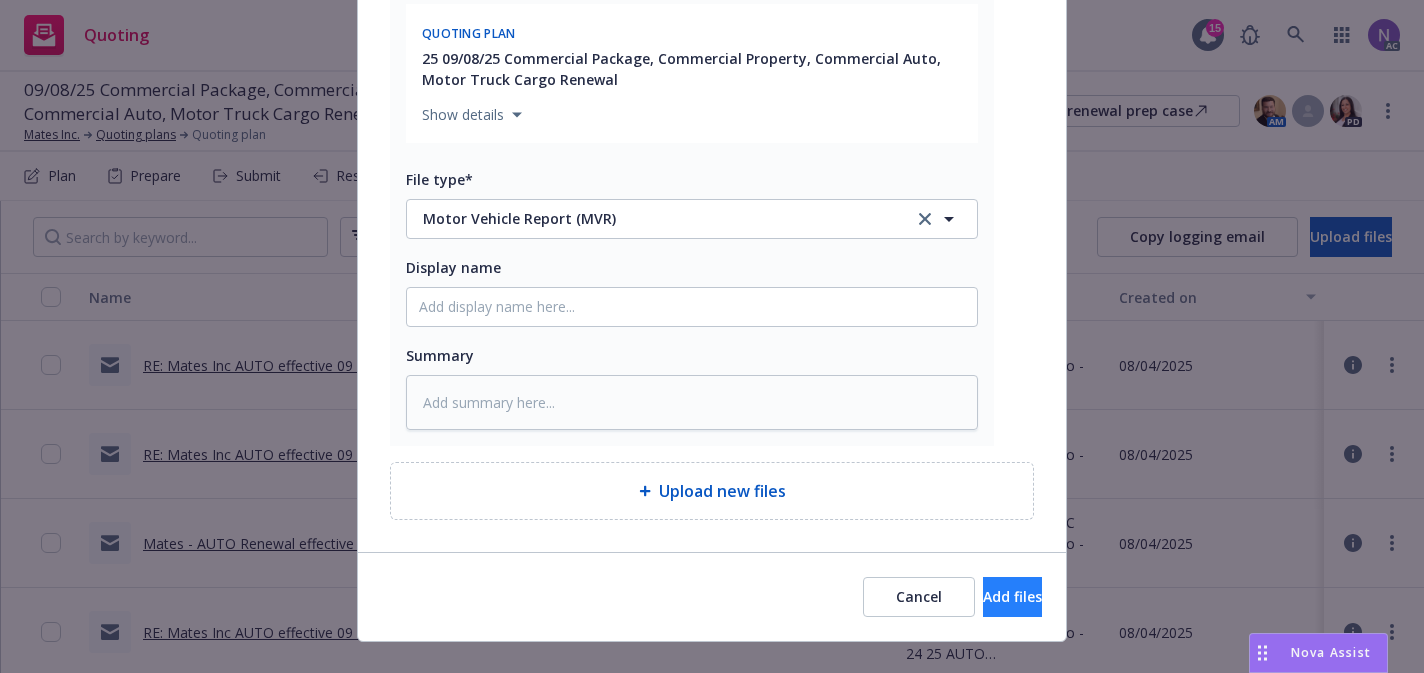 scroll, scrollTop: 376, scrollLeft: 0, axis: vertical 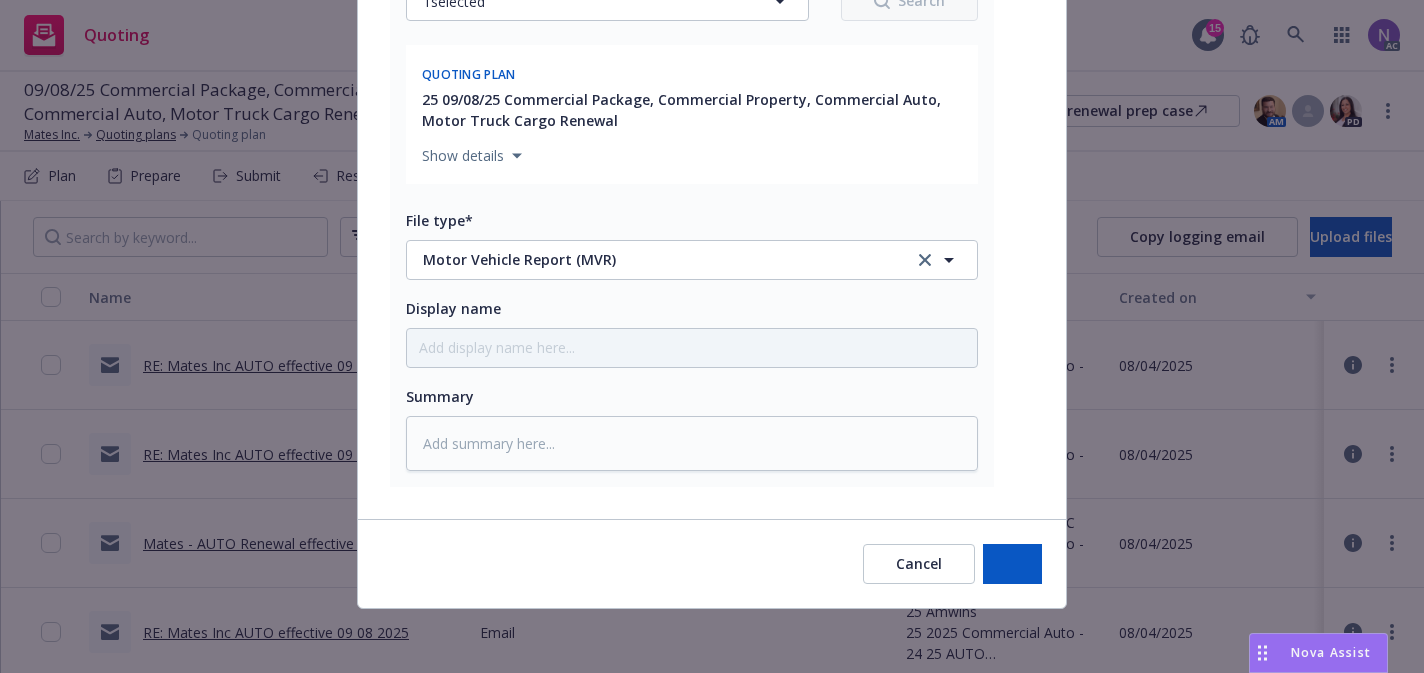 type on "x" 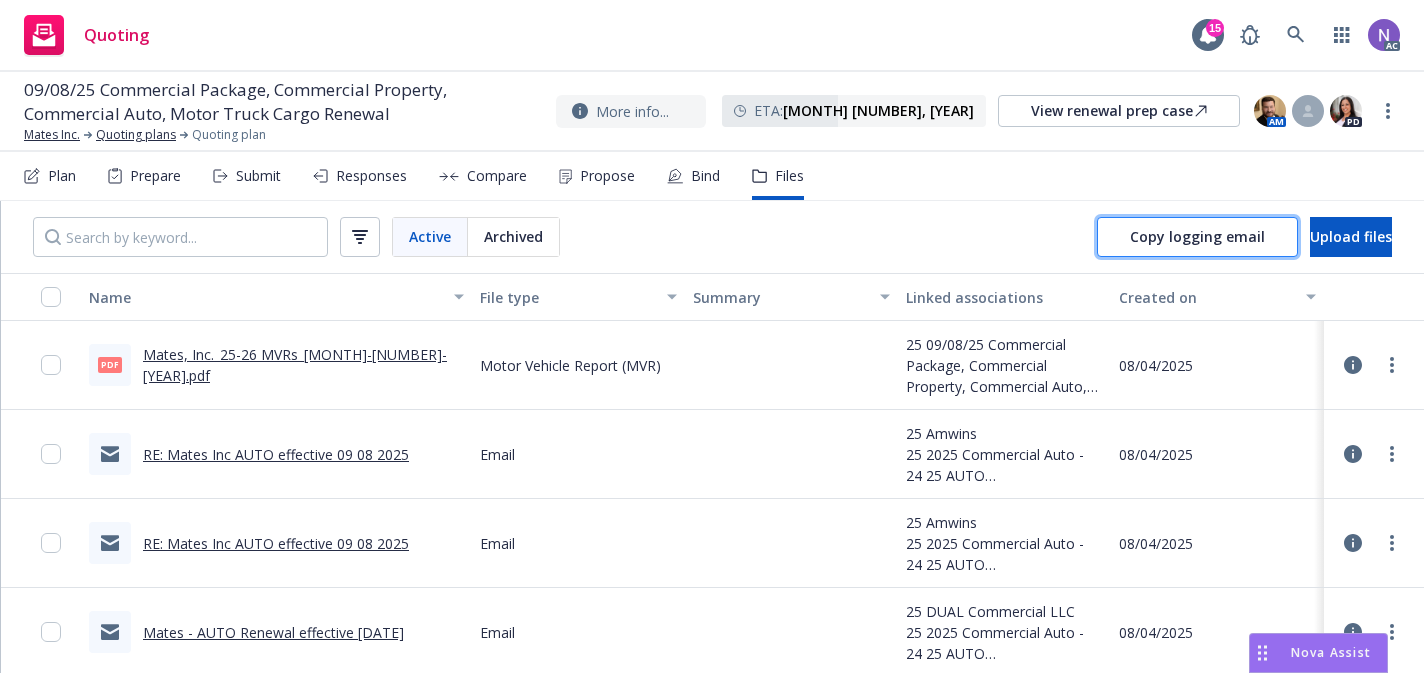 click on "Copy logging email" at bounding box center (1197, 236) 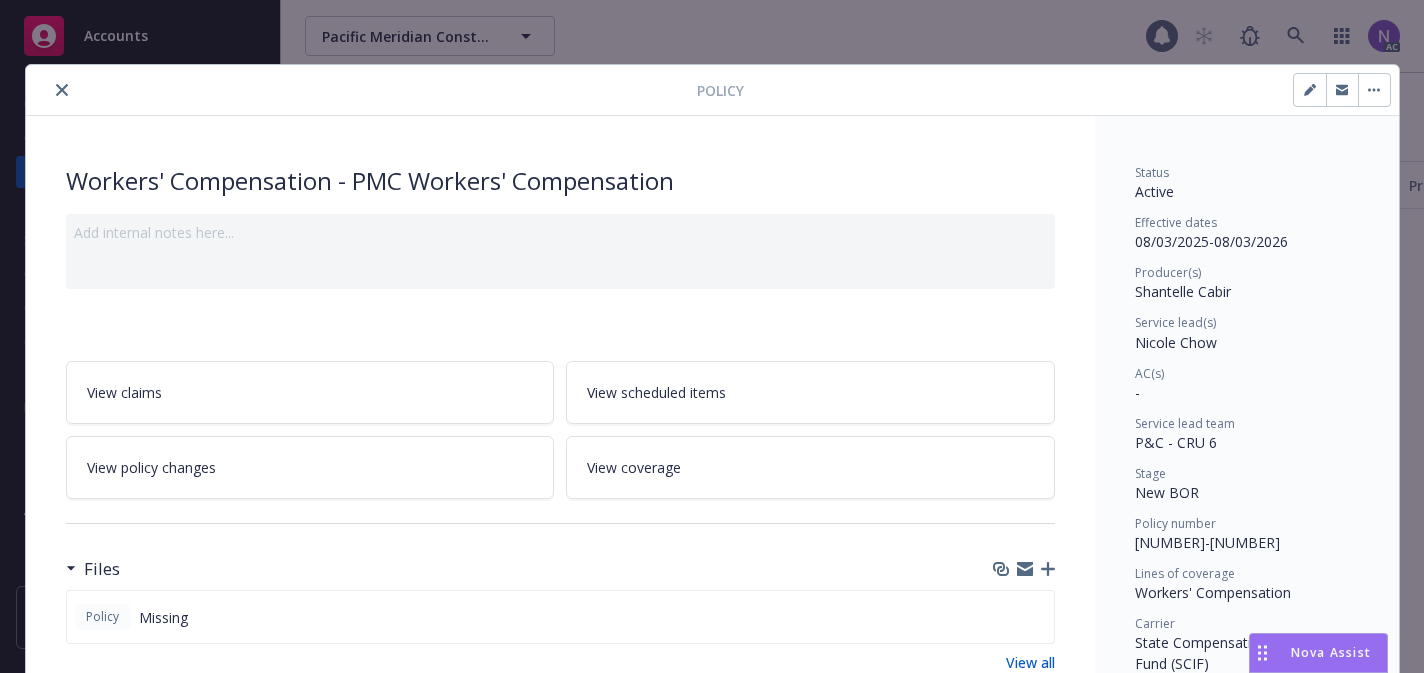 scroll, scrollTop: 0, scrollLeft: 0, axis: both 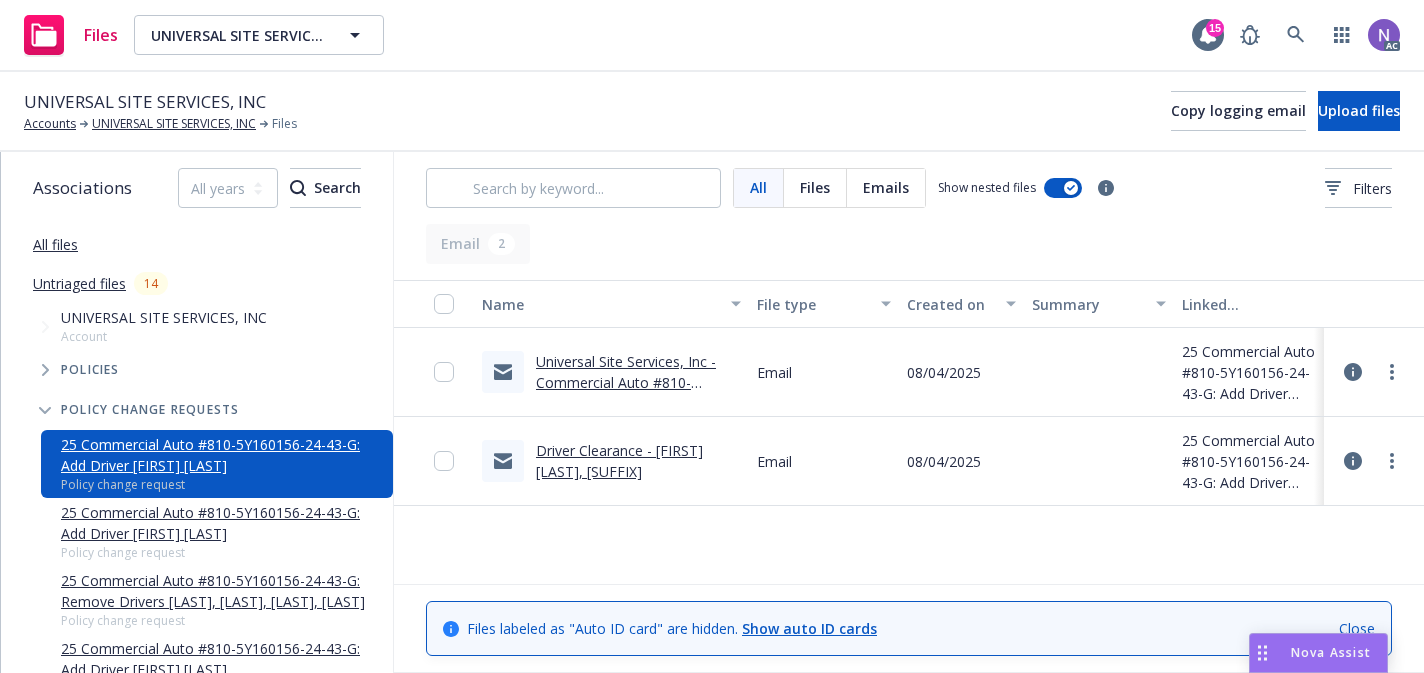 click on "[COMPANY_NAME] - Commercial Auto #[POLICY_NUMBER]: Driver Clearance - [FIRST] [LAST]" at bounding box center [626, 403] 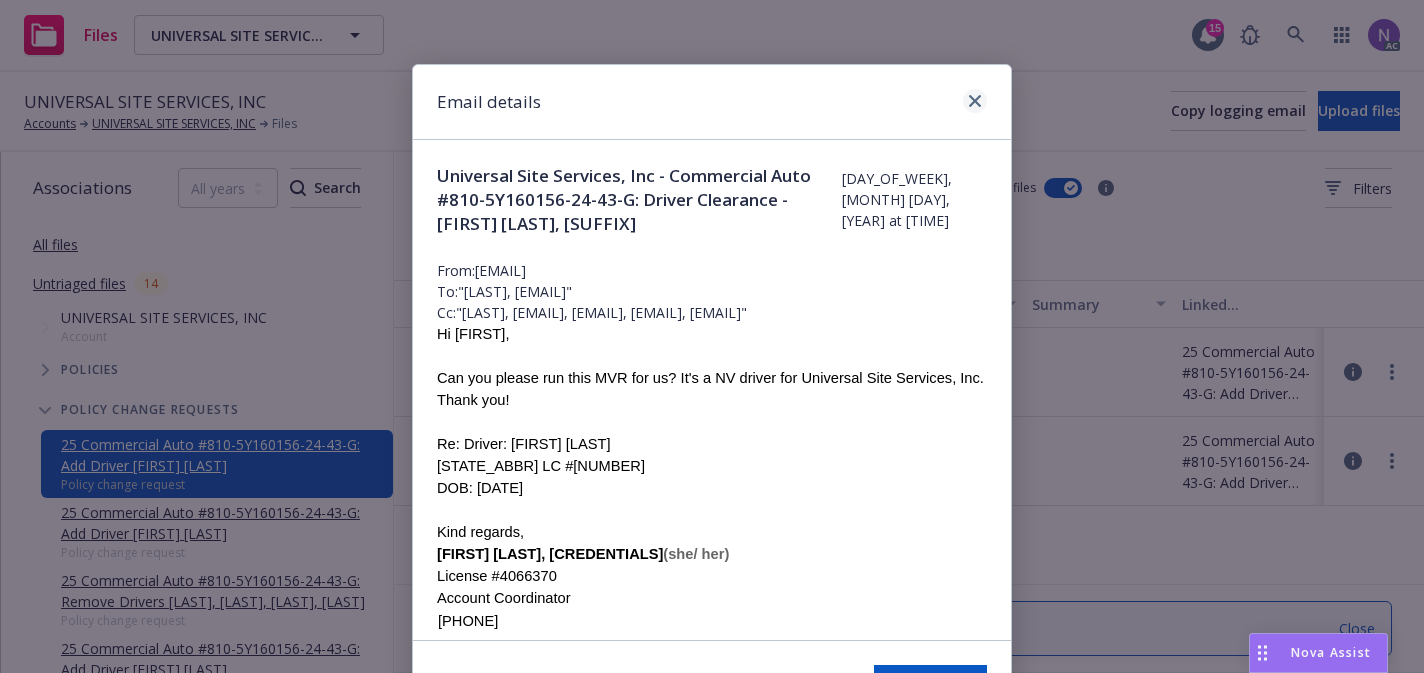click at bounding box center (971, 102) 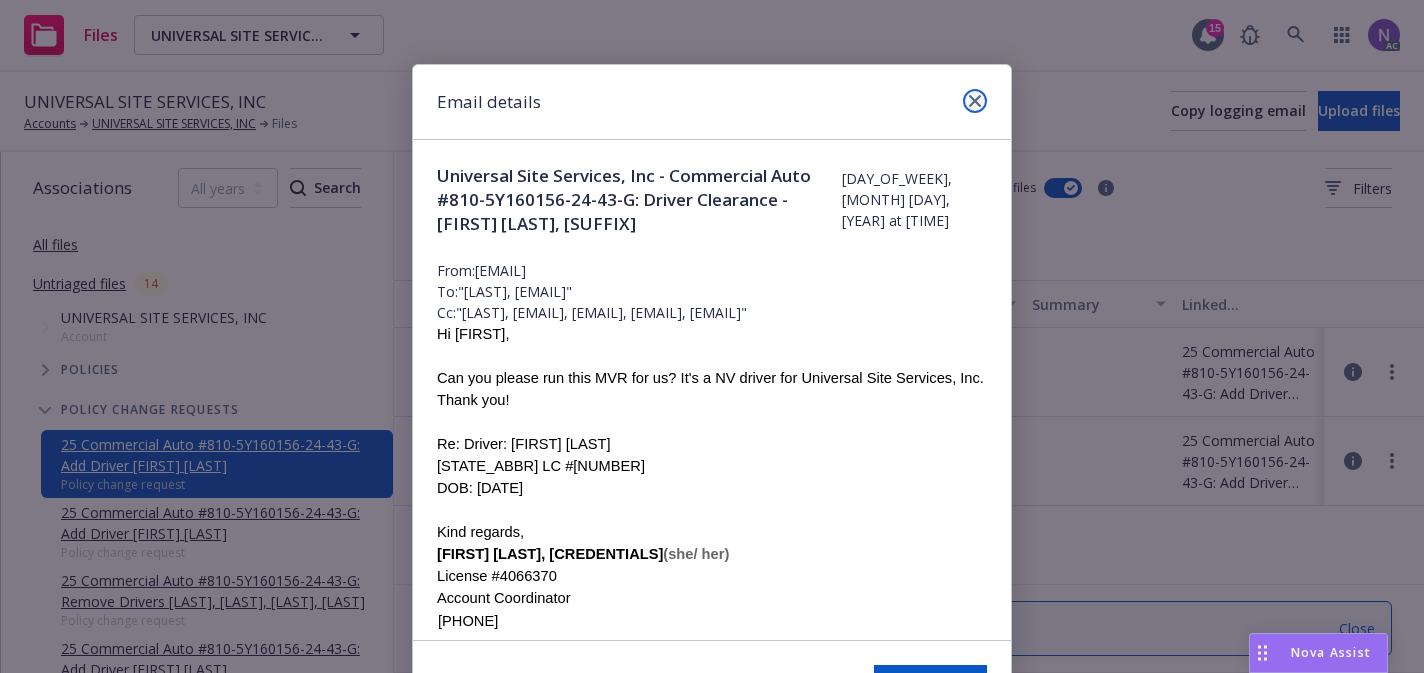 click at bounding box center (975, 101) 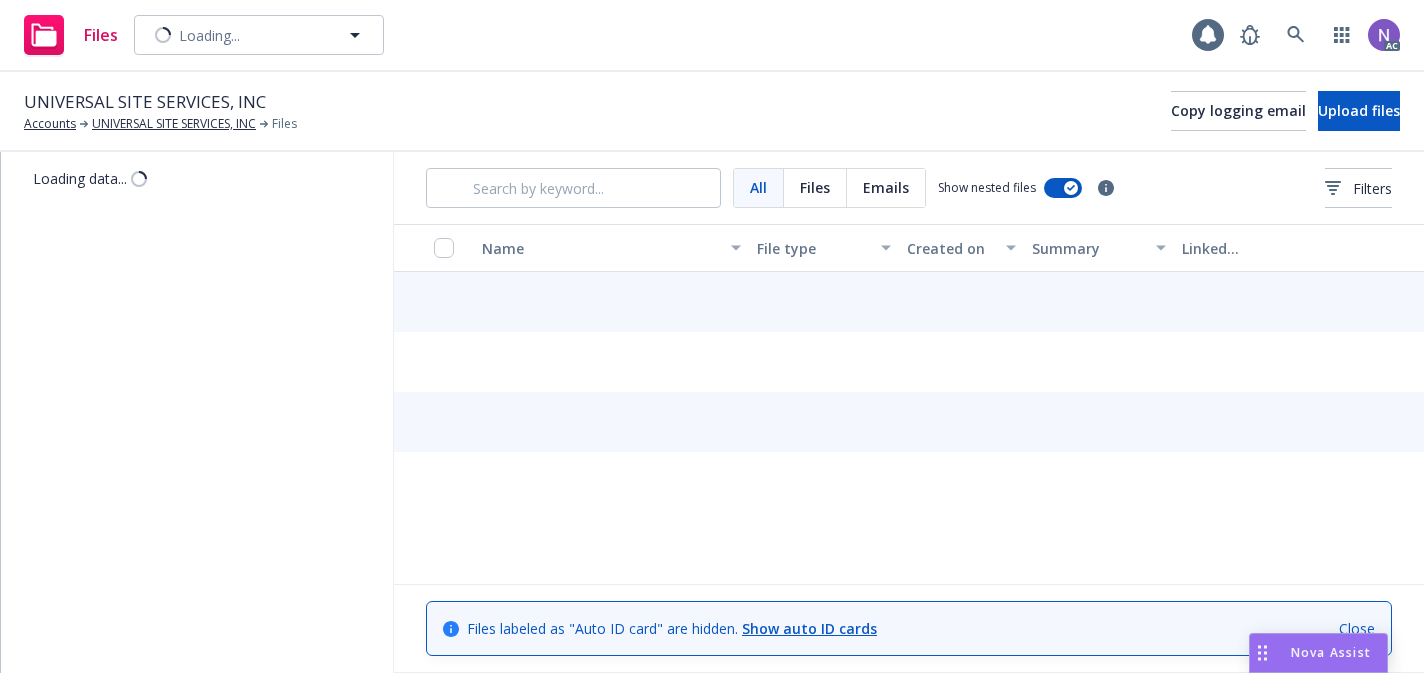 scroll, scrollTop: 0, scrollLeft: 0, axis: both 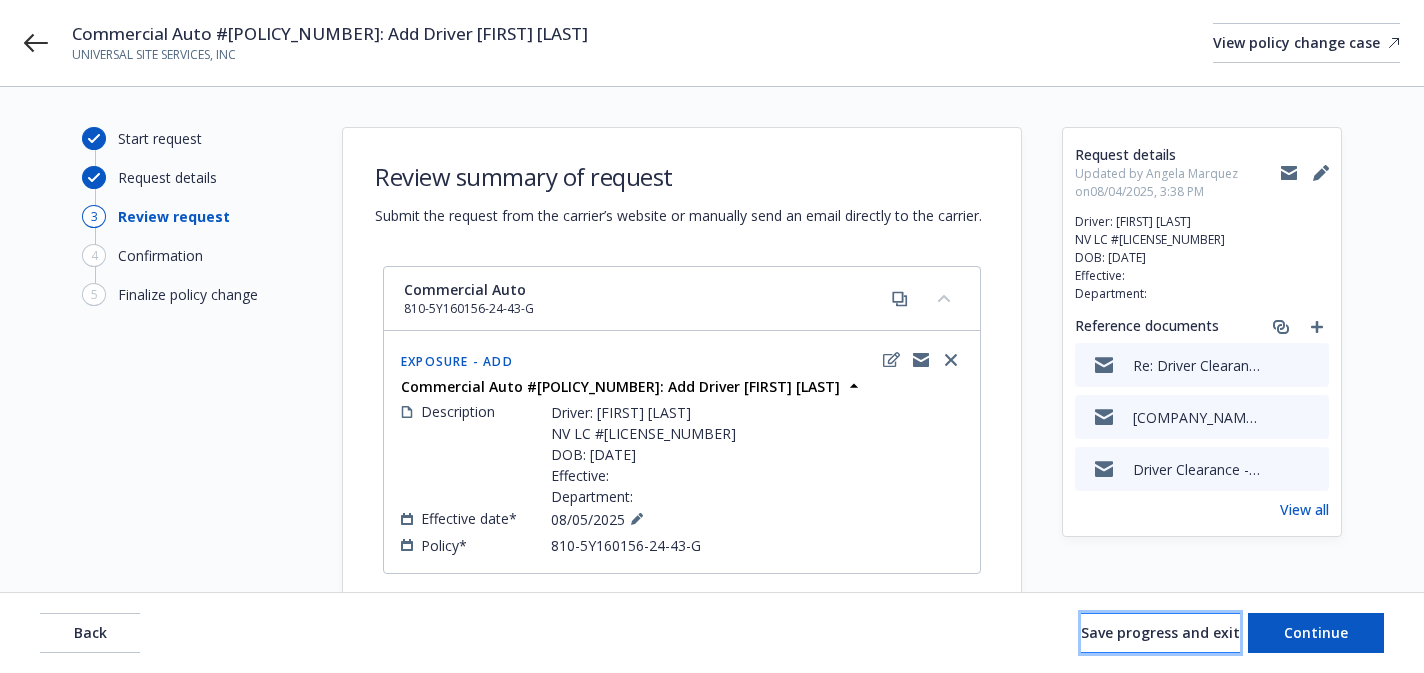 click on "Save progress and exit" at bounding box center (1160, 633) 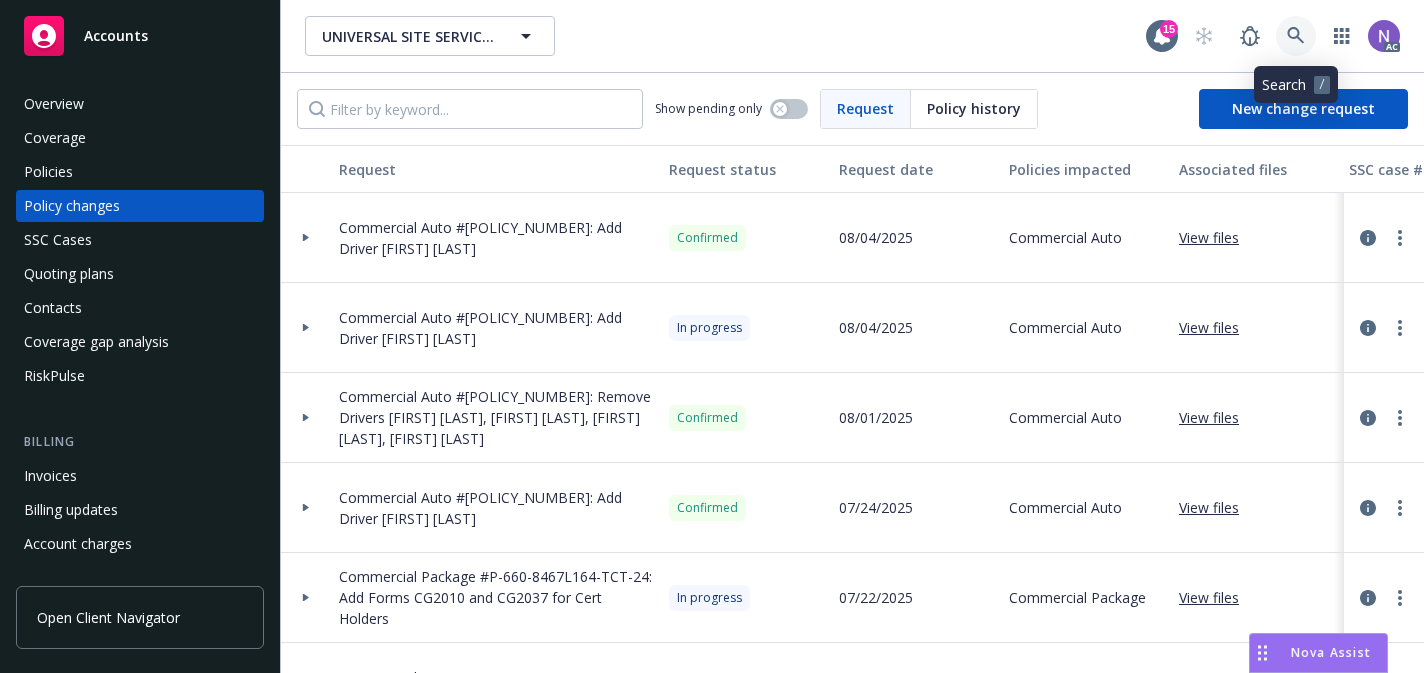 click 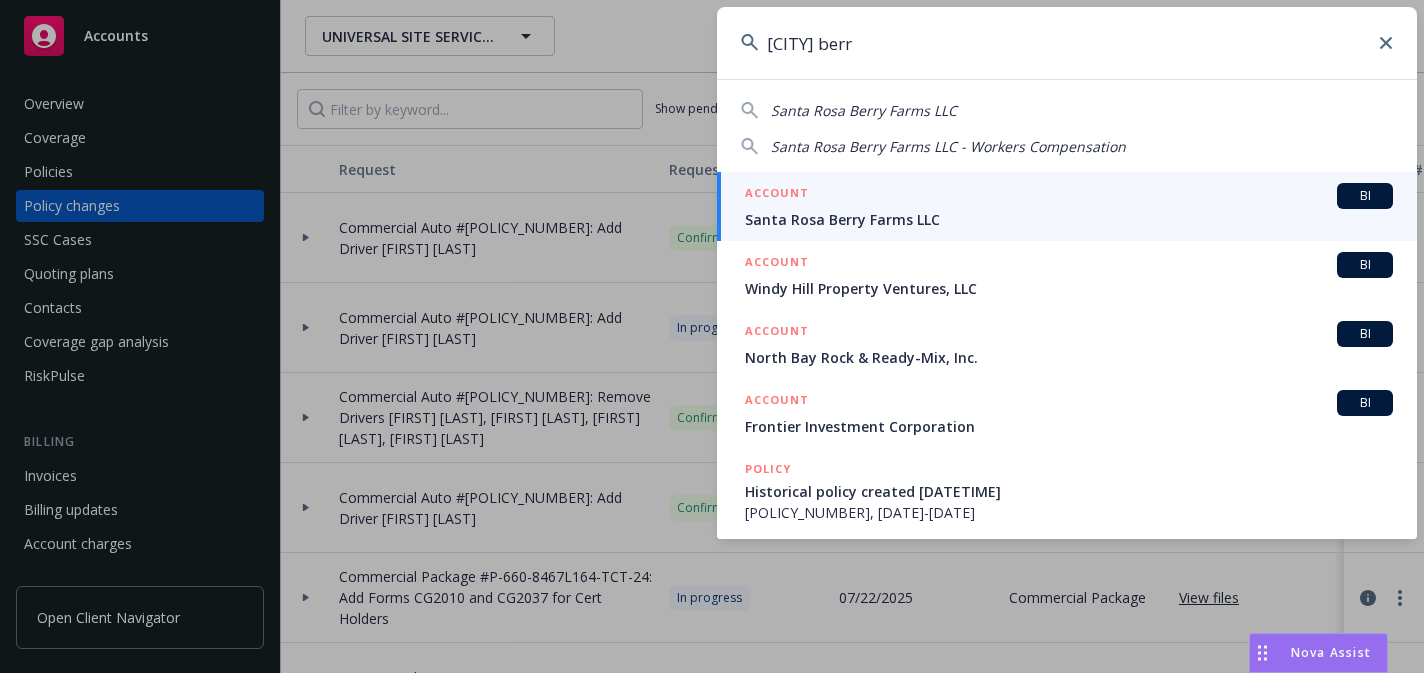 type on "[CITY] berr" 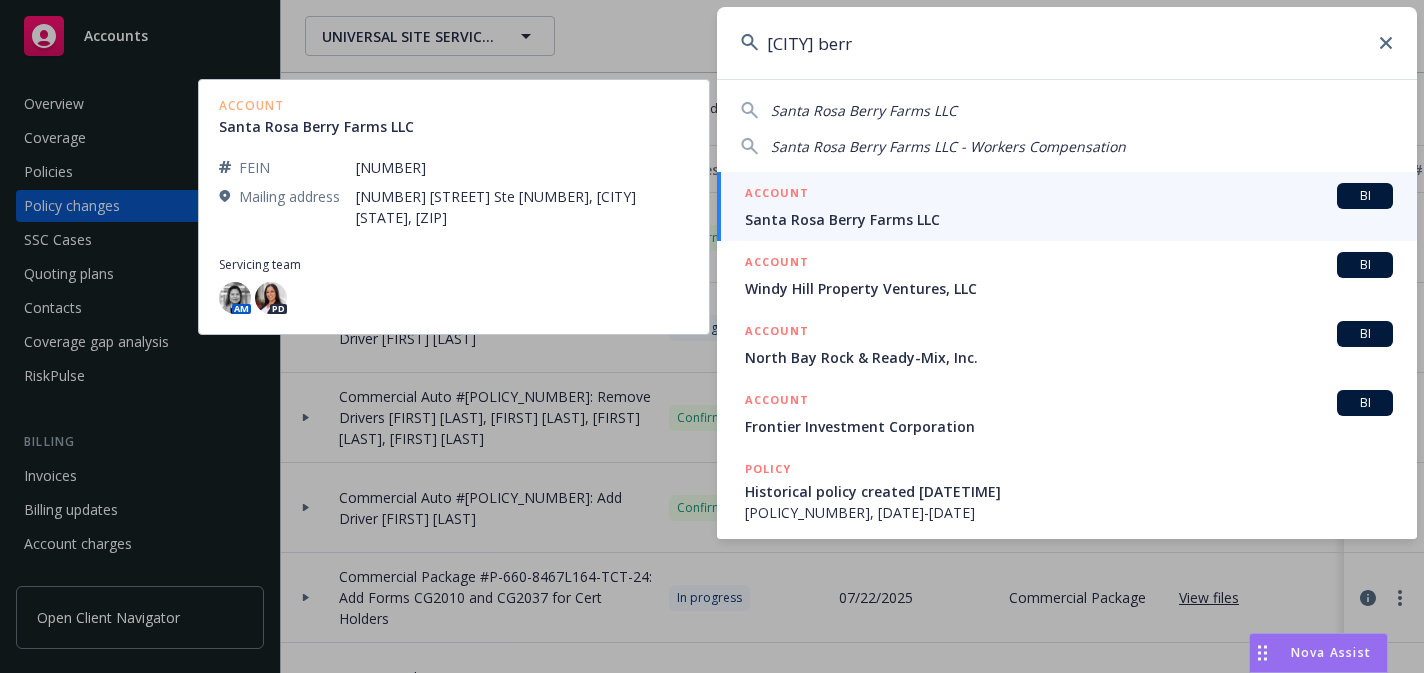 click on "ACCOUNT BI" at bounding box center (1069, 196) 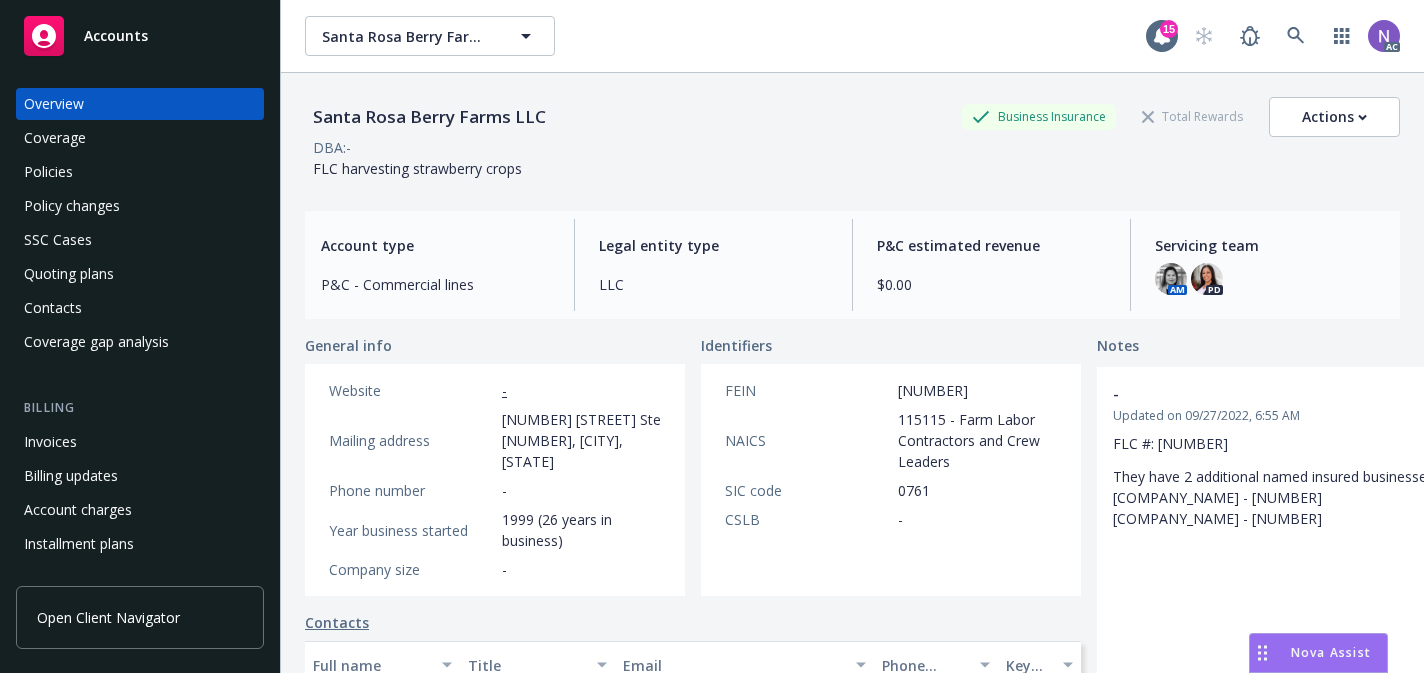 click on "Quoting plans" at bounding box center [69, 274] 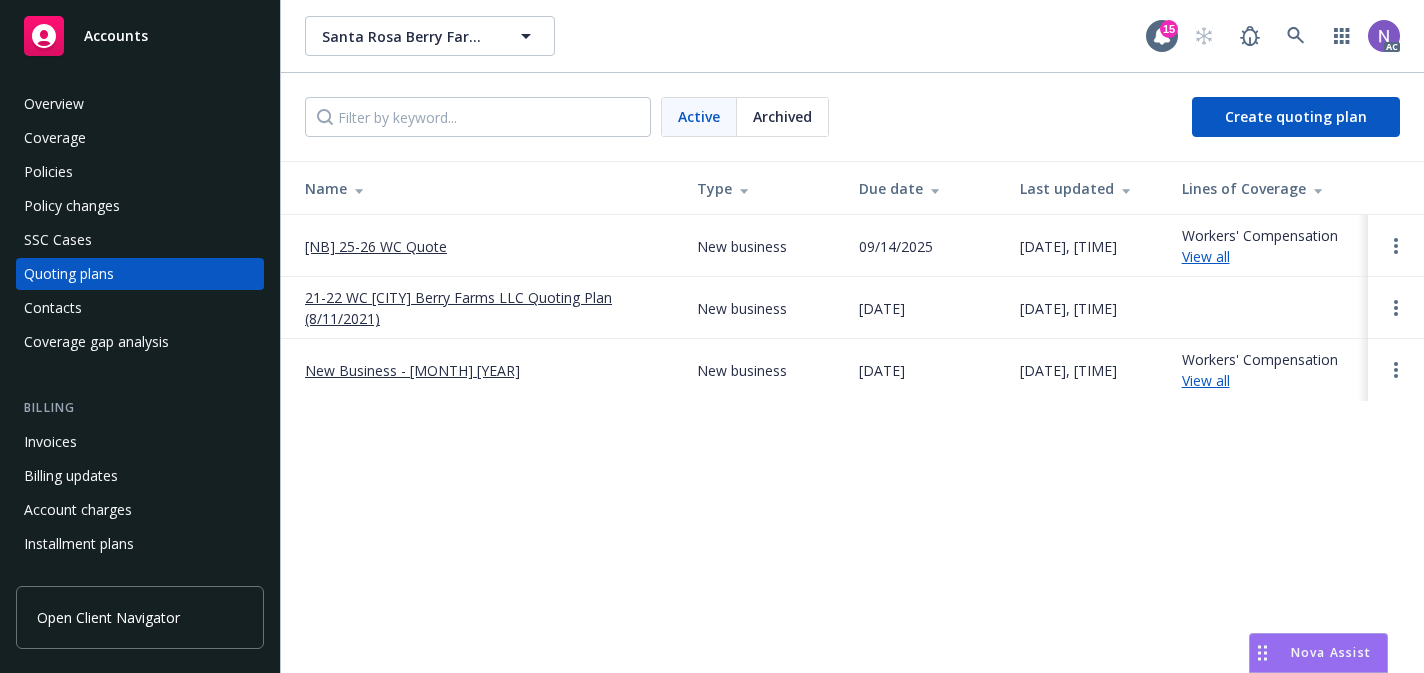 click on "[NB] 25-26 WC Quote" at bounding box center (376, 246) 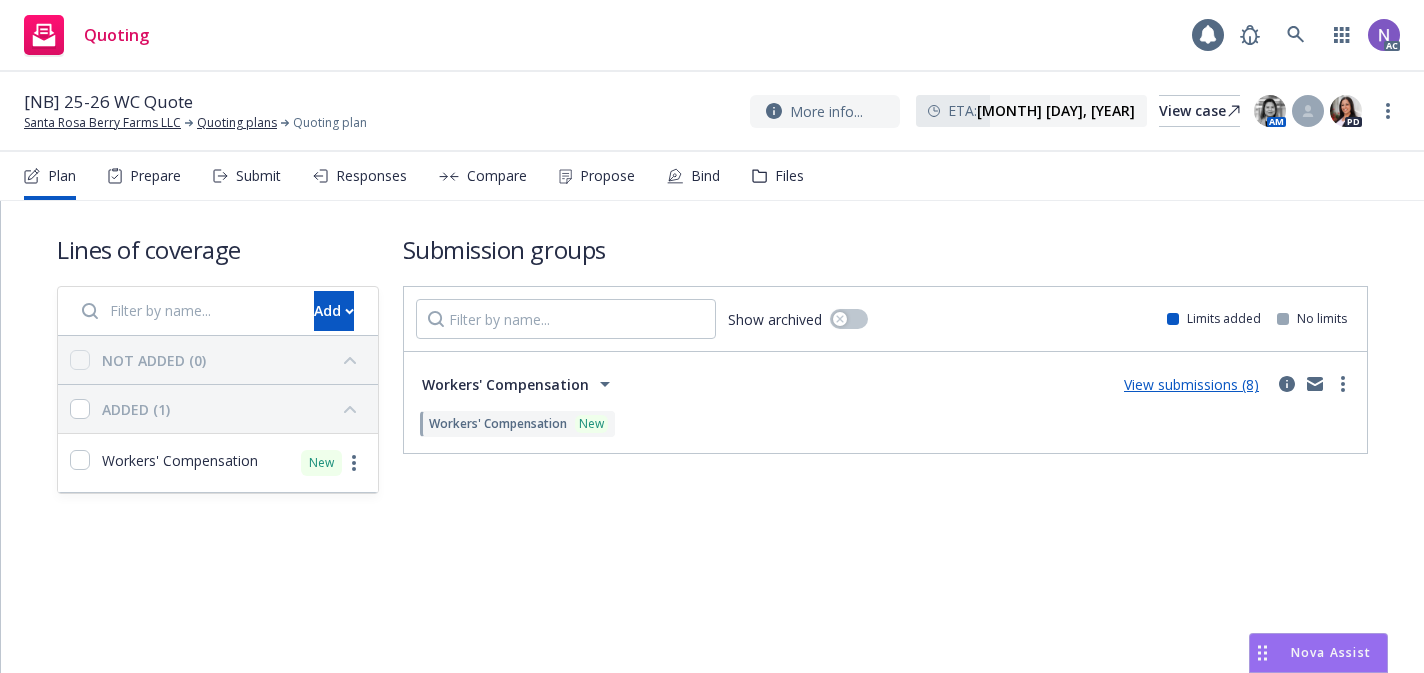 scroll, scrollTop: 0, scrollLeft: 0, axis: both 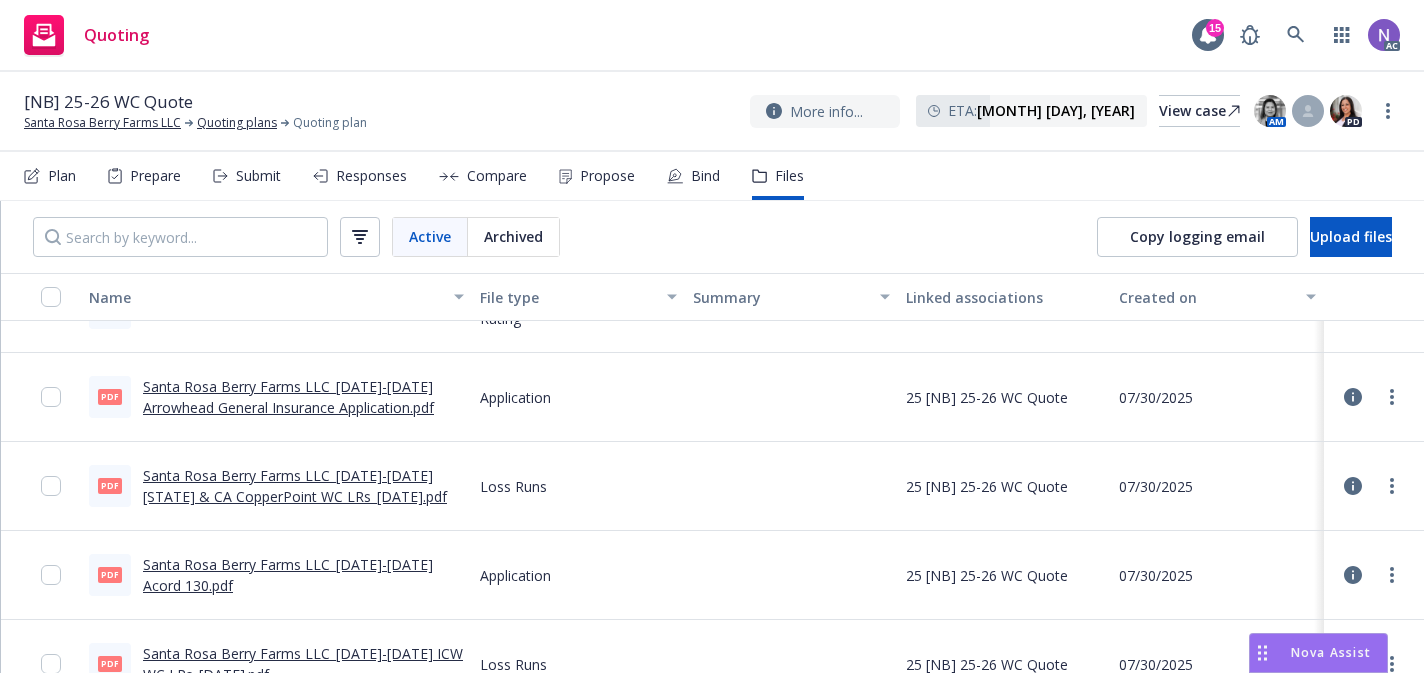 click 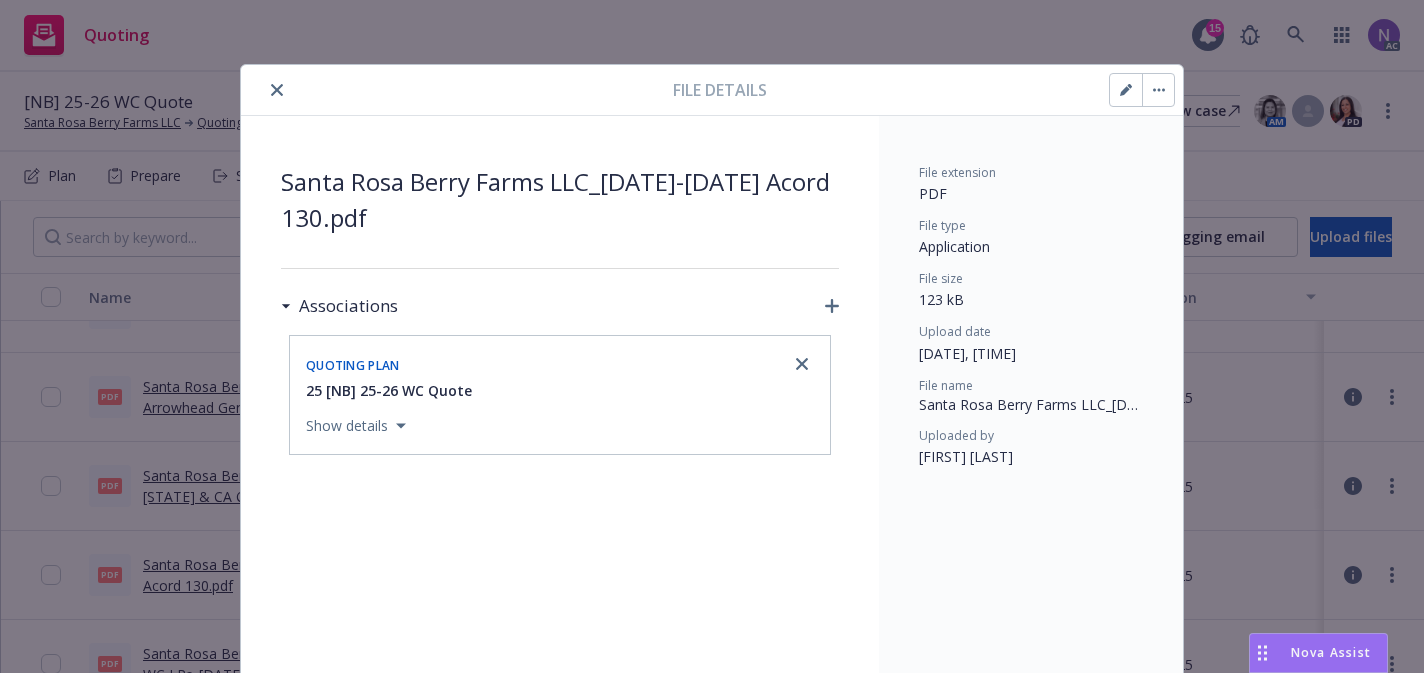click at bounding box center [1158, 90] 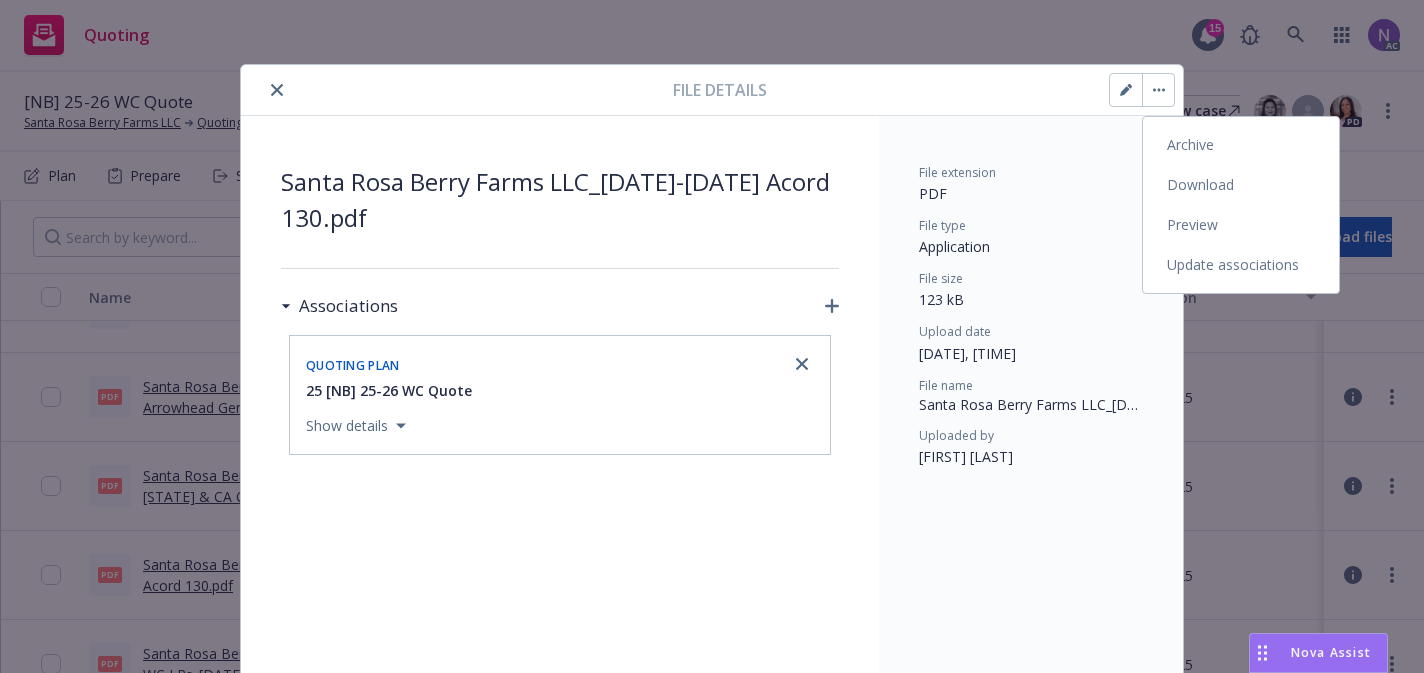 click on "Download" at bounding box center (1241, 185) 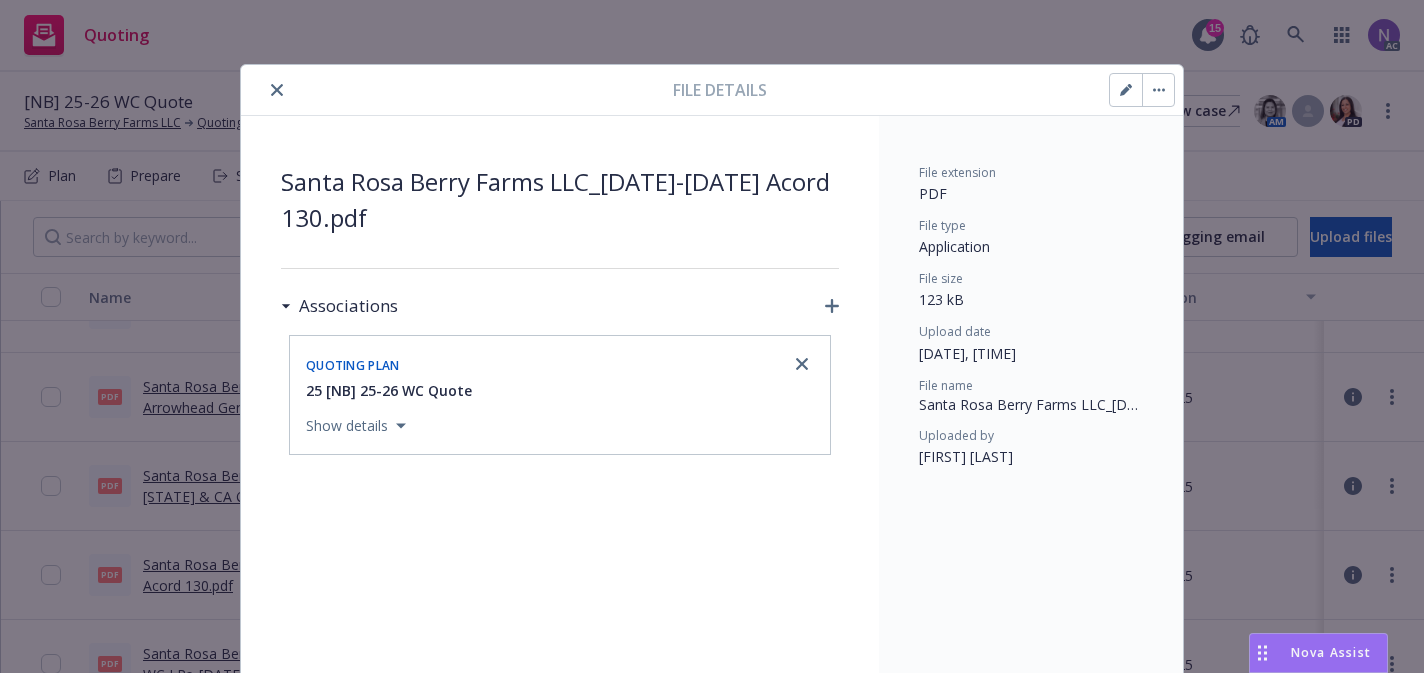 click 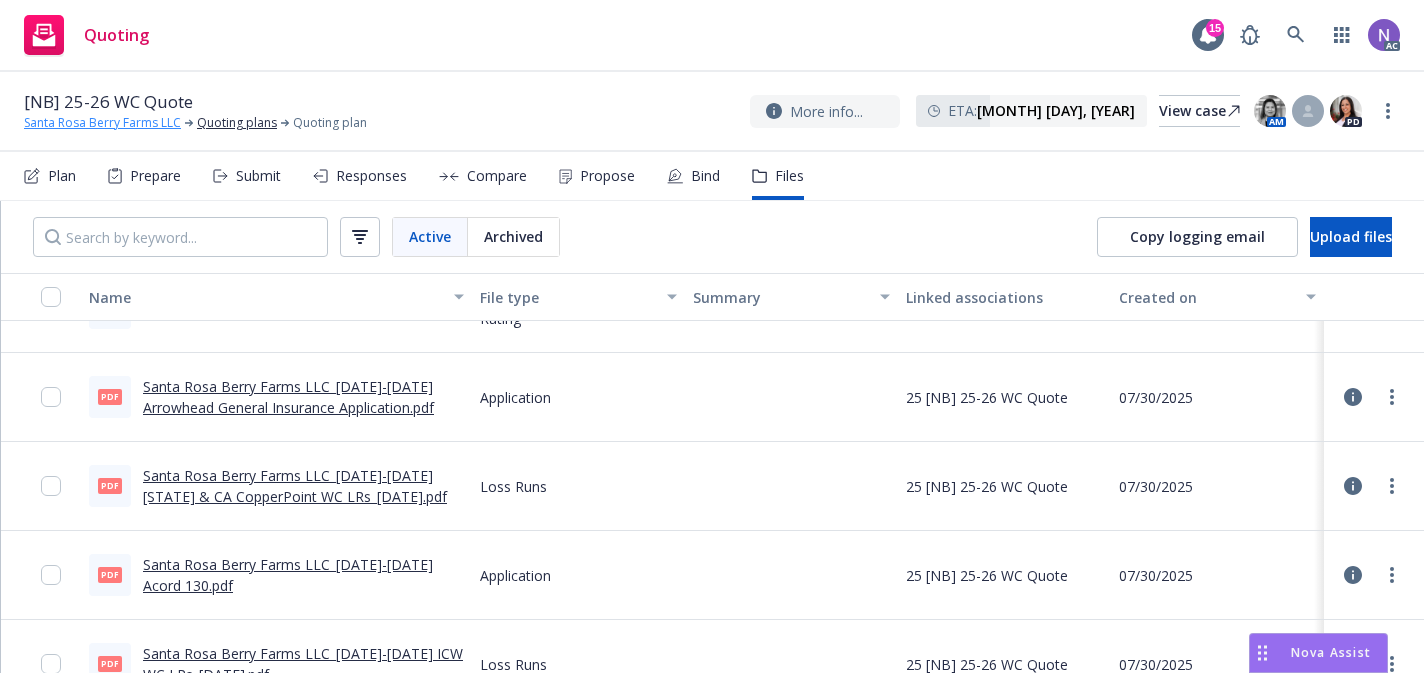 click on "Santa Rosa Berry Farms LLC" at bounding box center (102, 123) 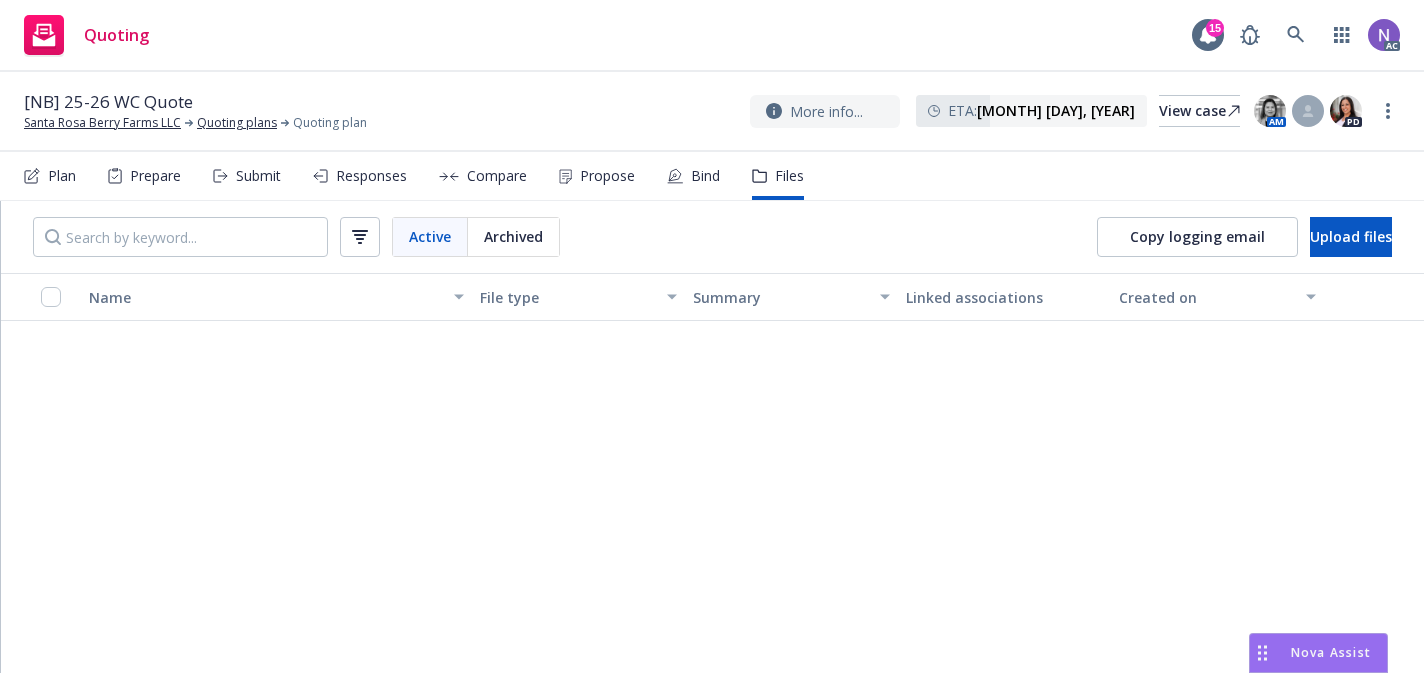 scroll, scrollTop: 0, scrollLeft: 0, axis: both 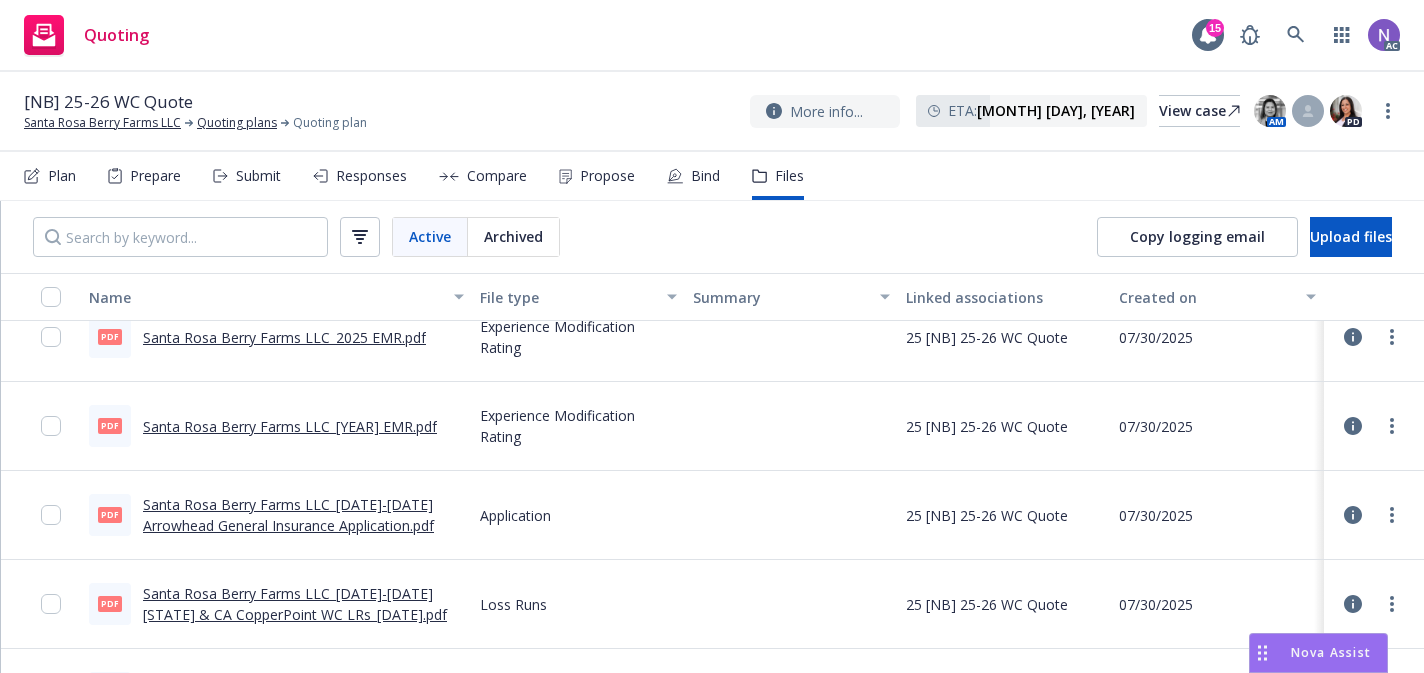 click on "Santa Rosa Berry Farms LLC_22-25 AZ & CA CopperPoint WC LRs_05-26-2025.pdf" at bounding box center (295, 604) 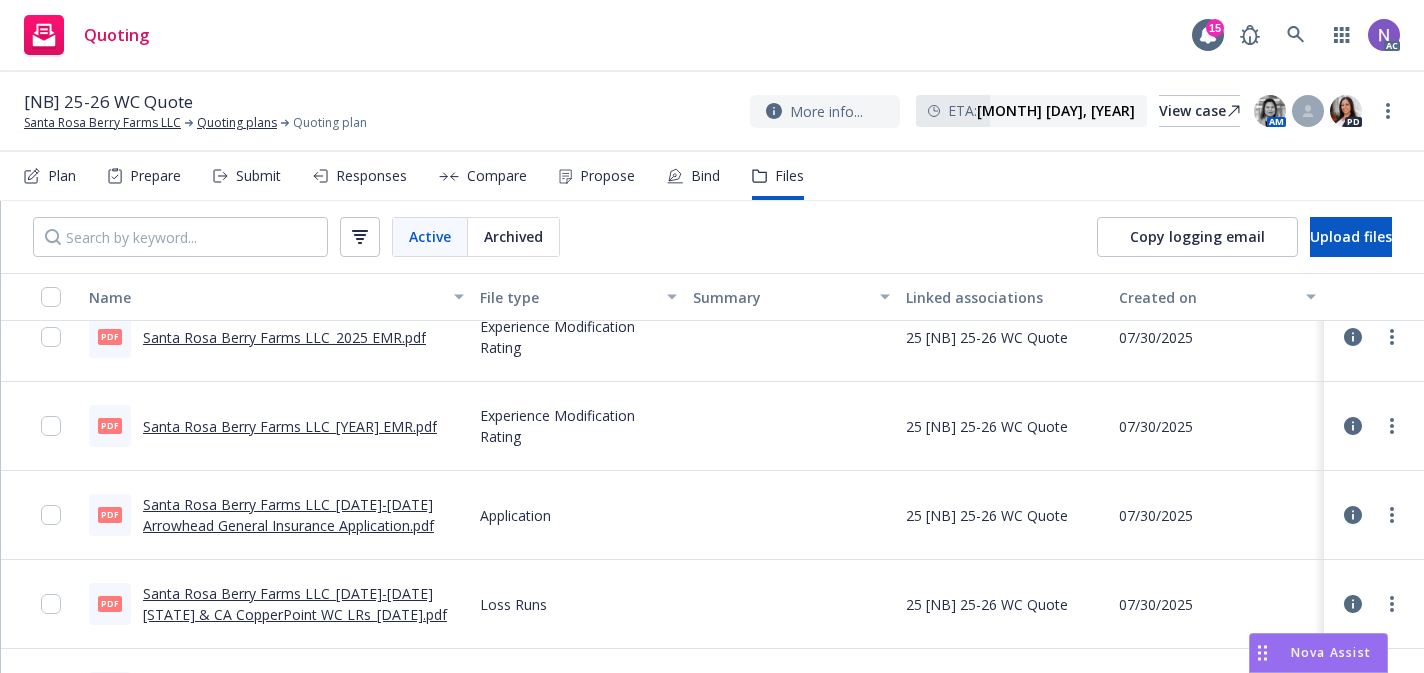 scroll, scrollTop: 0, scrollLeft: 0, axis: both 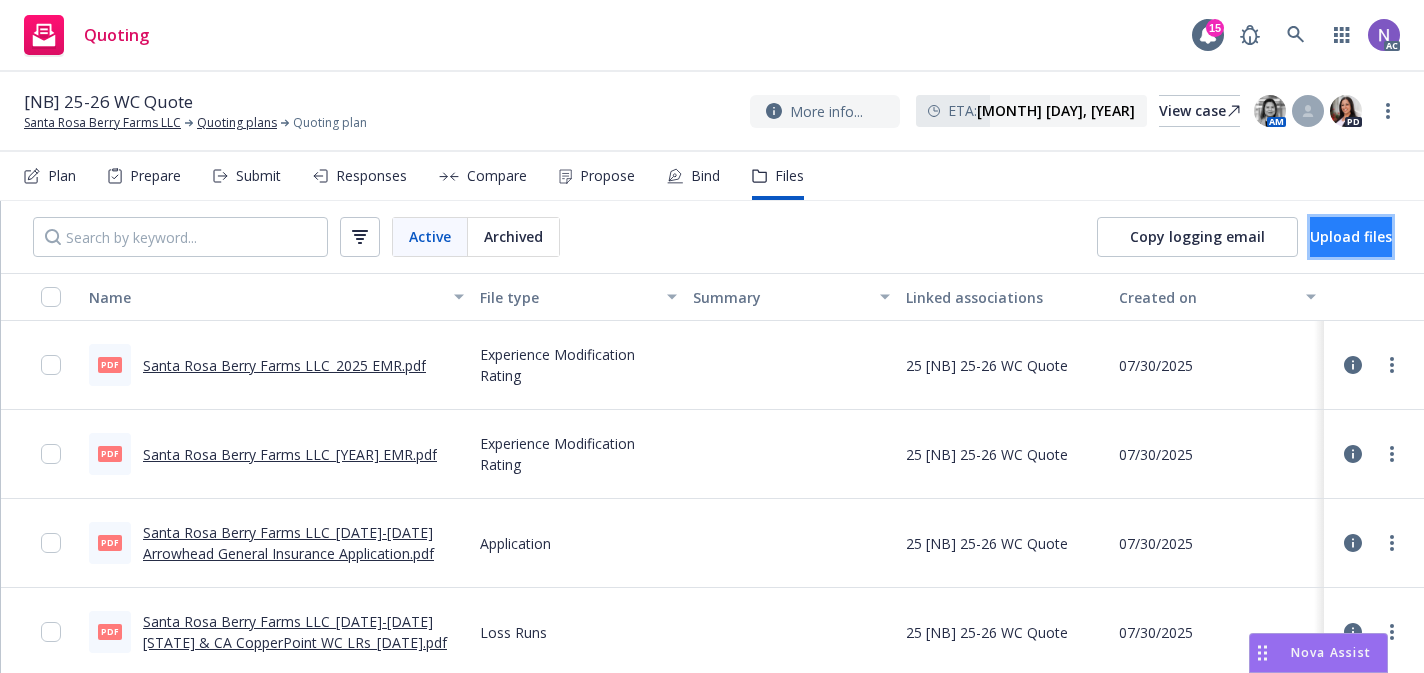 click on "Upload files" at bounding box center (1351, 237) 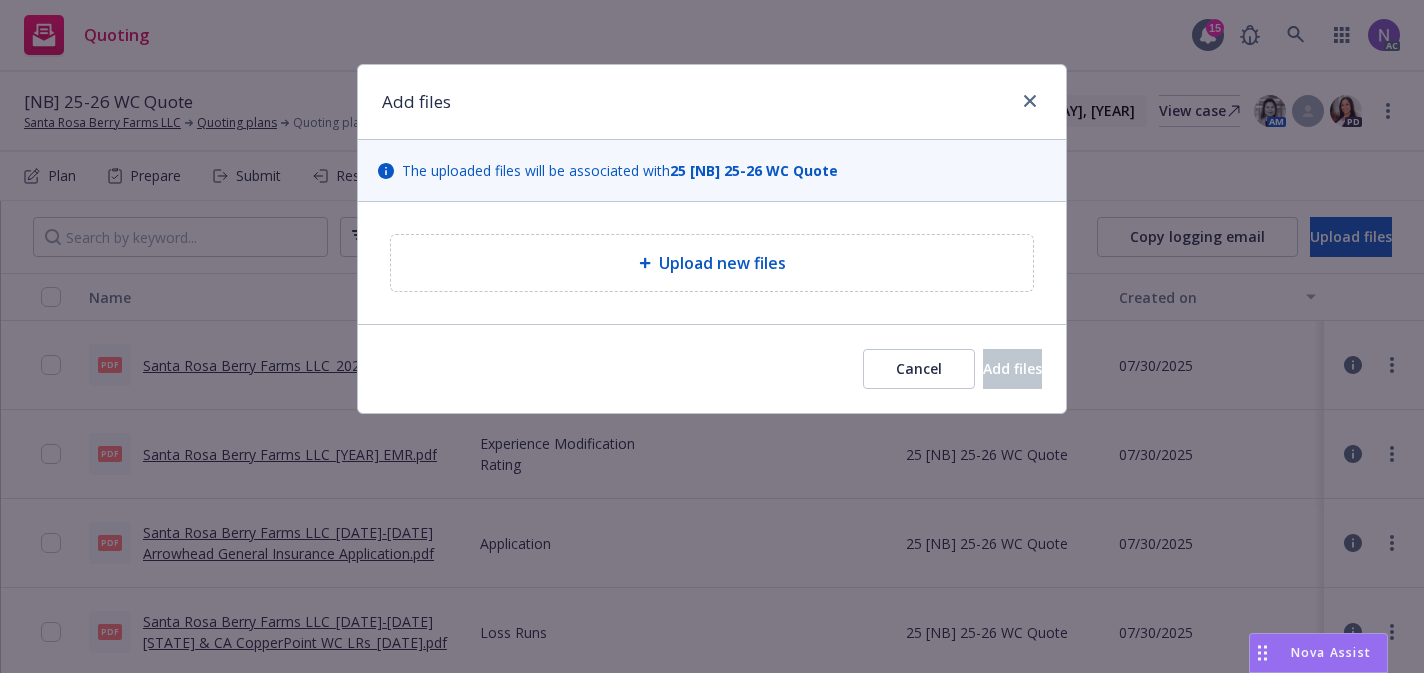 click on "Upload new files" at bounding box center [712, 263] 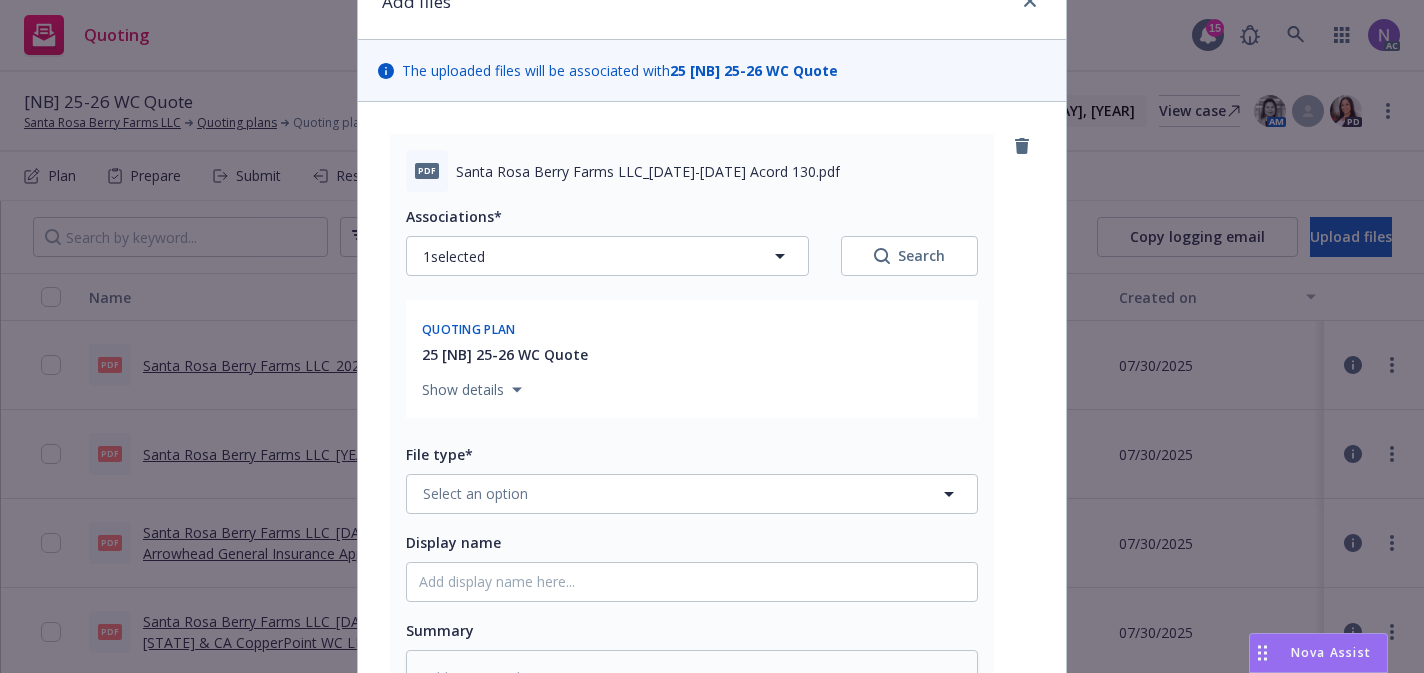 scroll, scrollTop: 249, scrollLeft: 0, axis: vertical 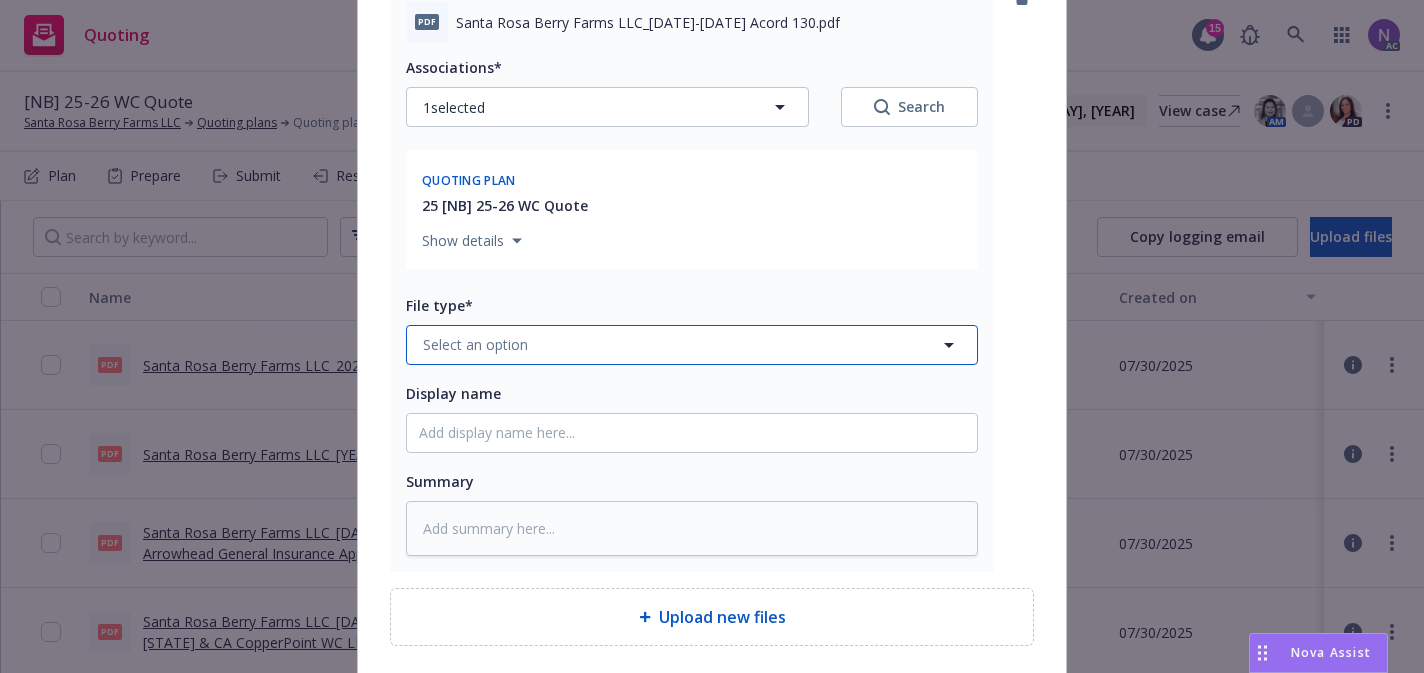 click on "Select an option" at bounding box center (692, 345) 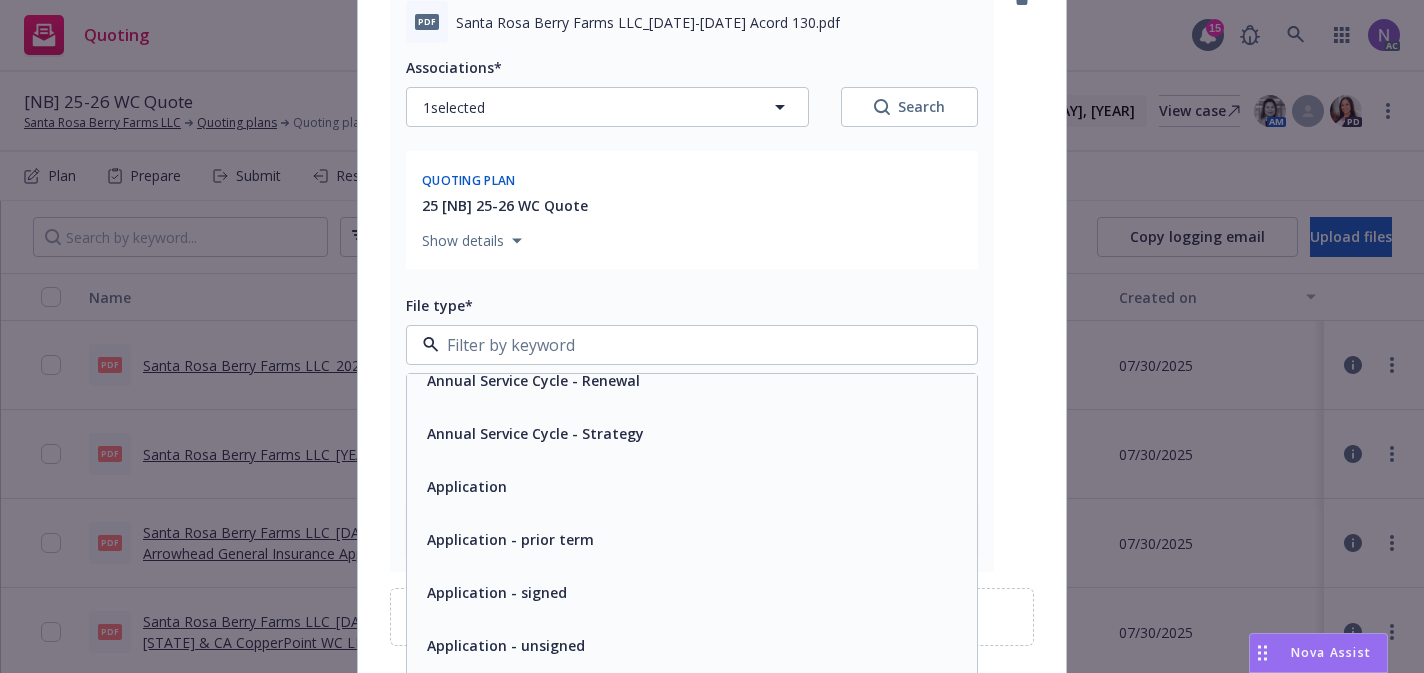 scroll, scrollTop: 247, scrollLeft: 0, axis: vertical 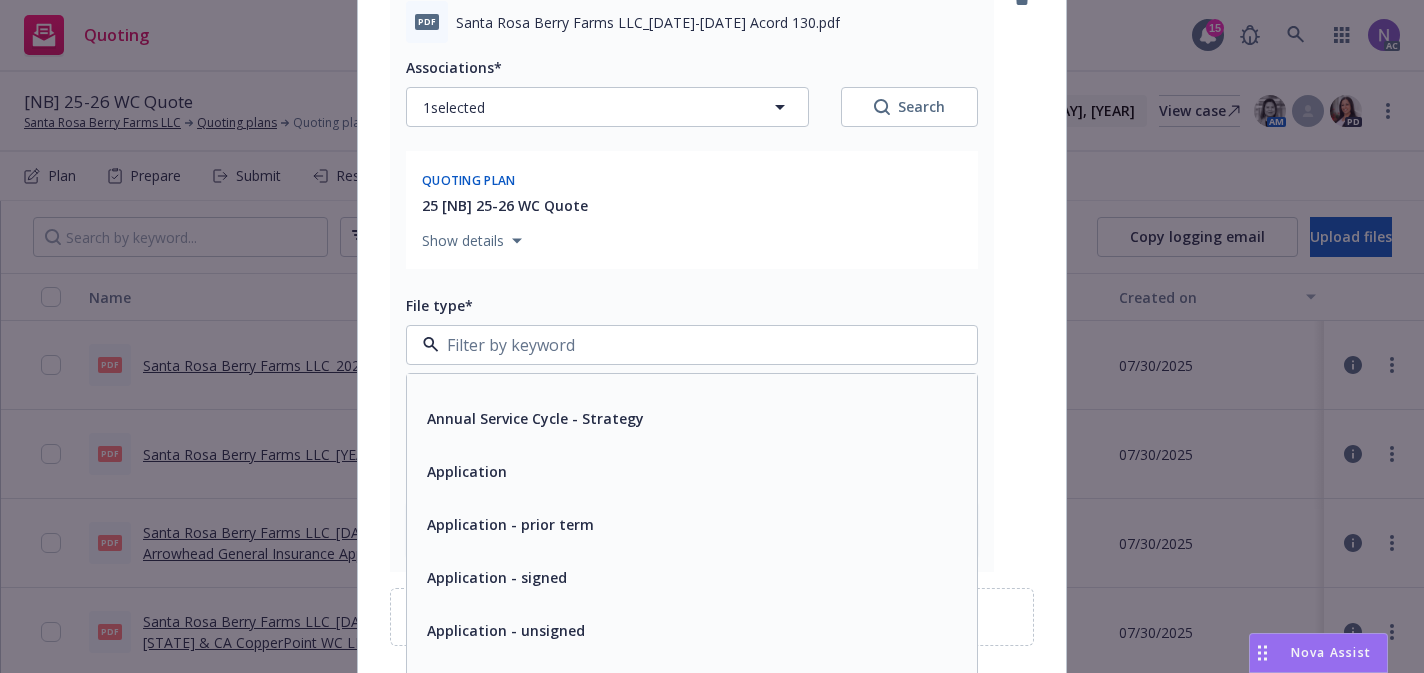 click on "Application - unsigned" at bounding box center (692, 630) 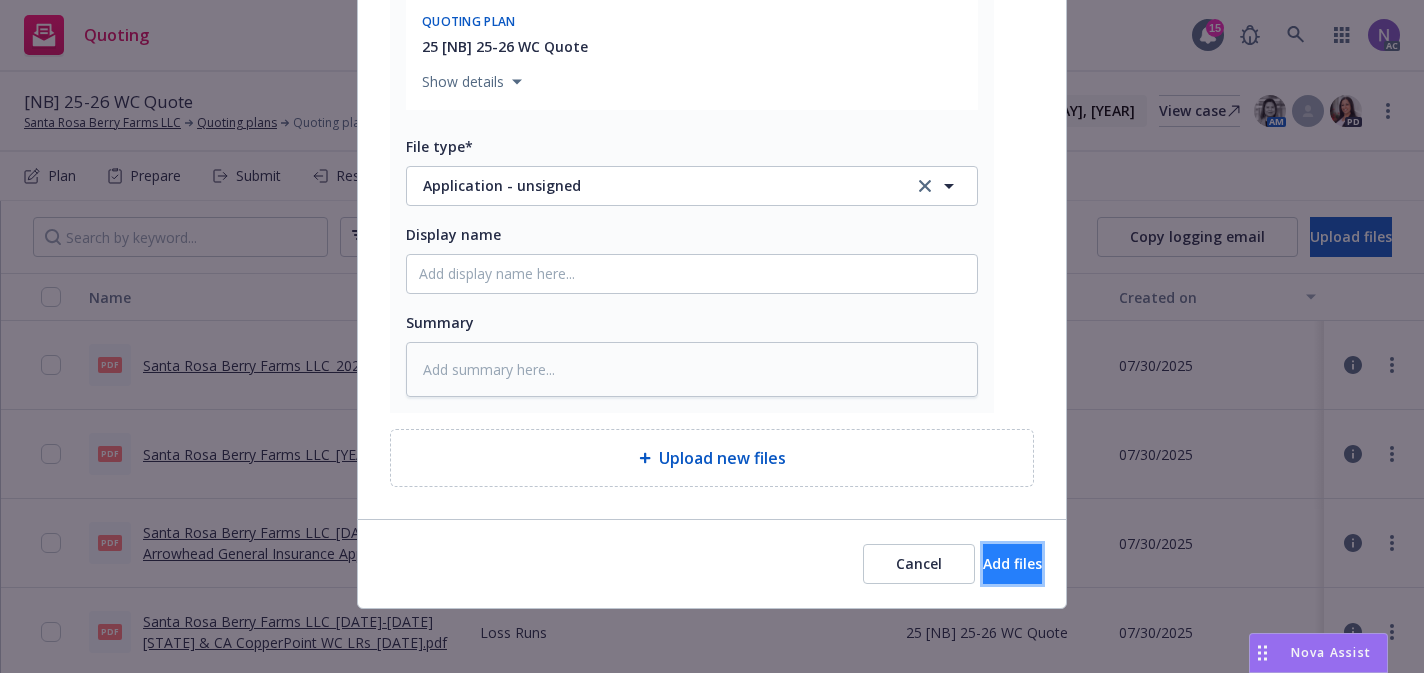 click on "Add files" at bounding box center [1012, 564] 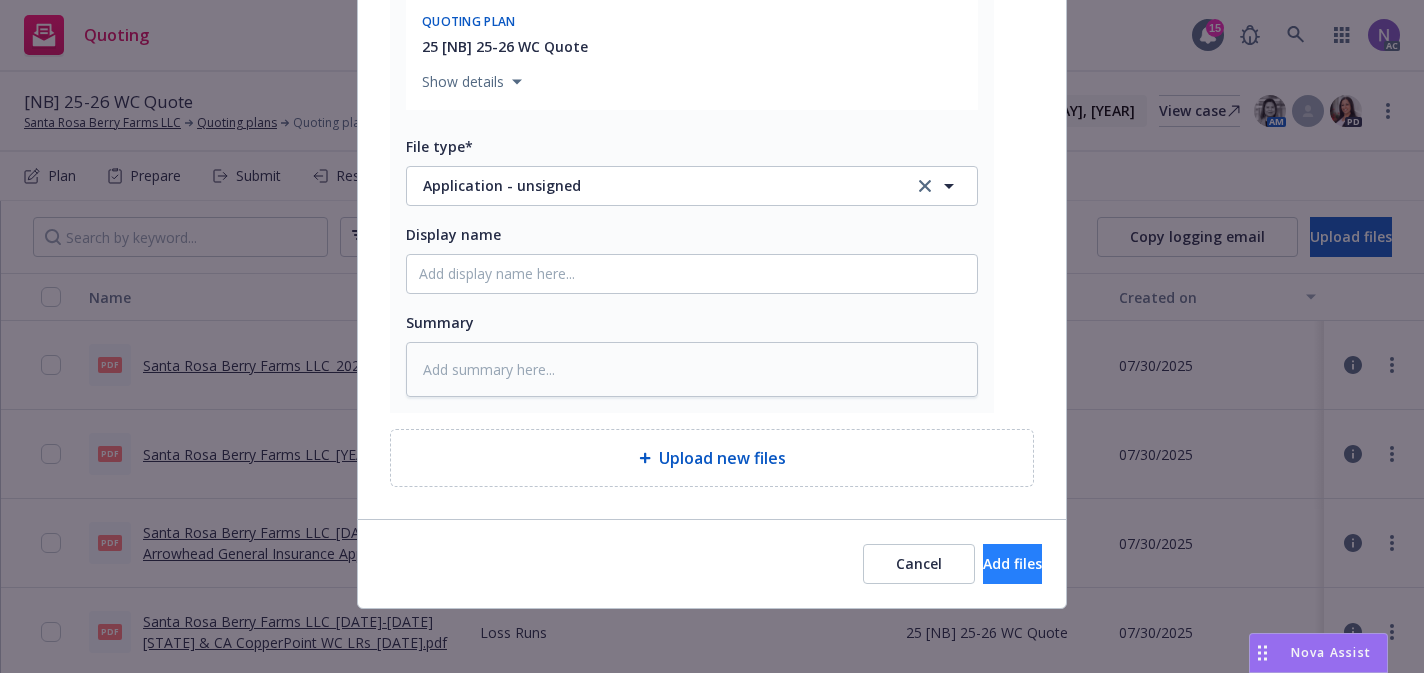 scroll, scrollTop: 334, scrollLeft: 0, axis: vertical 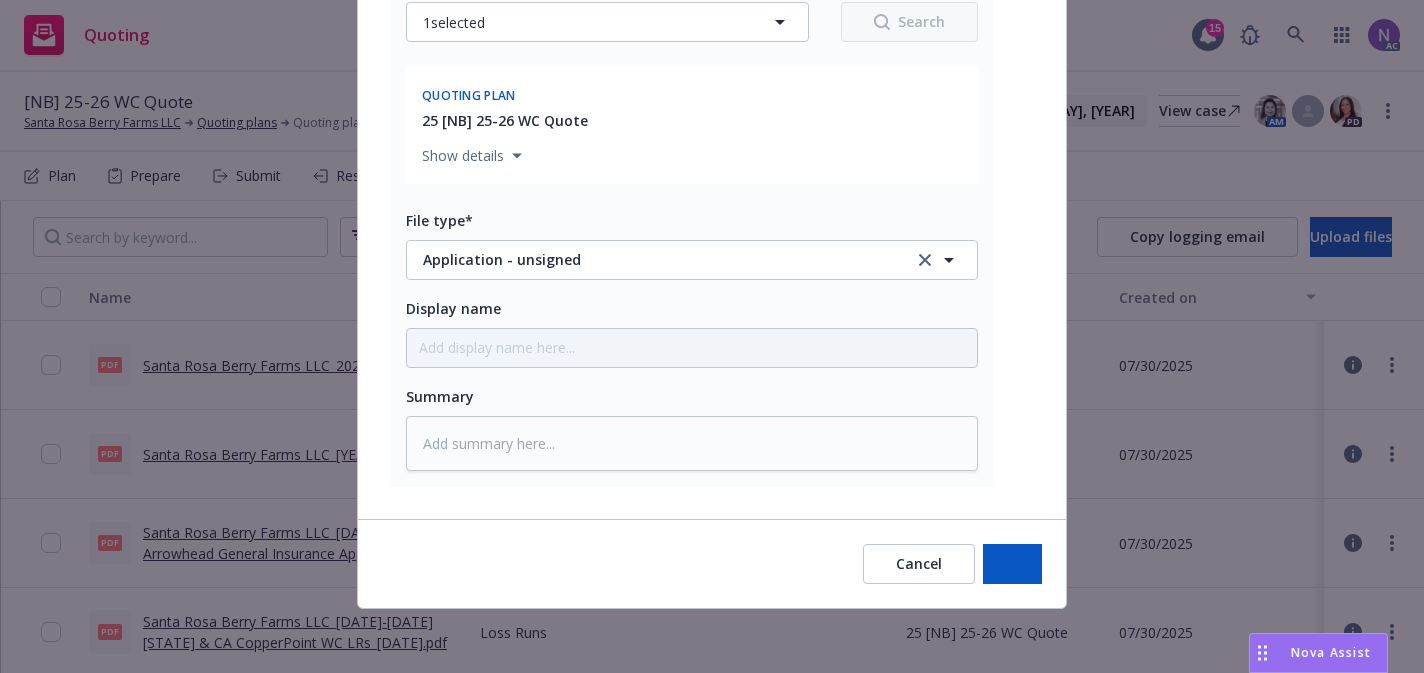 type on "x" 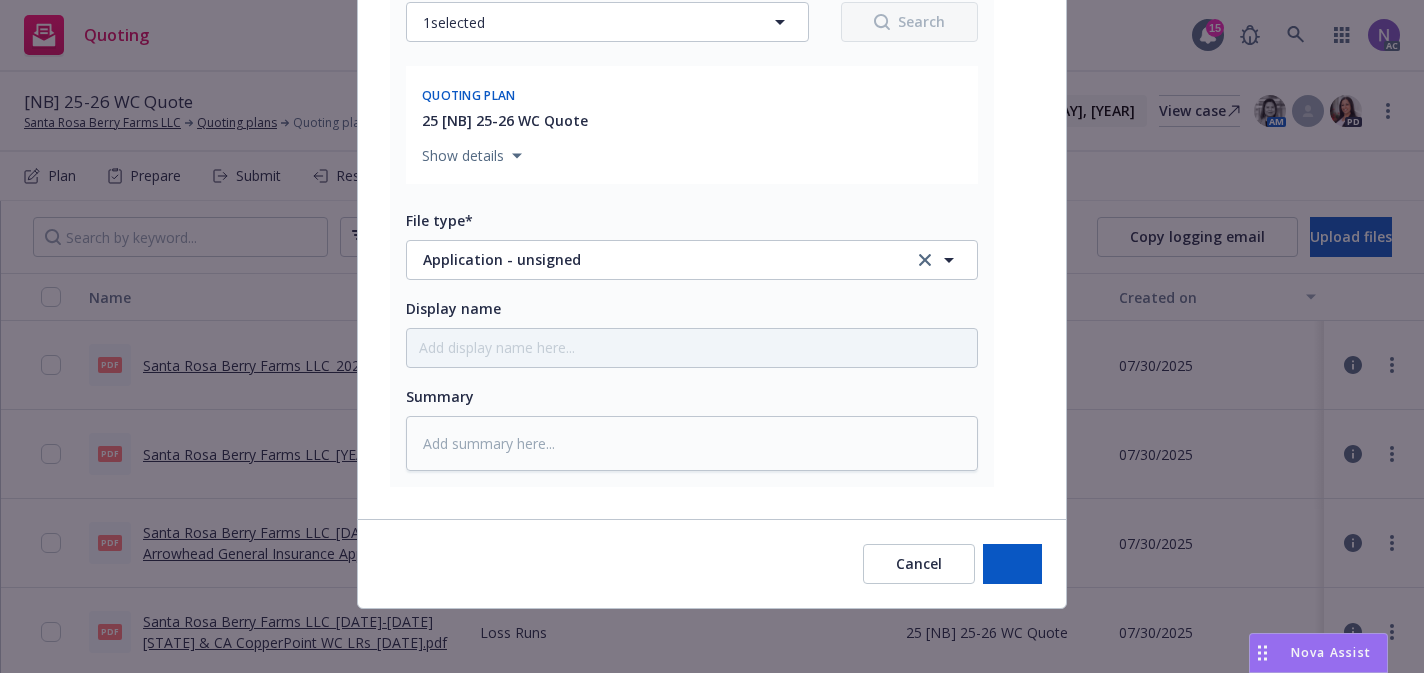 scroll, scrollTop: 0, scrollLeft: 0, axis: both 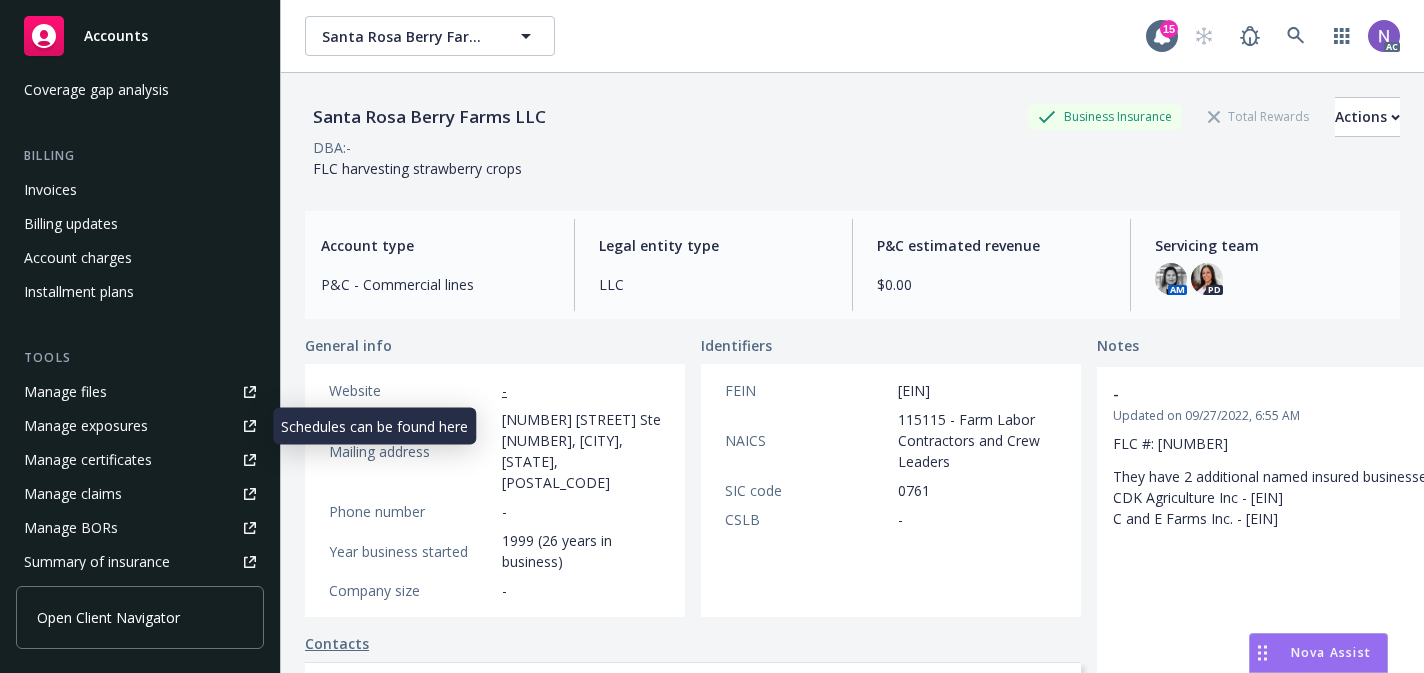 click on "Manage exposures" at bounding box center [140, 426] 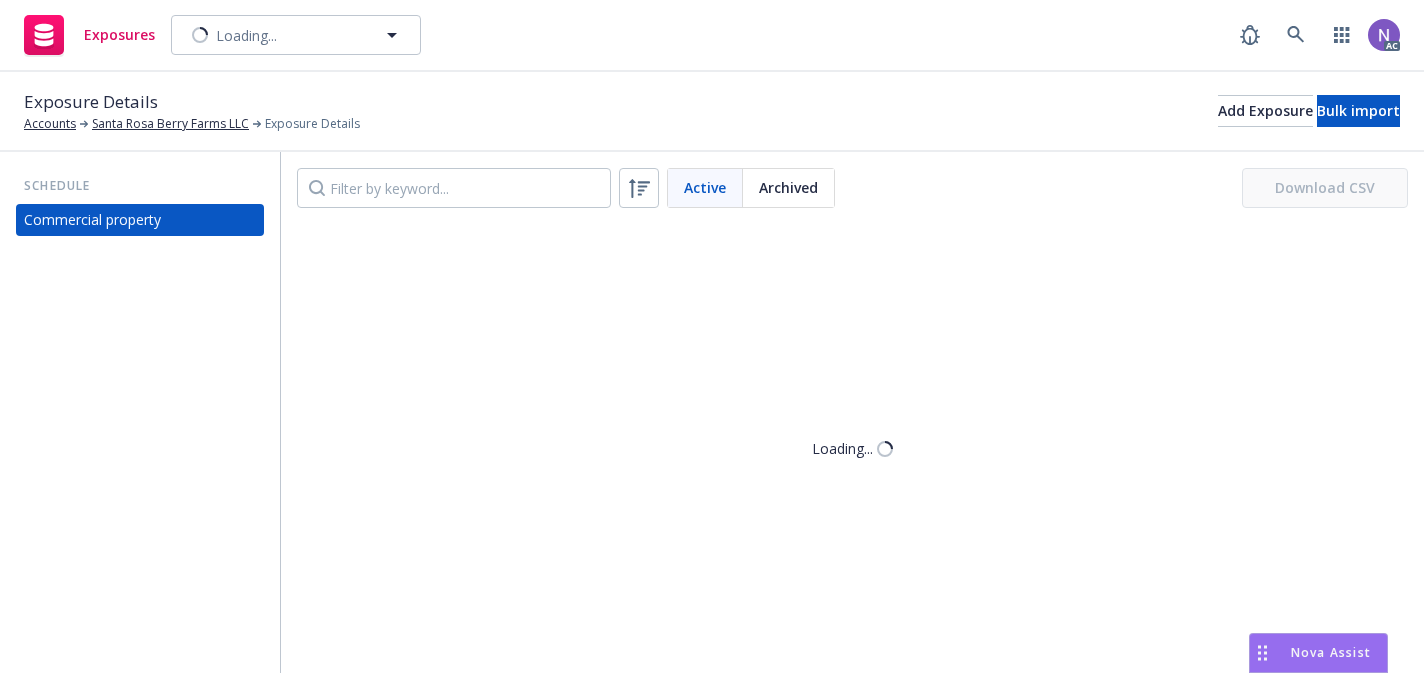 scroll, scrollTop: 0, scrollLeft: 0, axis: both 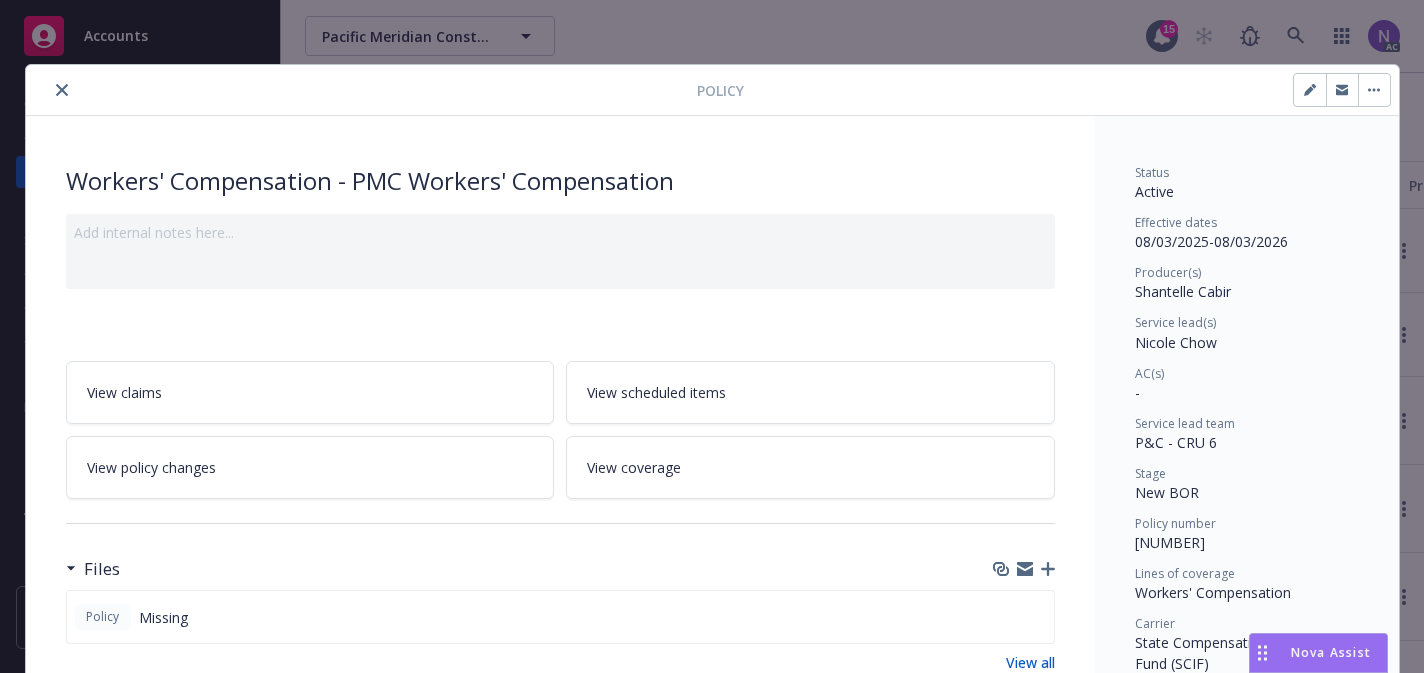 click at bounding box center (62, 90) 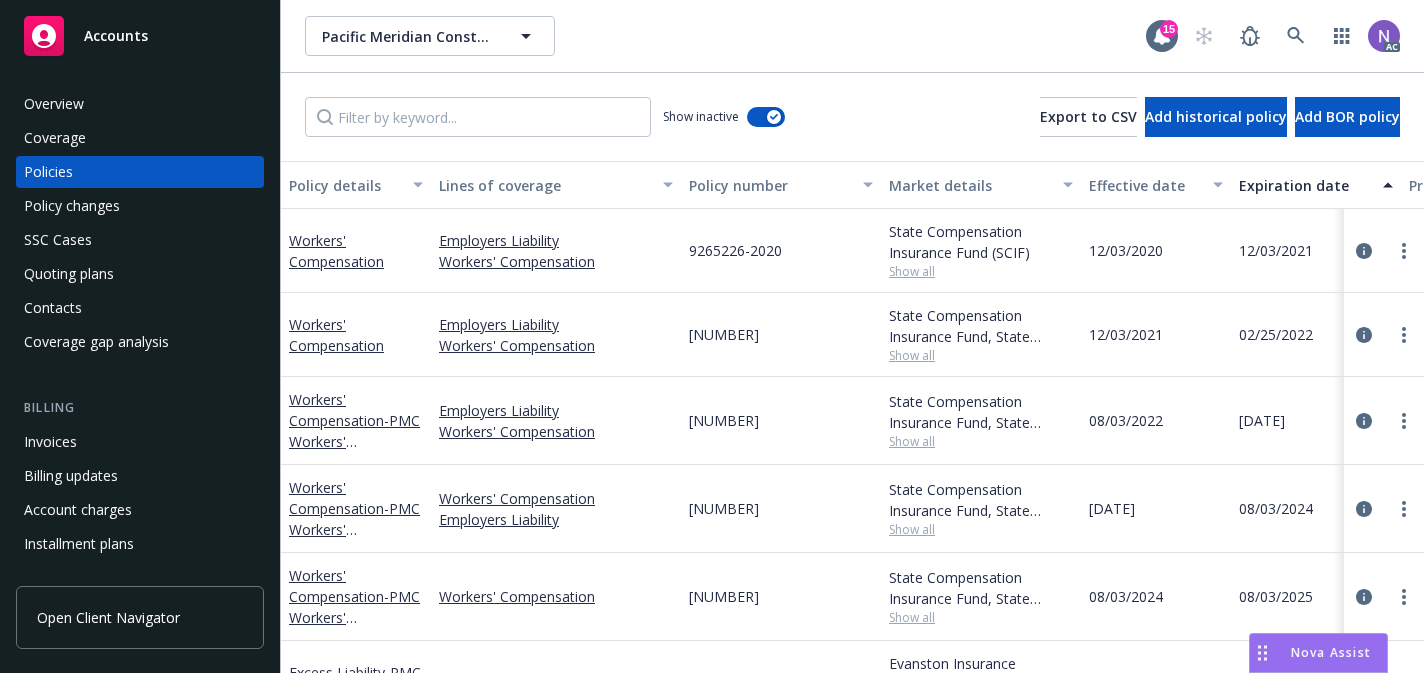 click on "Overview" at bounding box center [140, 104] 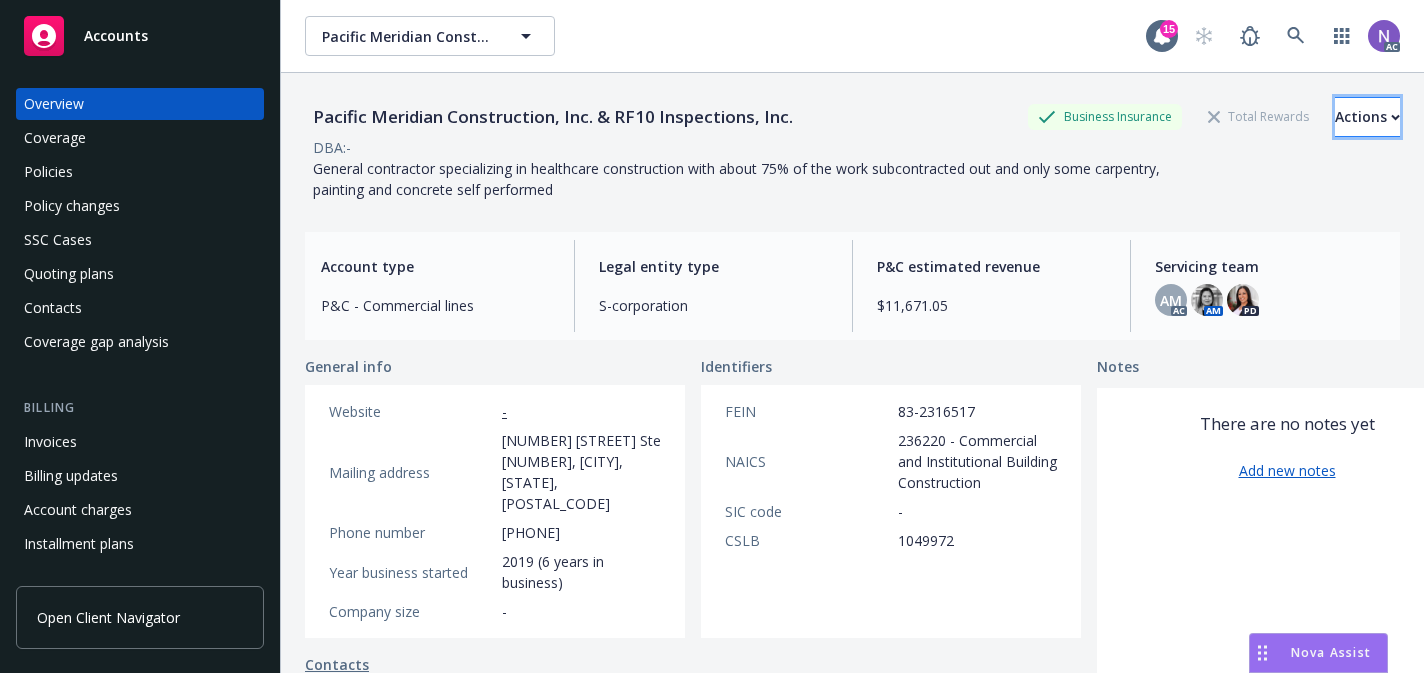 click on "Actions" at bounding box center (1367, 117) 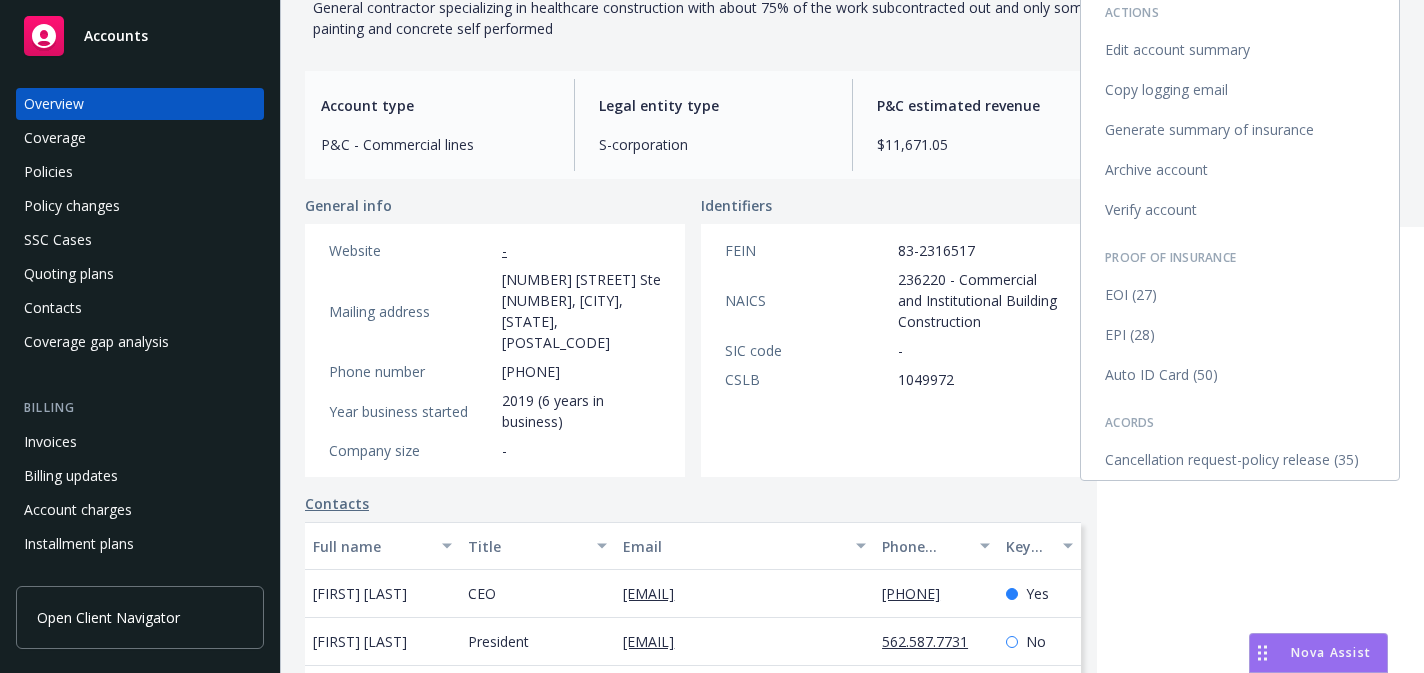 scroll, scrollTop: 193, scrollLeft: 0, axis: vertical 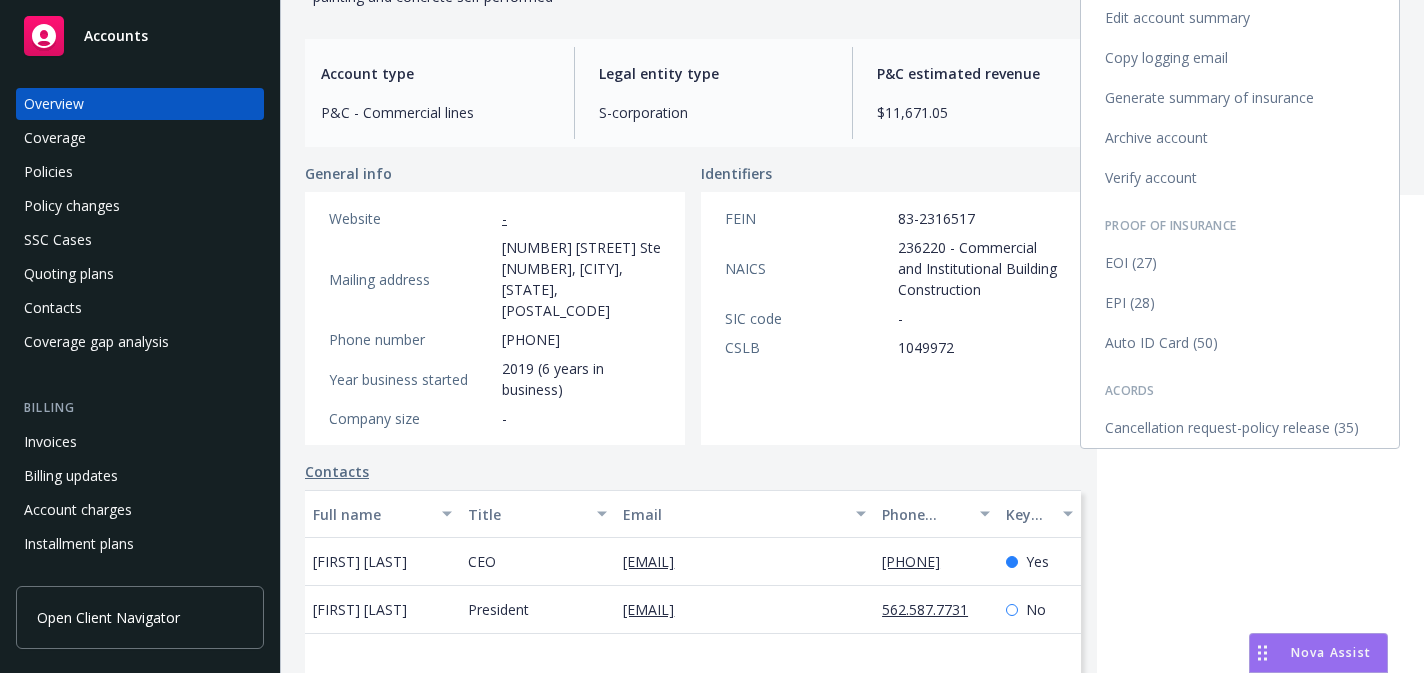 click on "Cancellation request-policy release (35)" at bounding box center [1240, 428] 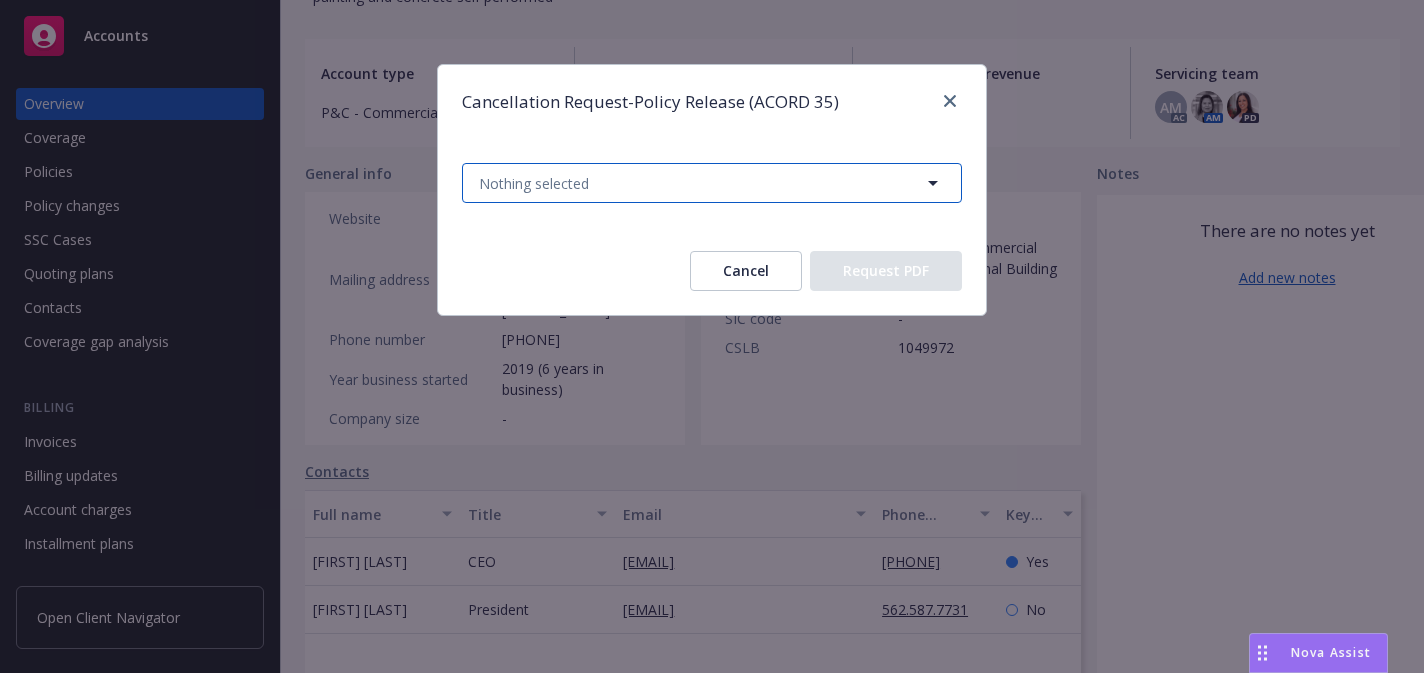 click on "Nothing selected" at bounding box center (712, 183) 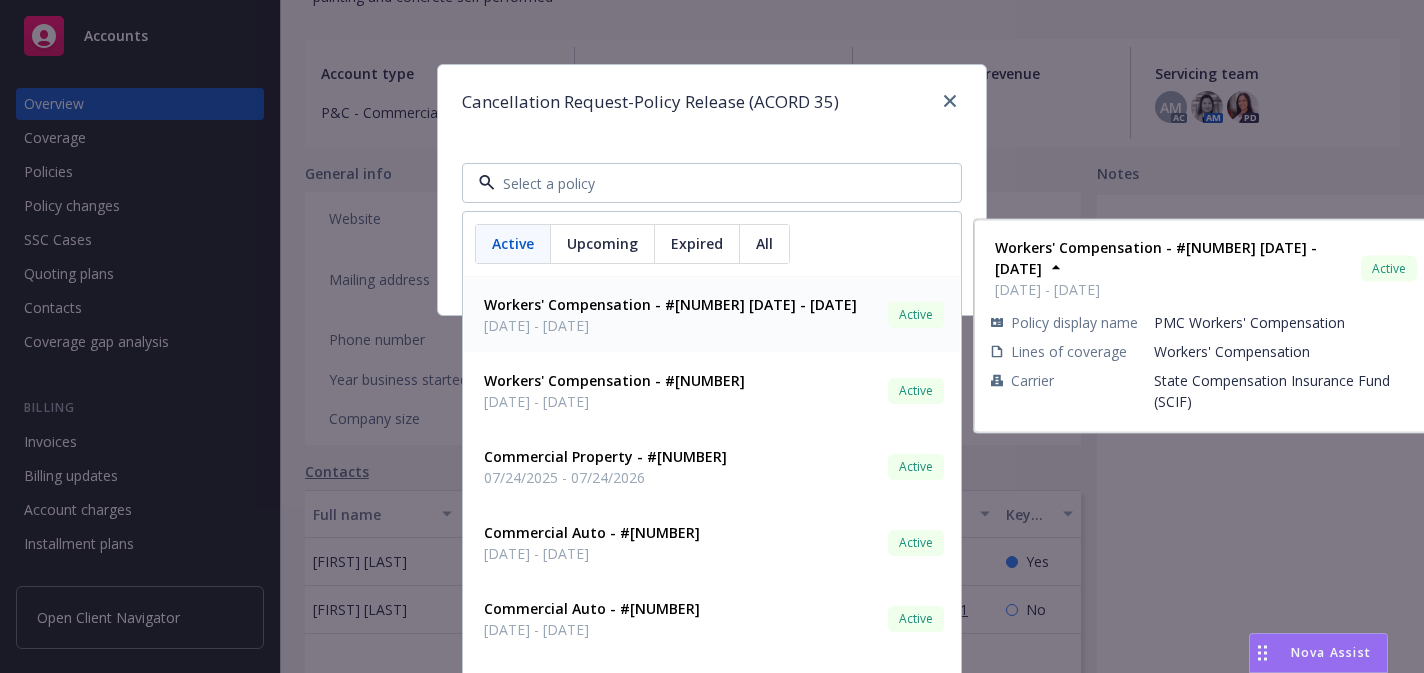 click on "Workers' Compensation - #[NUMBER] [DATE] - [DATE] Active Policy display name PMC Workers' Compensation Lines of coverage Workers' Compensation Carrier State Compensation Insurance Fund (SCIF)" at bounding box center [712, 315] 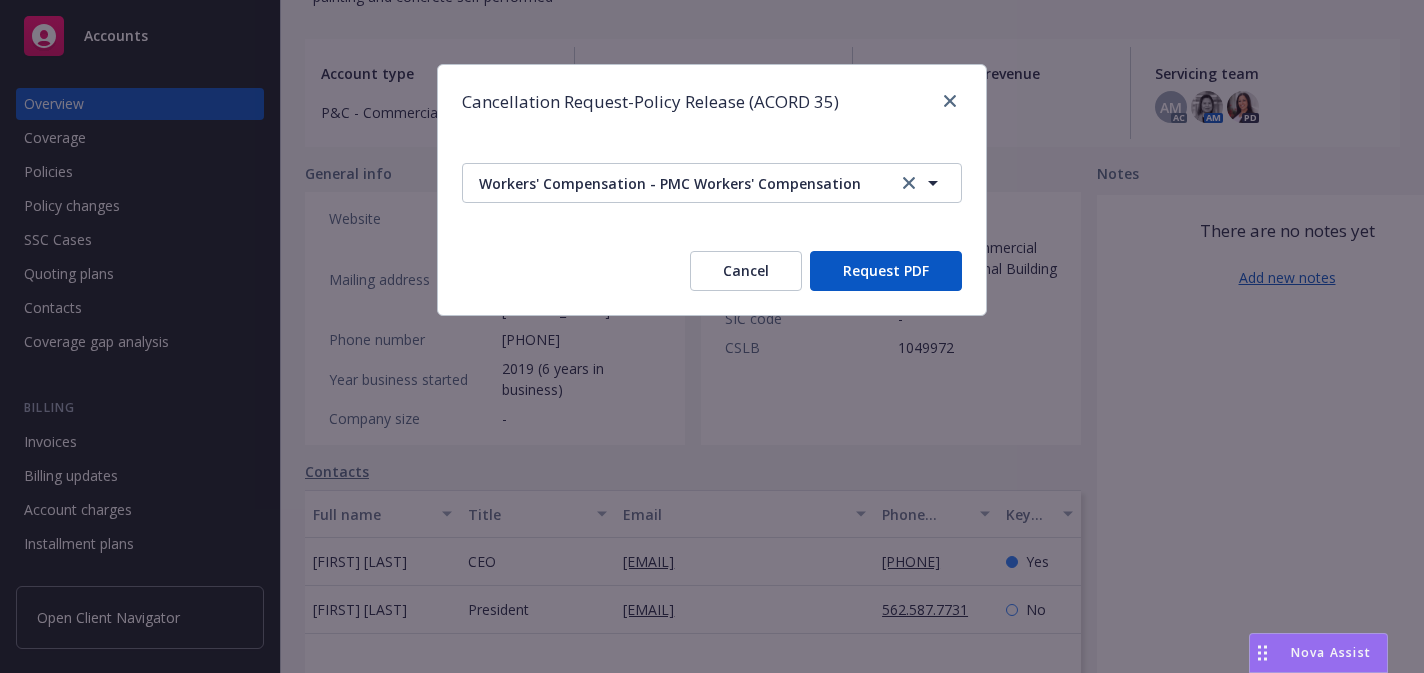 click on "Request PDF" at bounding box center (886, 271) 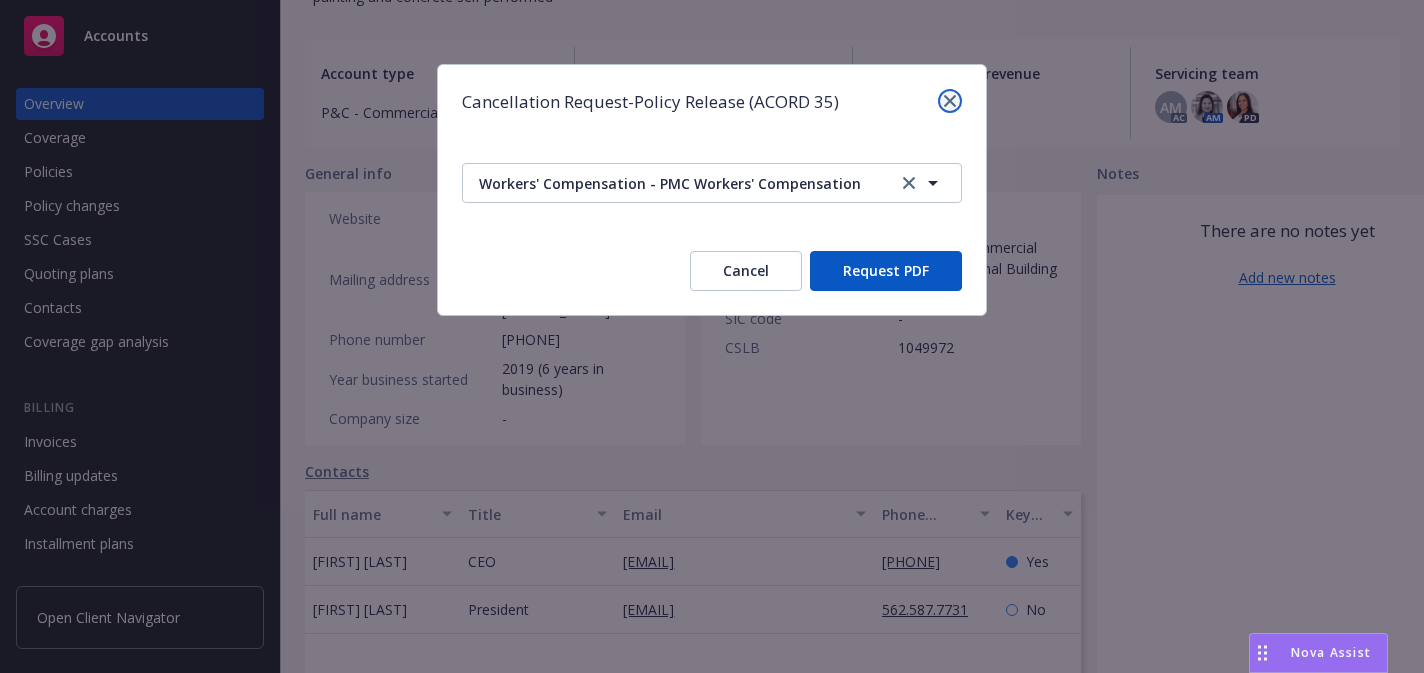 click at bounding box center [950, 101] 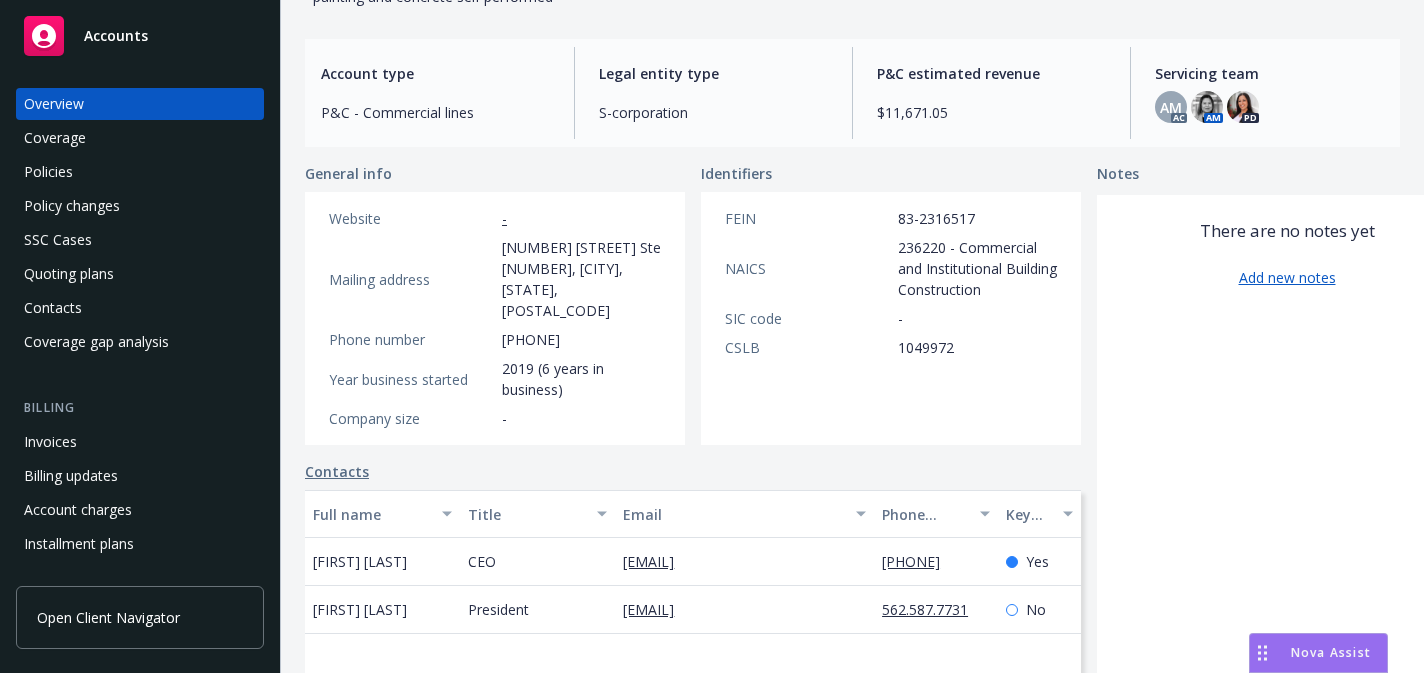 click on "Policies" at bounding box center [140, 172] 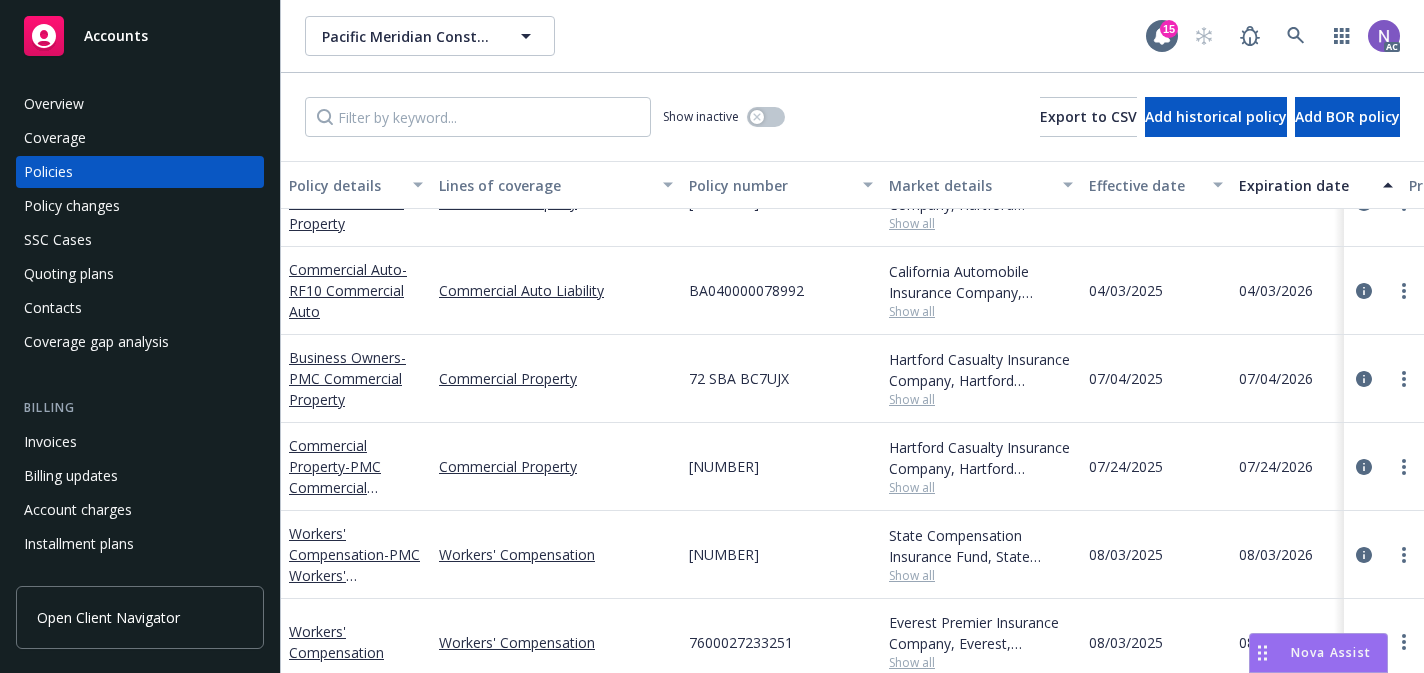 scroll, scrollTop: 311, scrollLeft: 0, axis: vertical 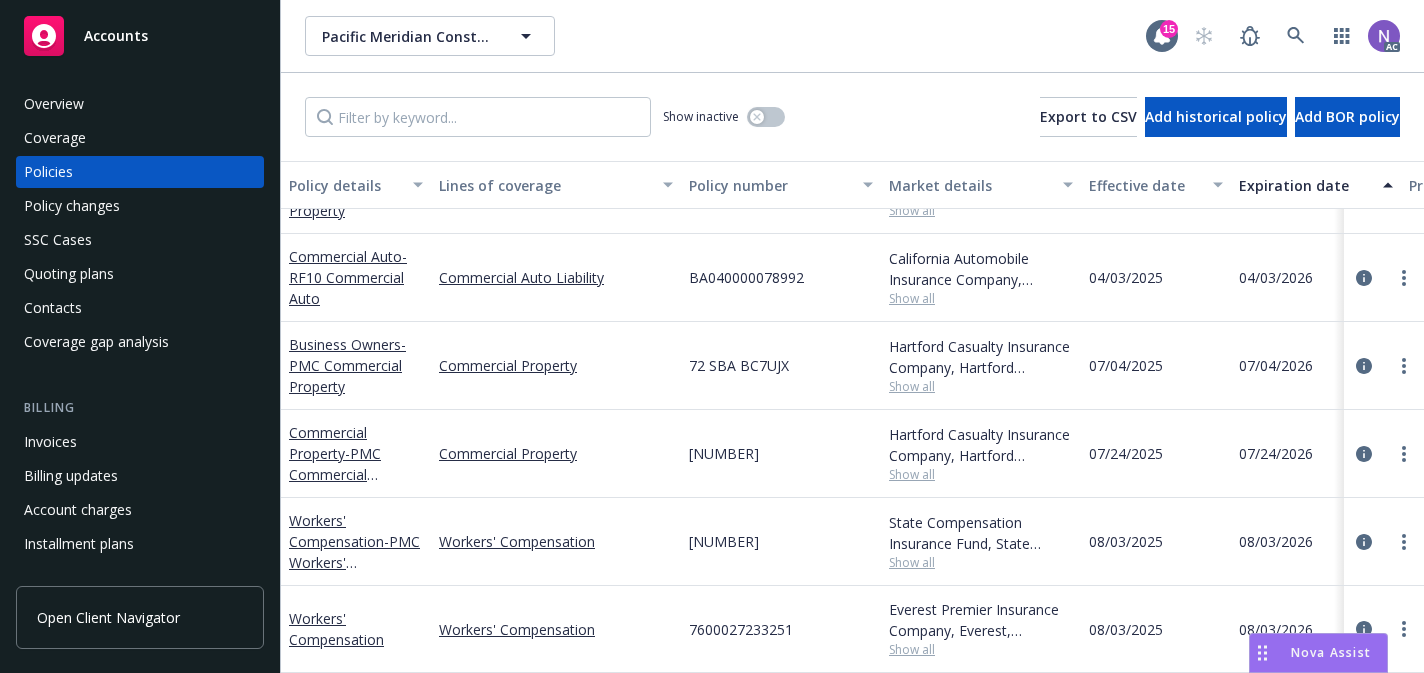 click on "7600027233251" at bounding box center (741, 629) 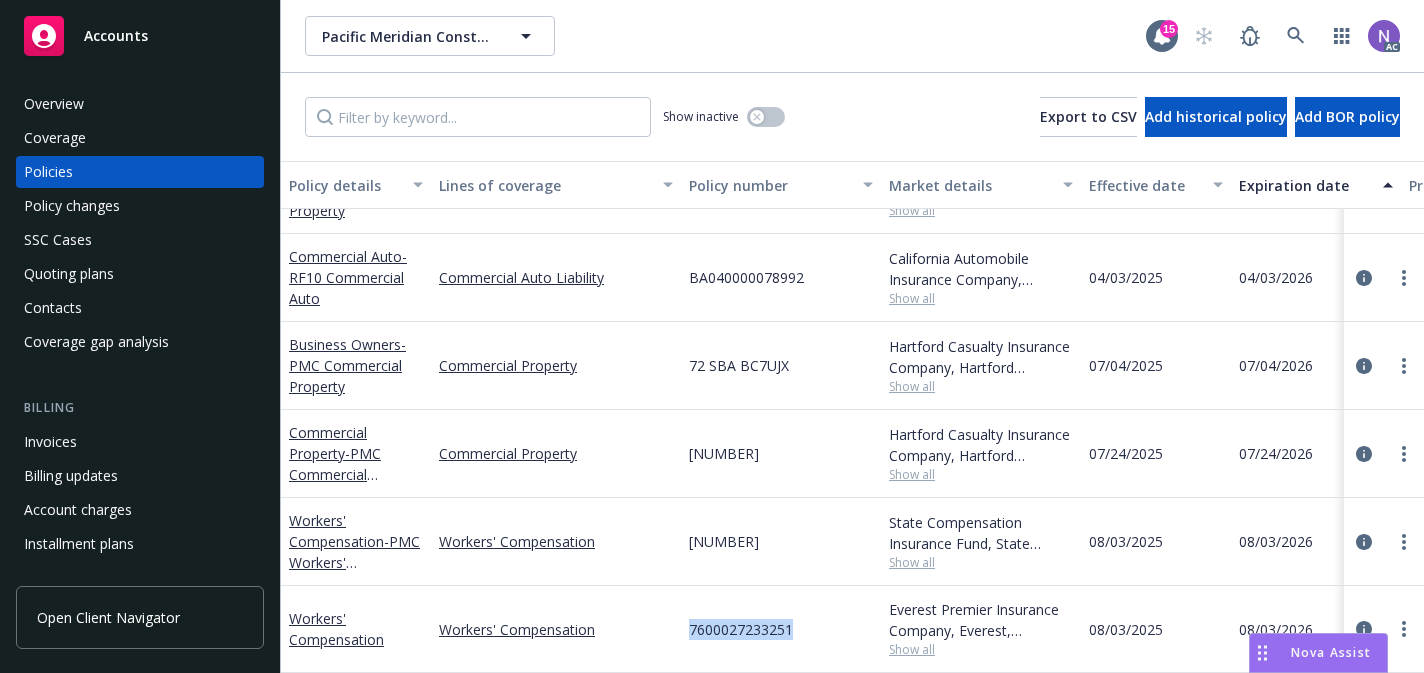 click on "7600027233251" at bounding box center (741, 629) 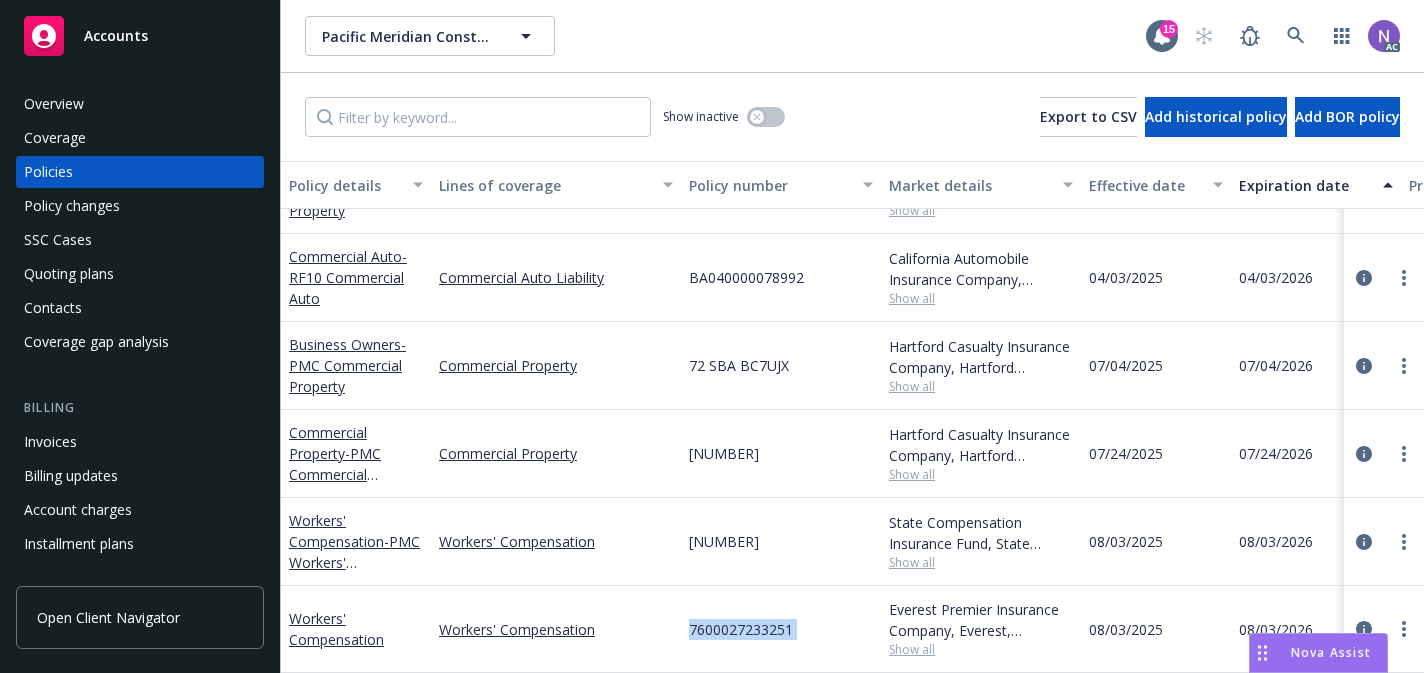 click on "7600027233251" at bounding box center [741, 629] 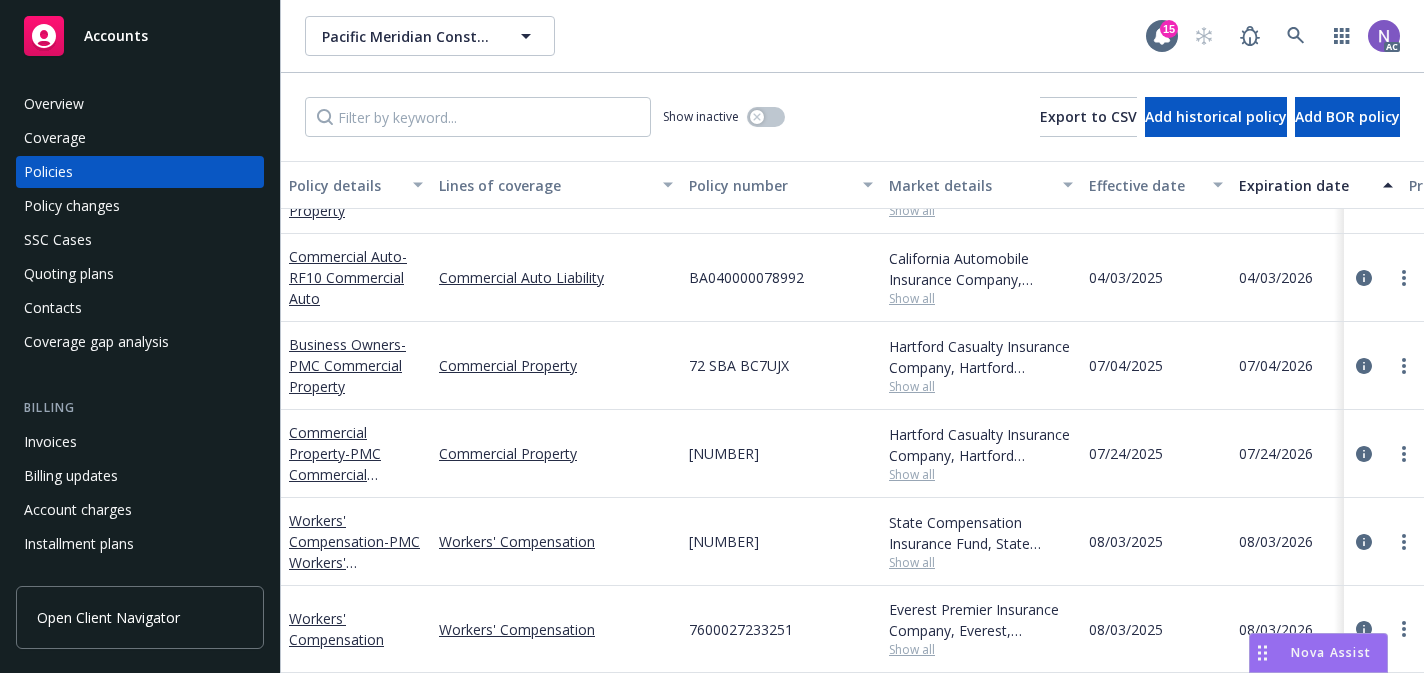click at bounding box center (1384, 629) 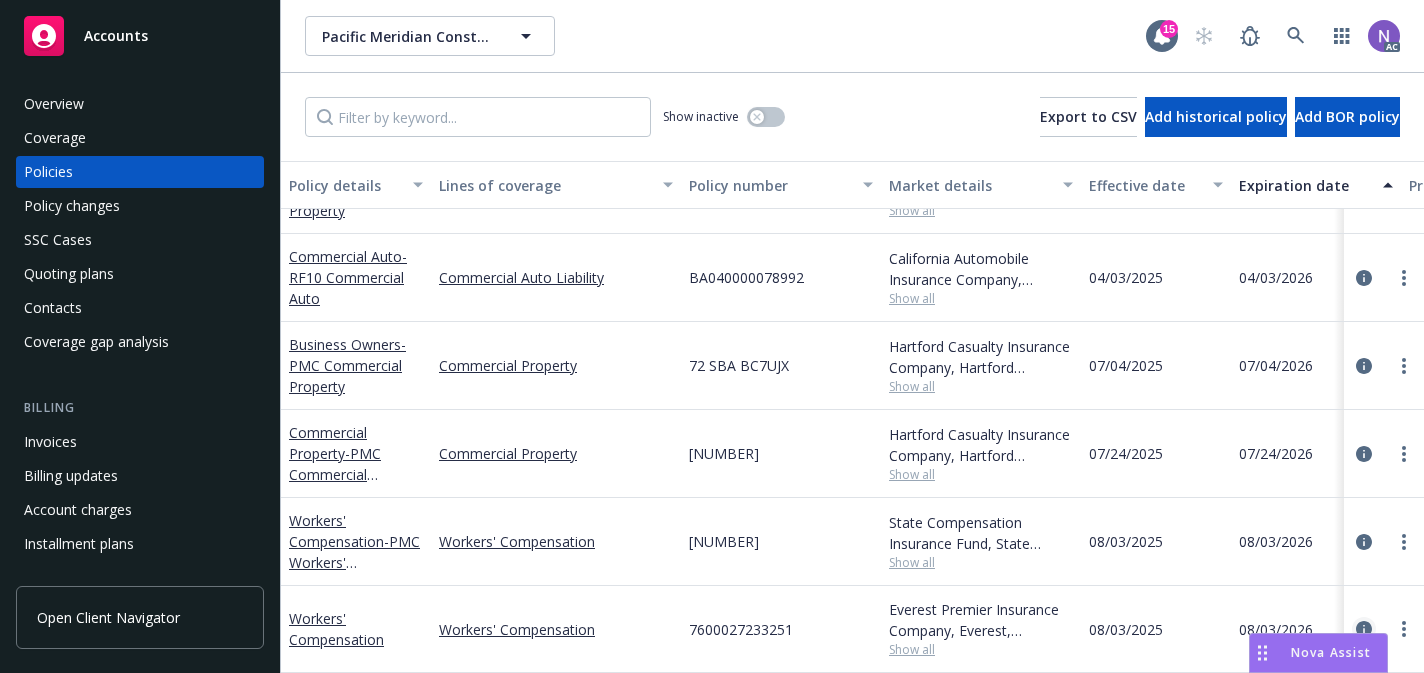 click 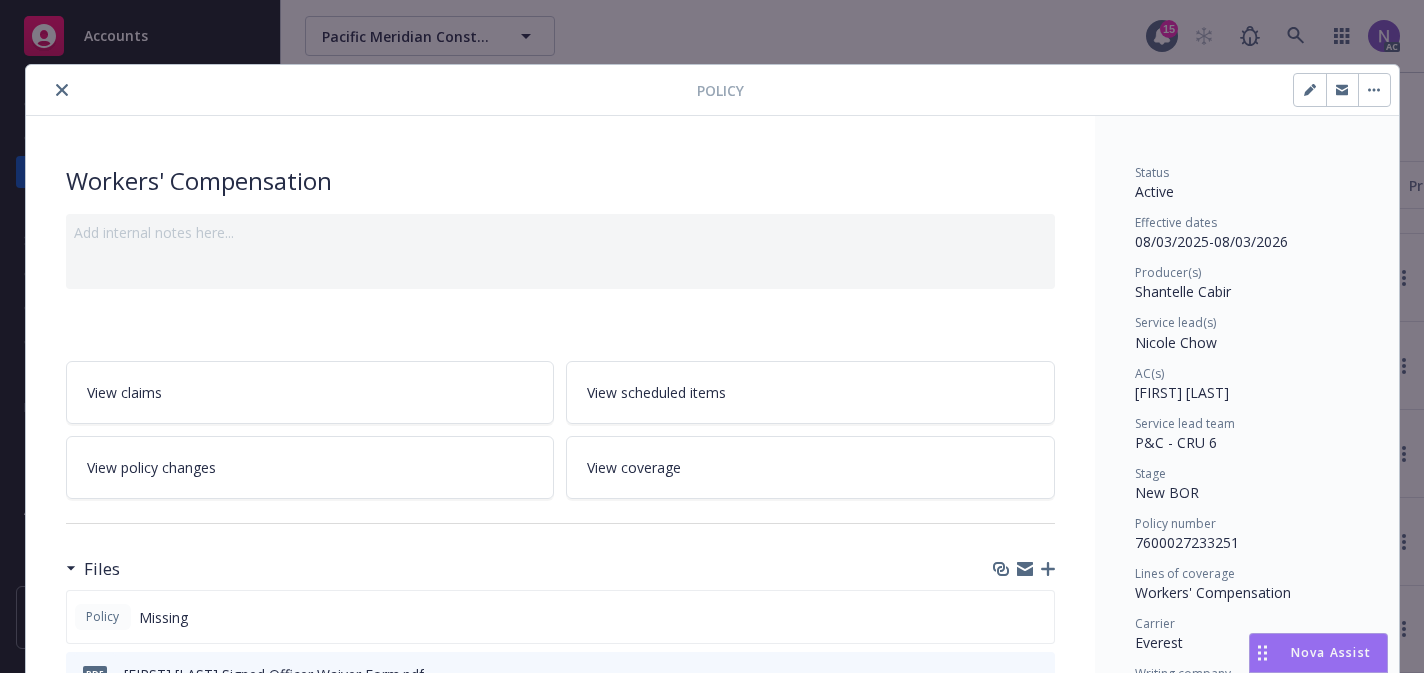 click at bounding box center [1310, 90] 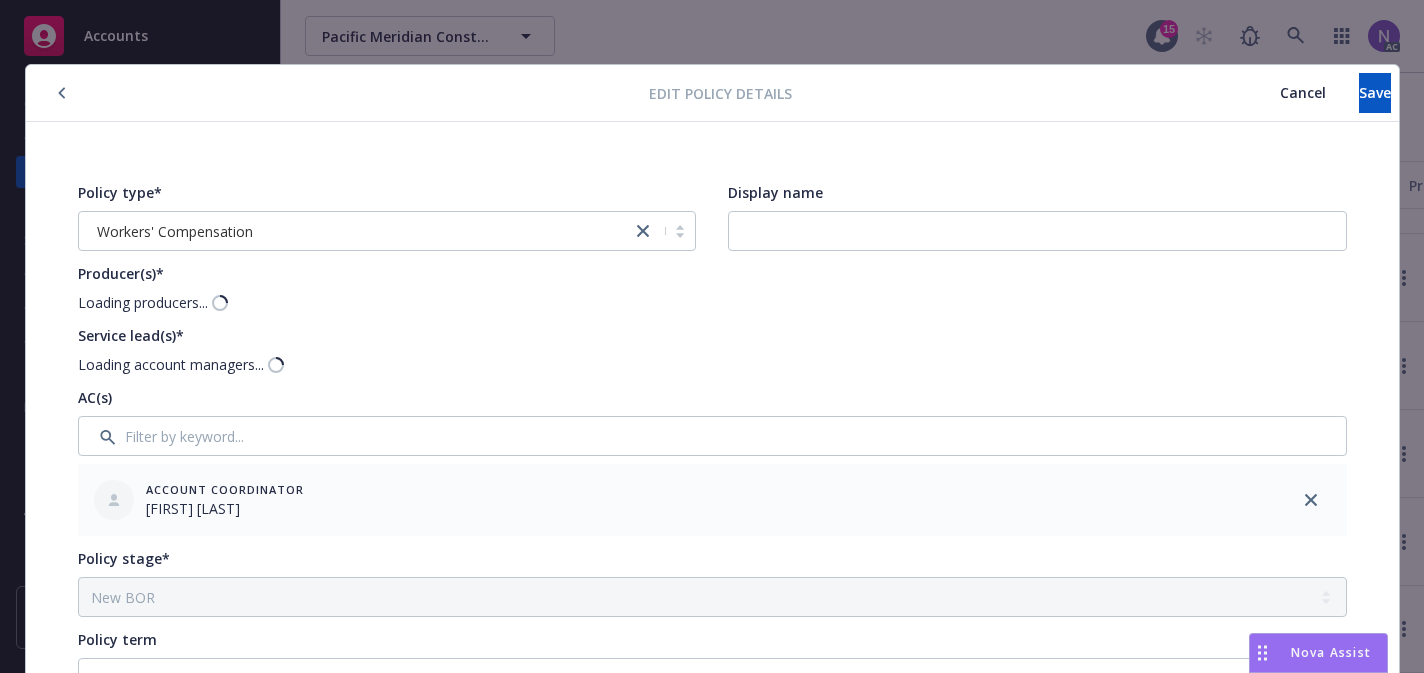 click on "Display name" at bounding box center [1037, 216] 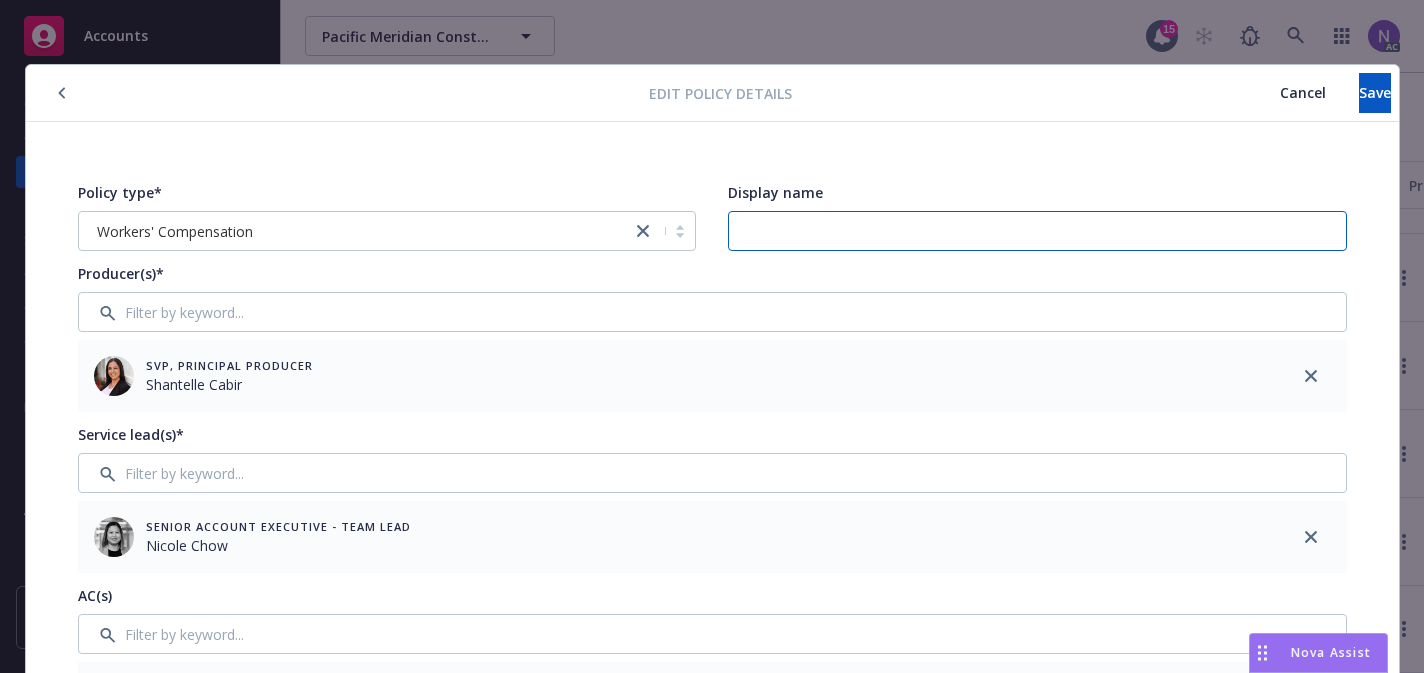 click on "Display name" at bounding box center [1037, 231] 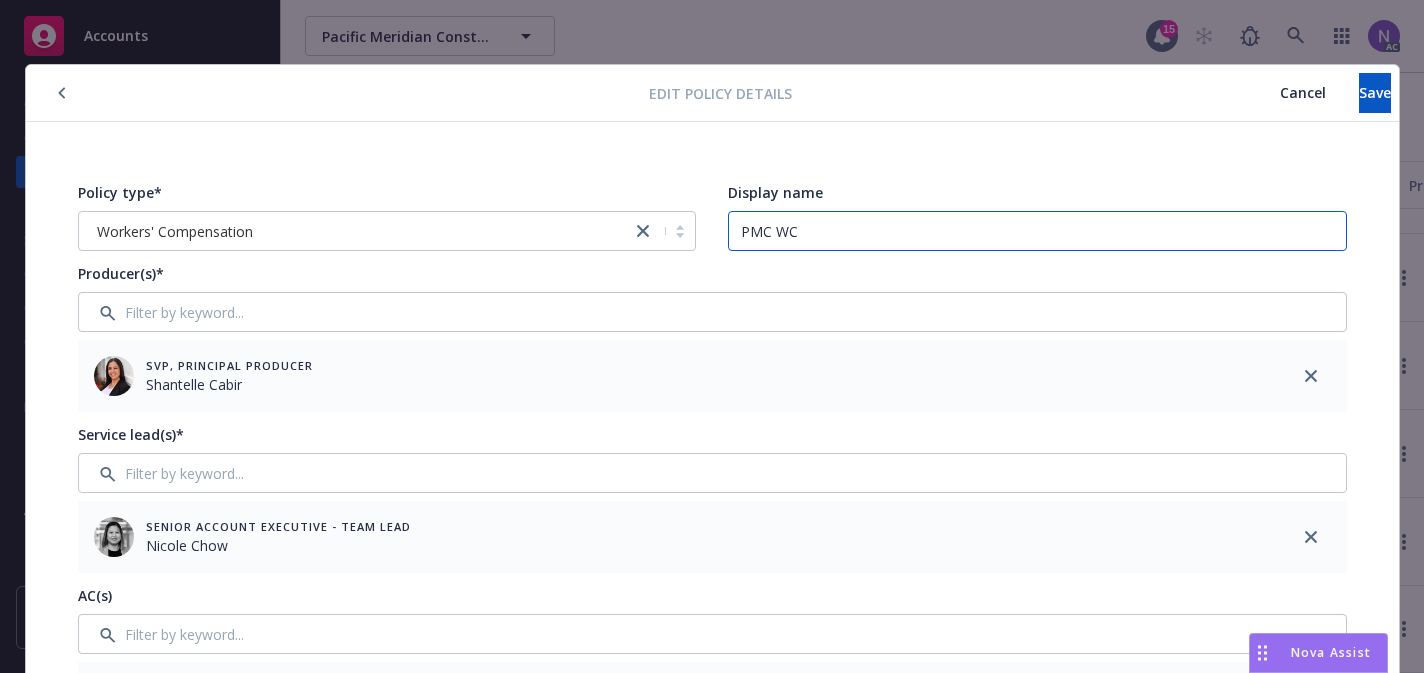 paste on "orkers' Compensation" 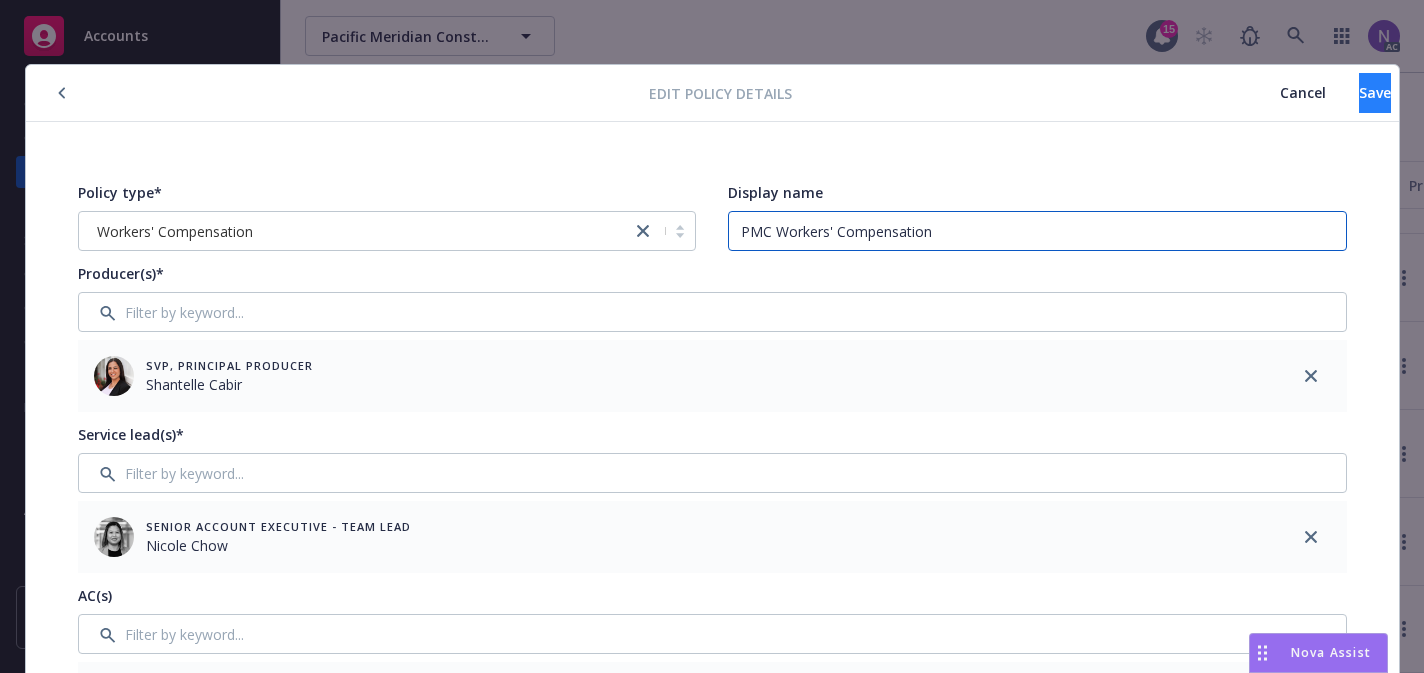 type on "PMC Workers' Compensation" 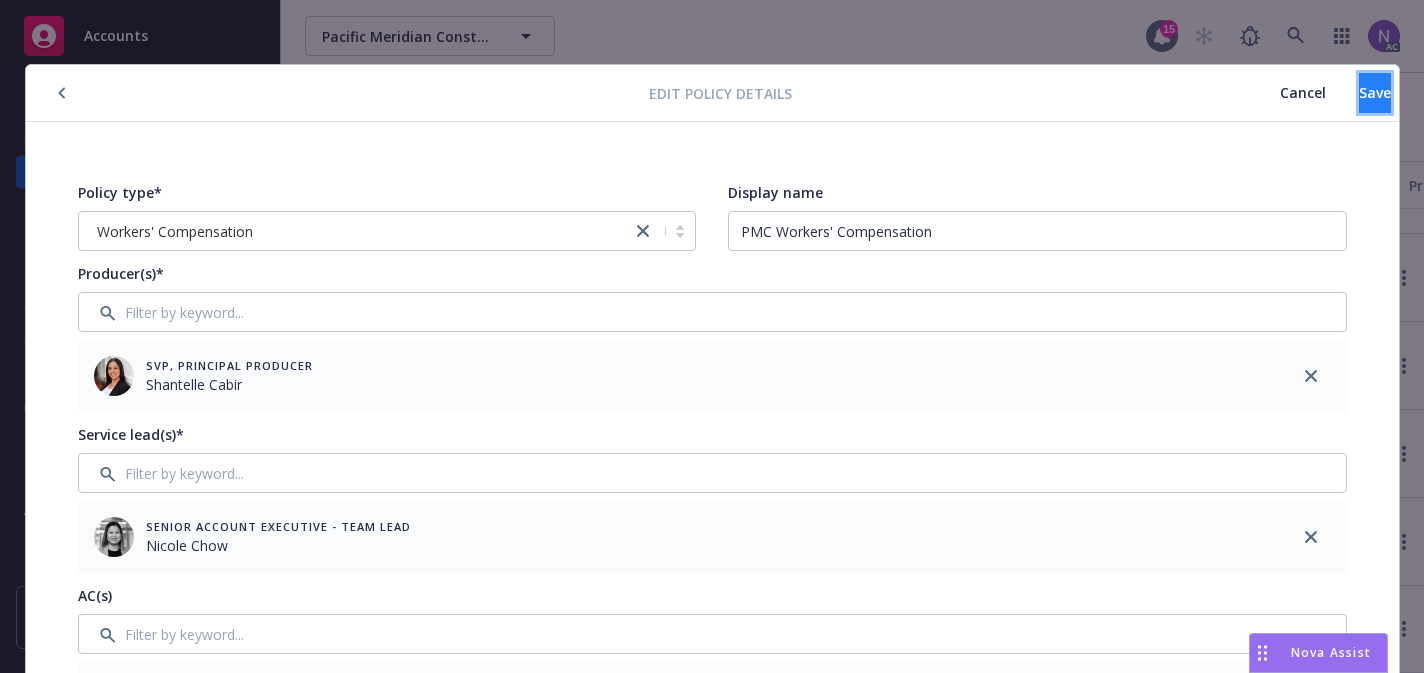 click on "Save" at bounding box center (1375, 93) 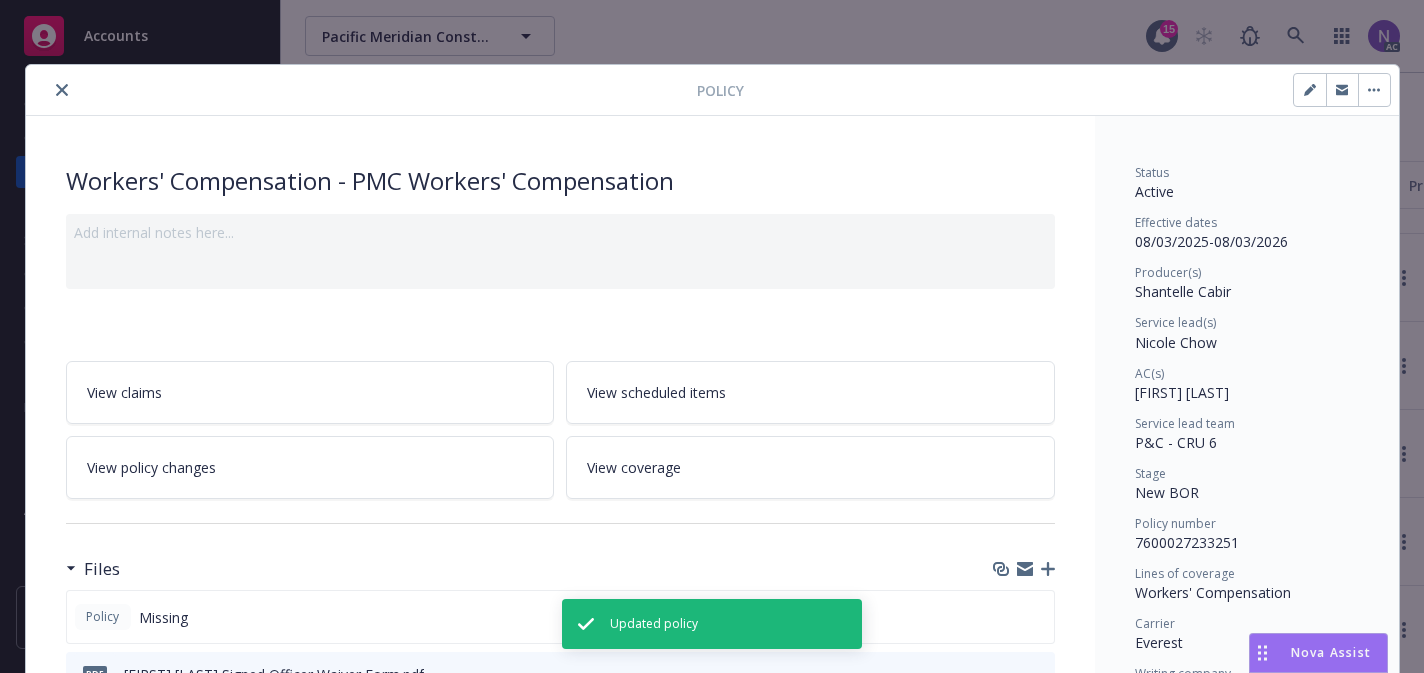 click at bounding box center (365, 90) 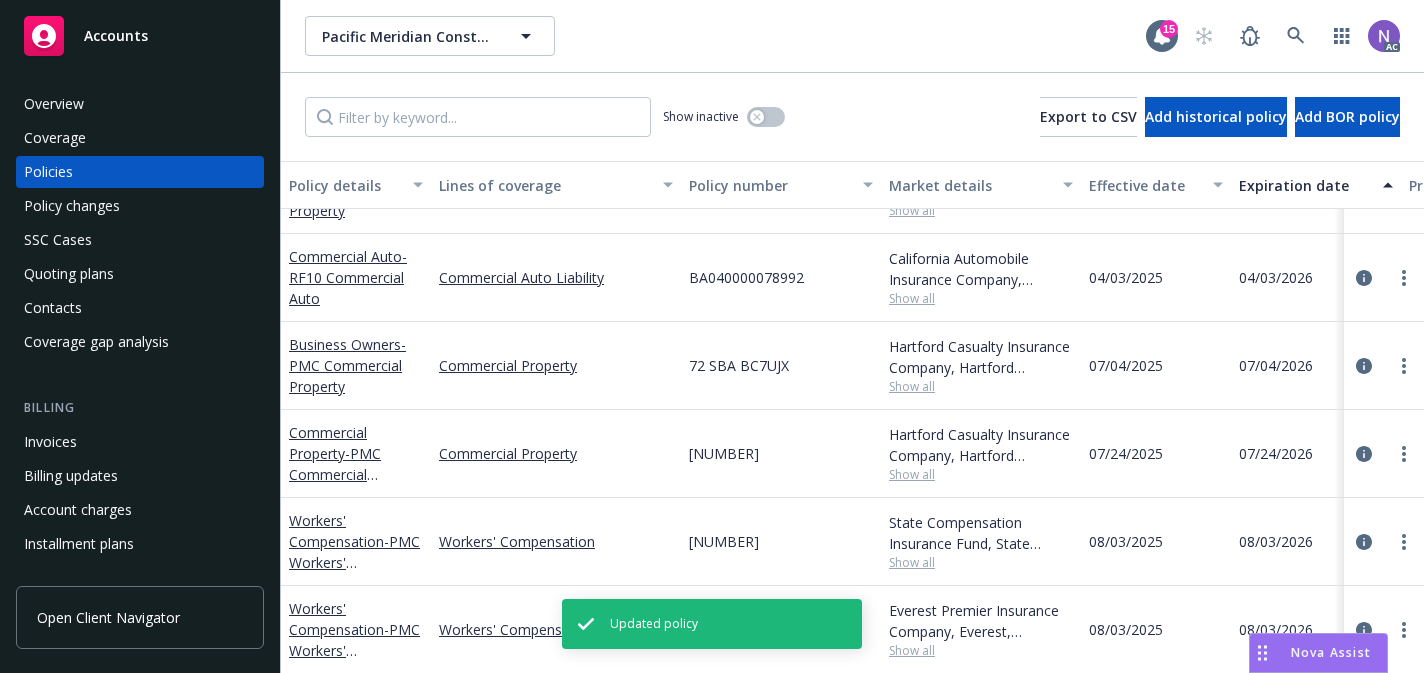 scroll, scrollTop: 312, scrollLeft: 0, axis: vertical 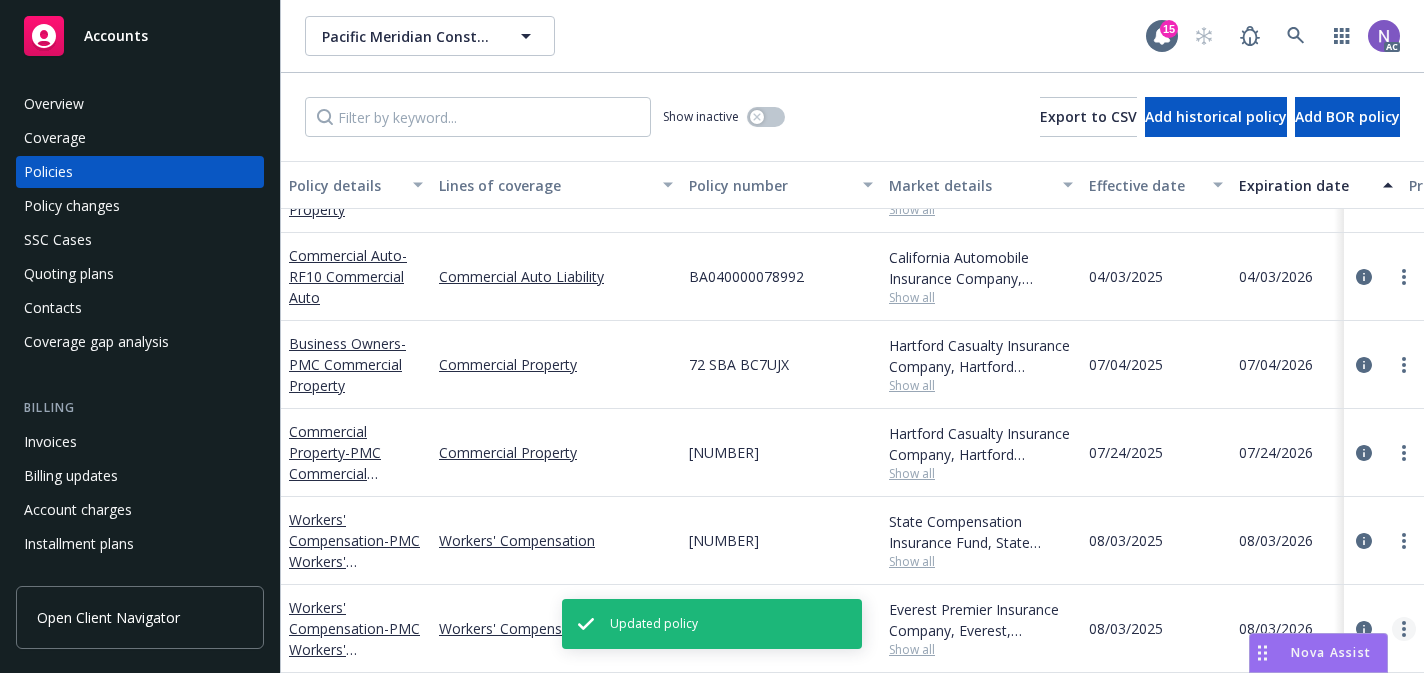 click at bounding box center (1404, 629) 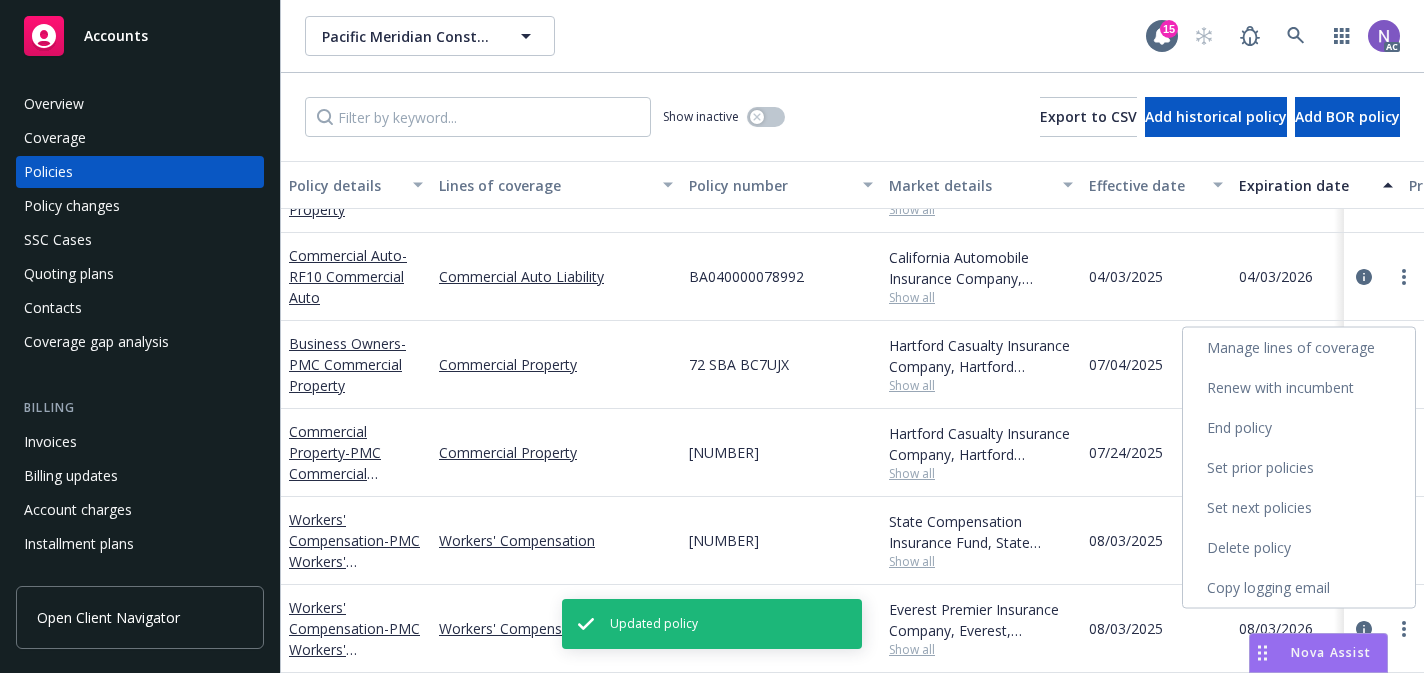 click on "Copy logging email" at bounding box center (1299, 588) 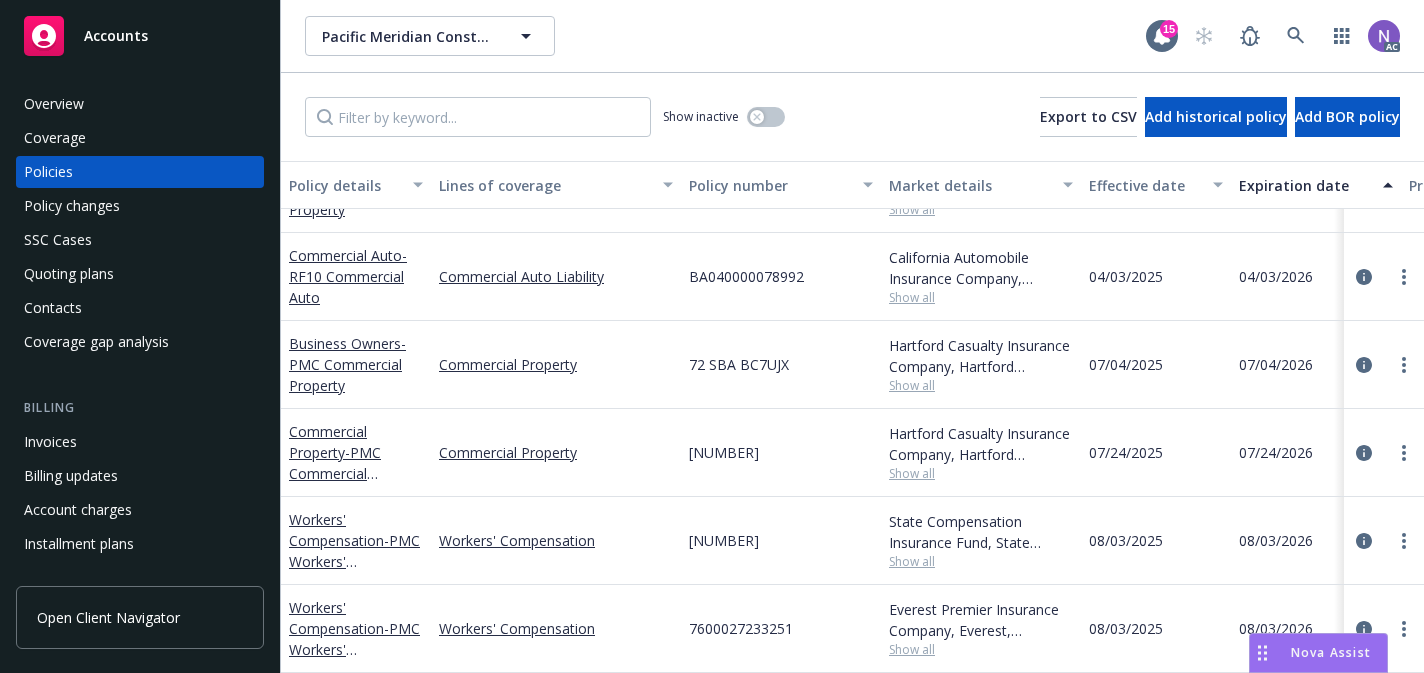 click on "Updated policy Please stay on the page while we're generating the copy logging email... Logging email link has been copied!" at bounding box center [712, 561] 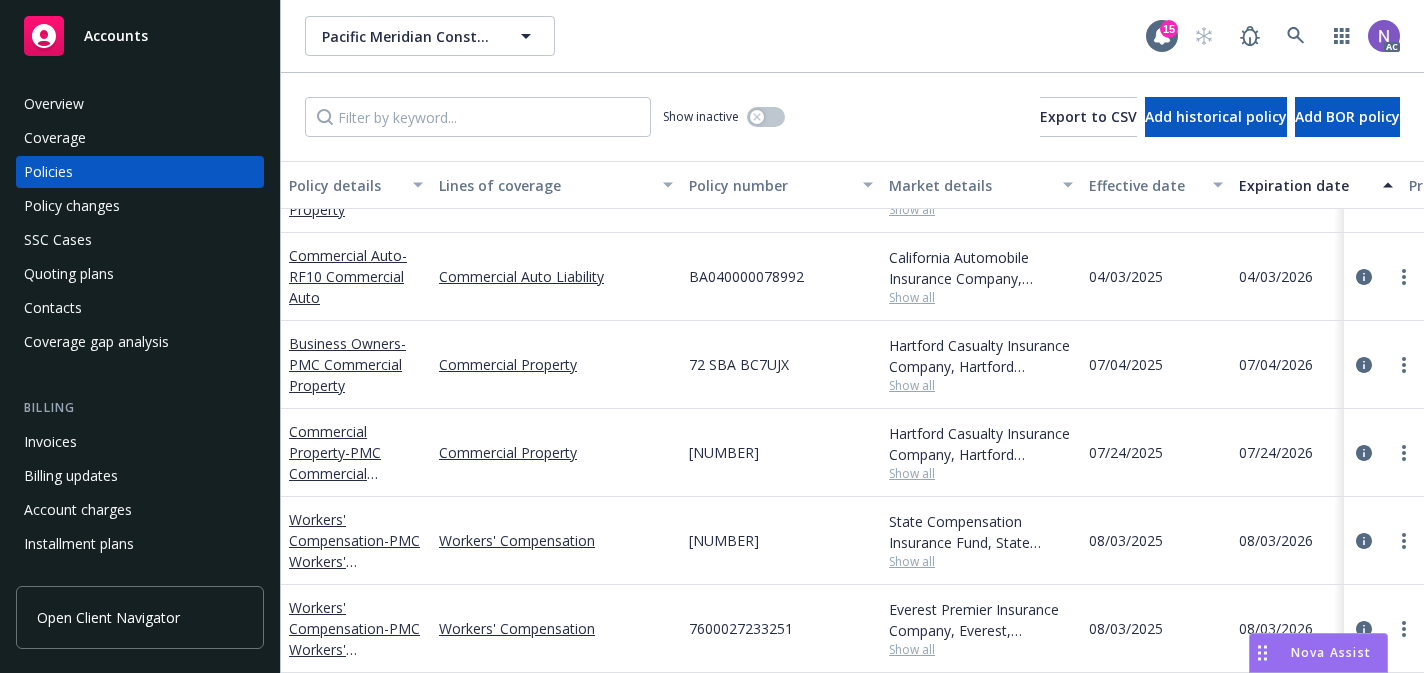 click on "7600027233251" at bounding box center [741, 628] 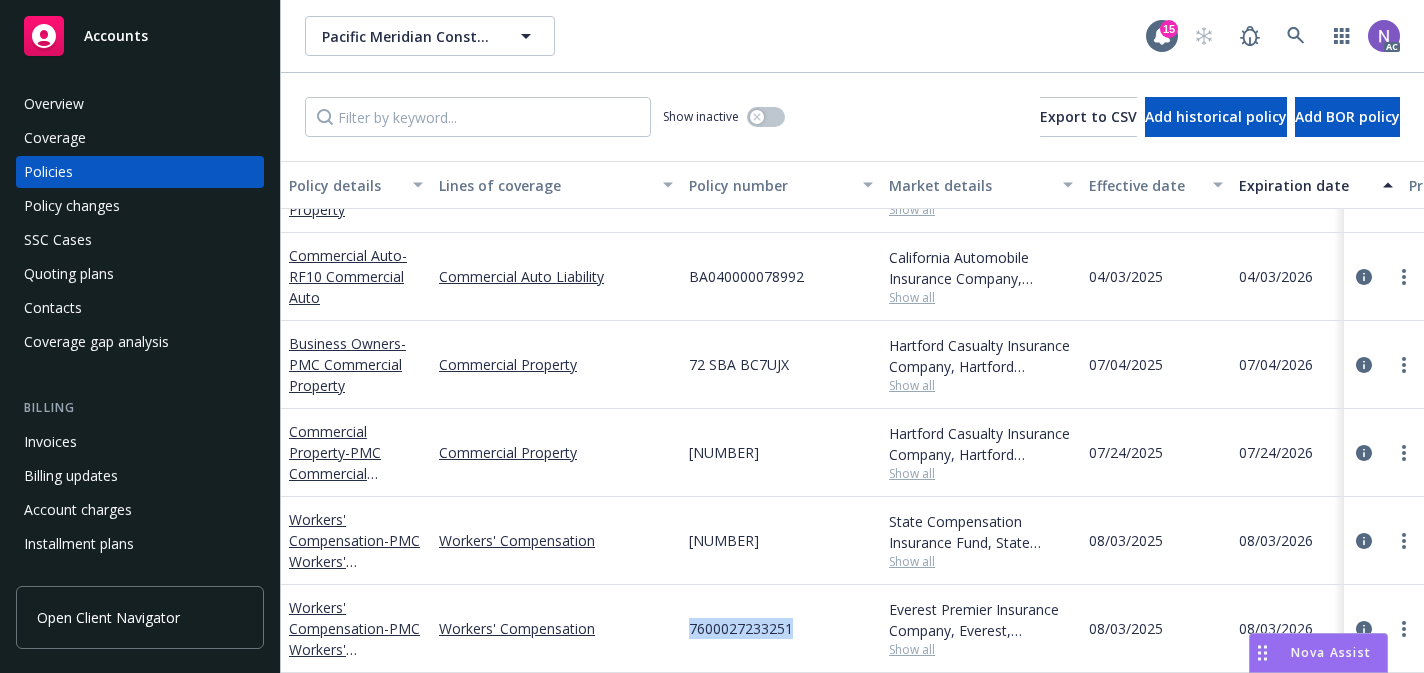 click on "7600027233251" at bounding box center [741, 628] 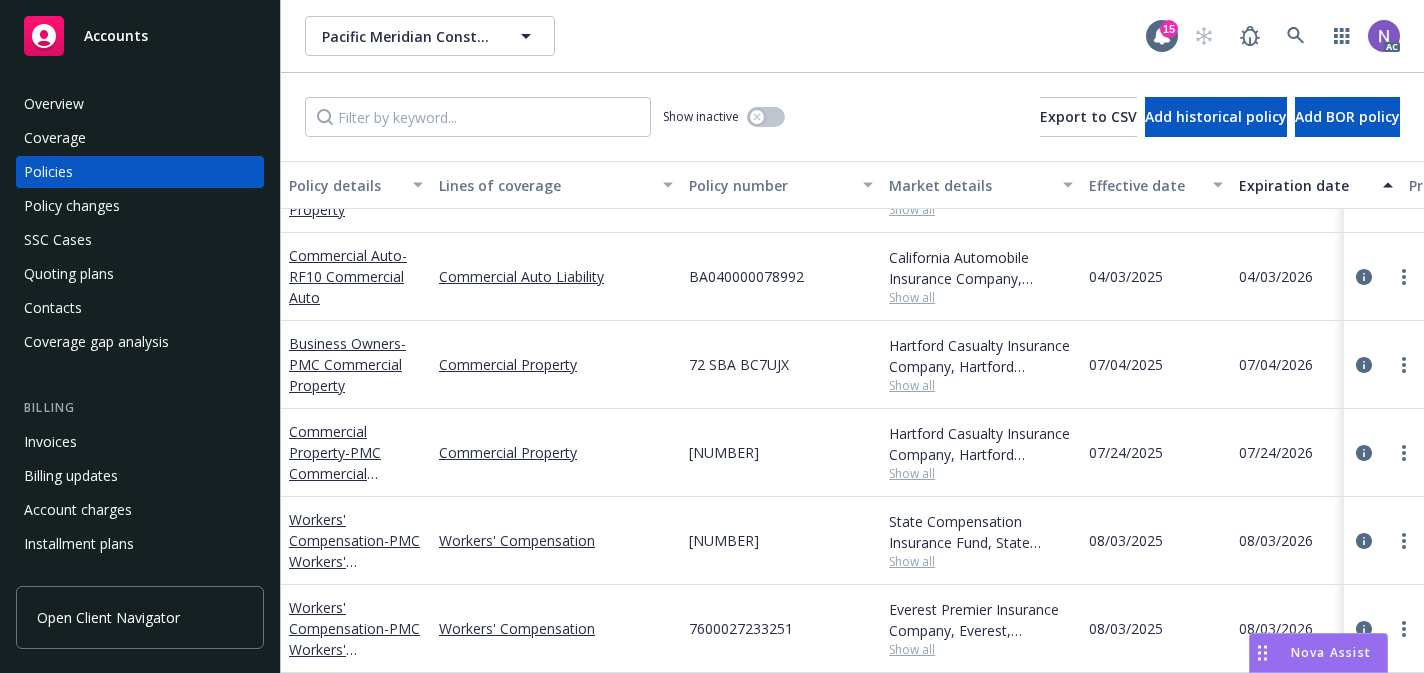 click on "Show all" at bounding box center (981, 649) 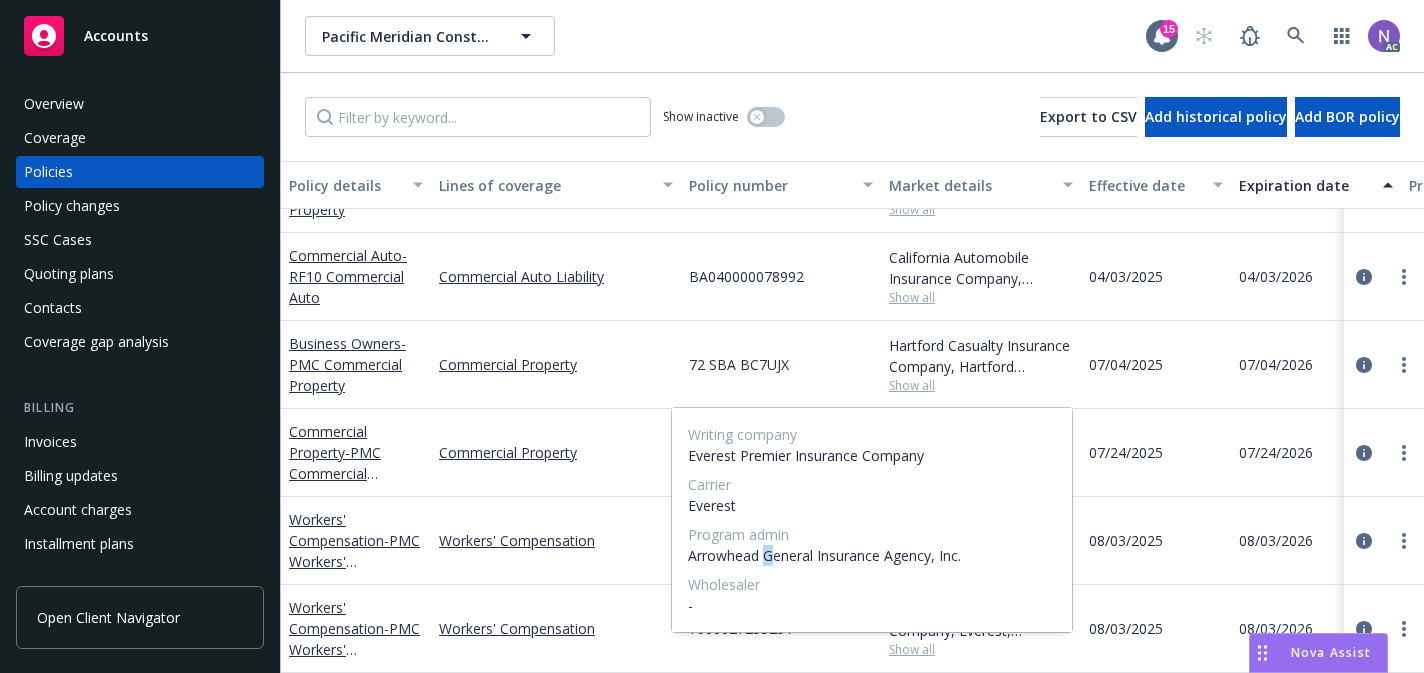 click on "Arrowhead General Insurance Agency, Inc." at bounding box center [872, 555] 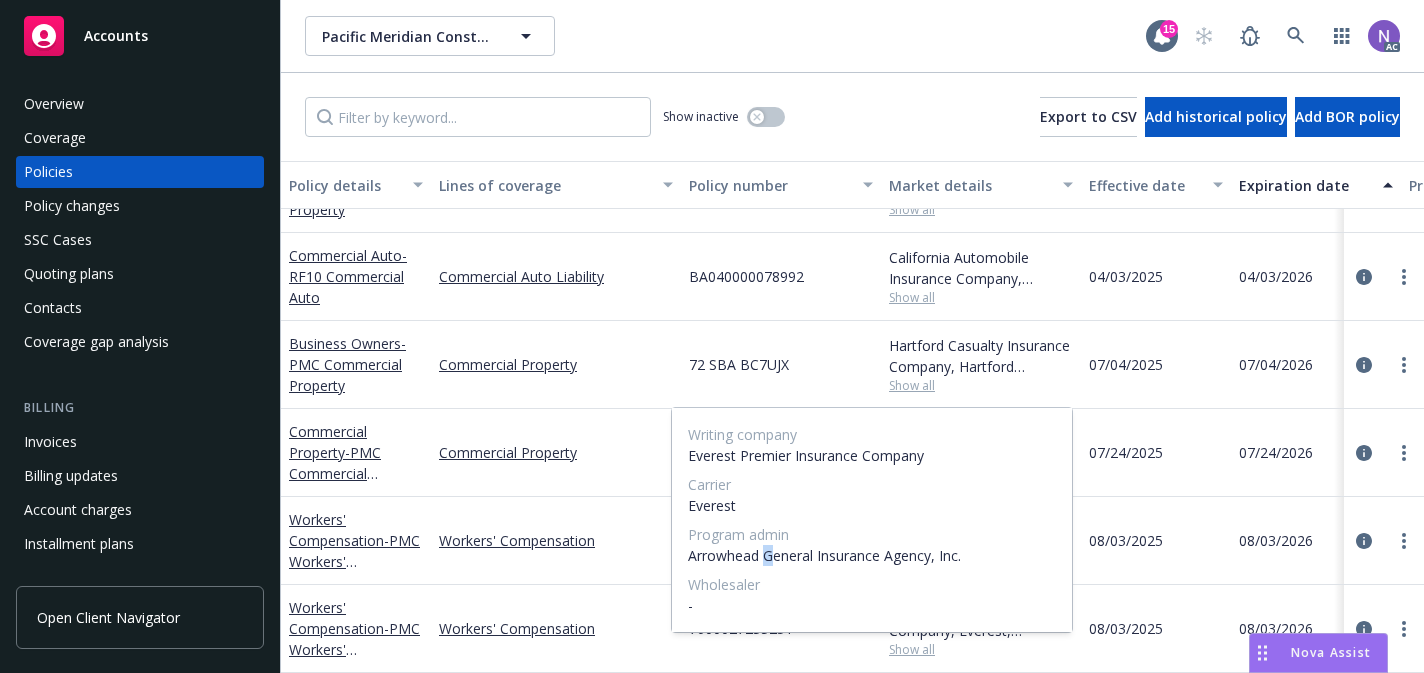 click on "Arrowhead General Insurance Agency, Inc." at bounding box center [872, 555] 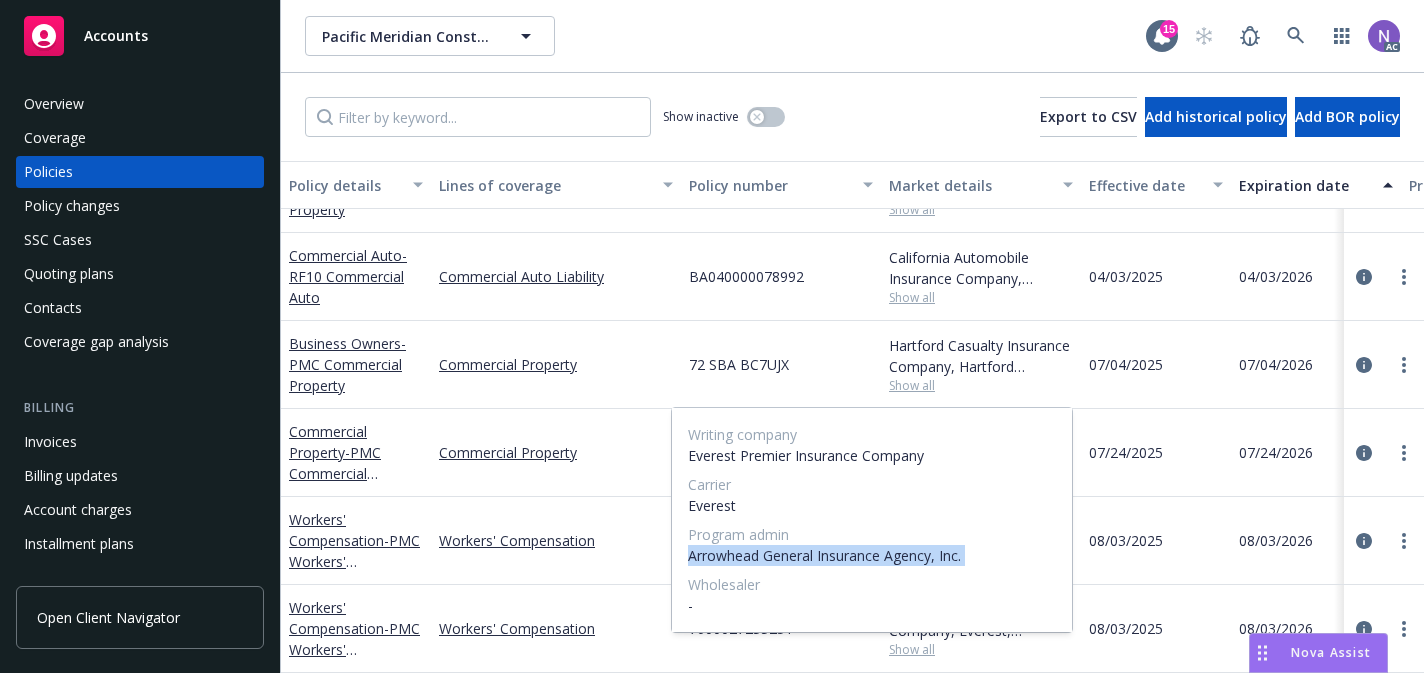 click on "Arrowhead General Insurance Agency, Inc." at bounding box center (872, 555) 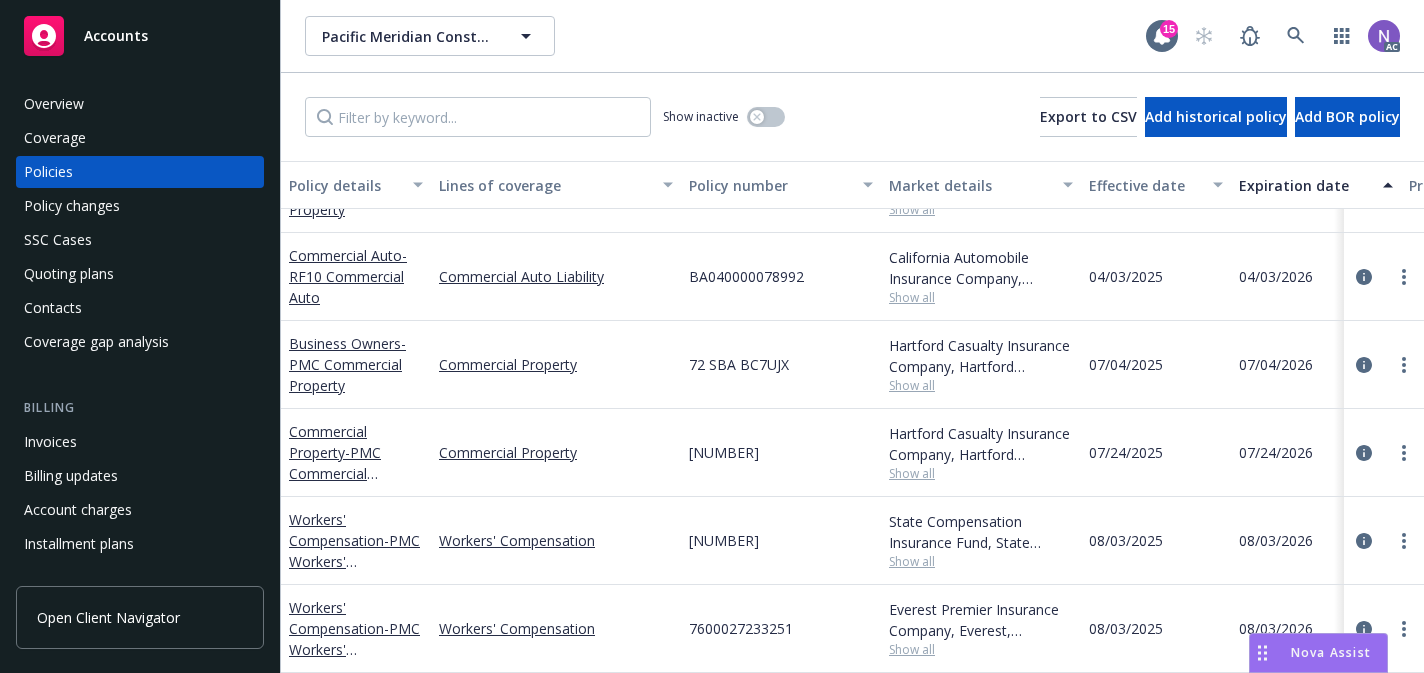 click on "Overview Coverage Policies Policy changes SSC Cases Quoting plans Contacts Coverage gap analysis" at bounding box center (140, 223) 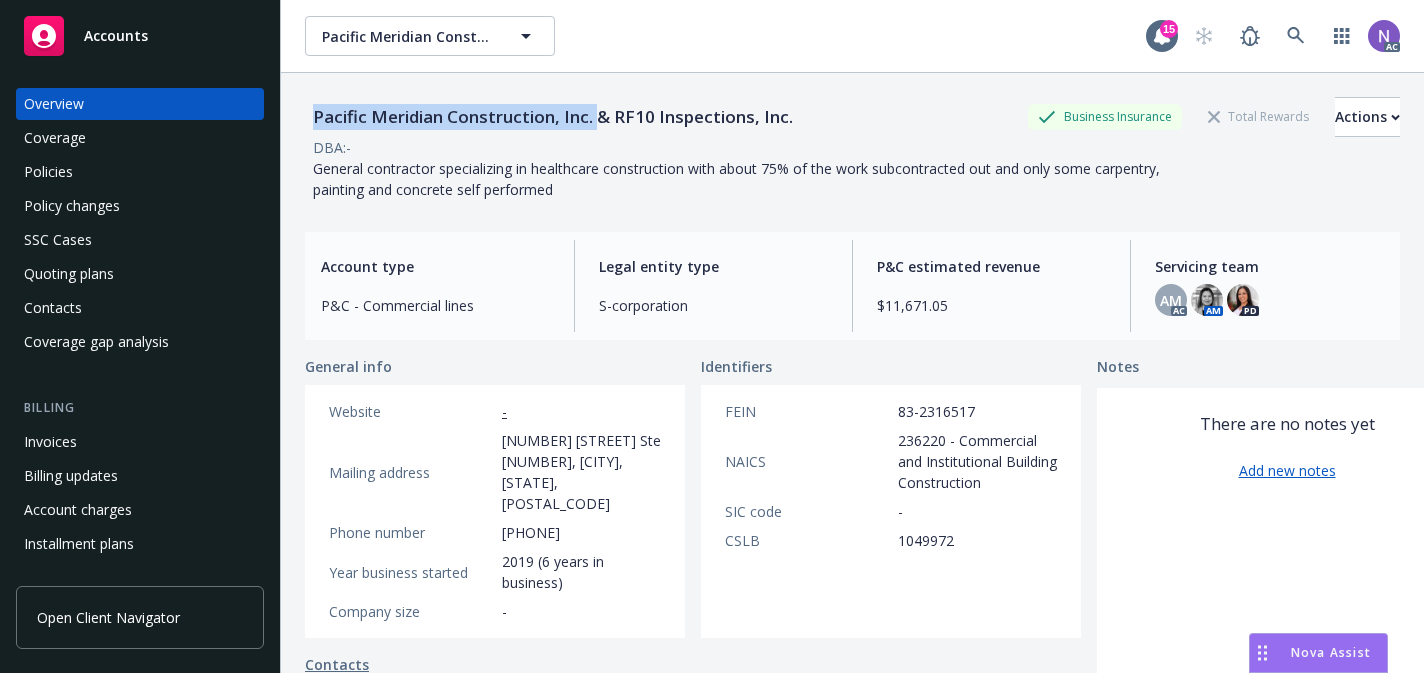 drag, startPoint x: 596, startPoint y: 115, endPoint x: 312, endPoint y: 107, distance: 284.11264 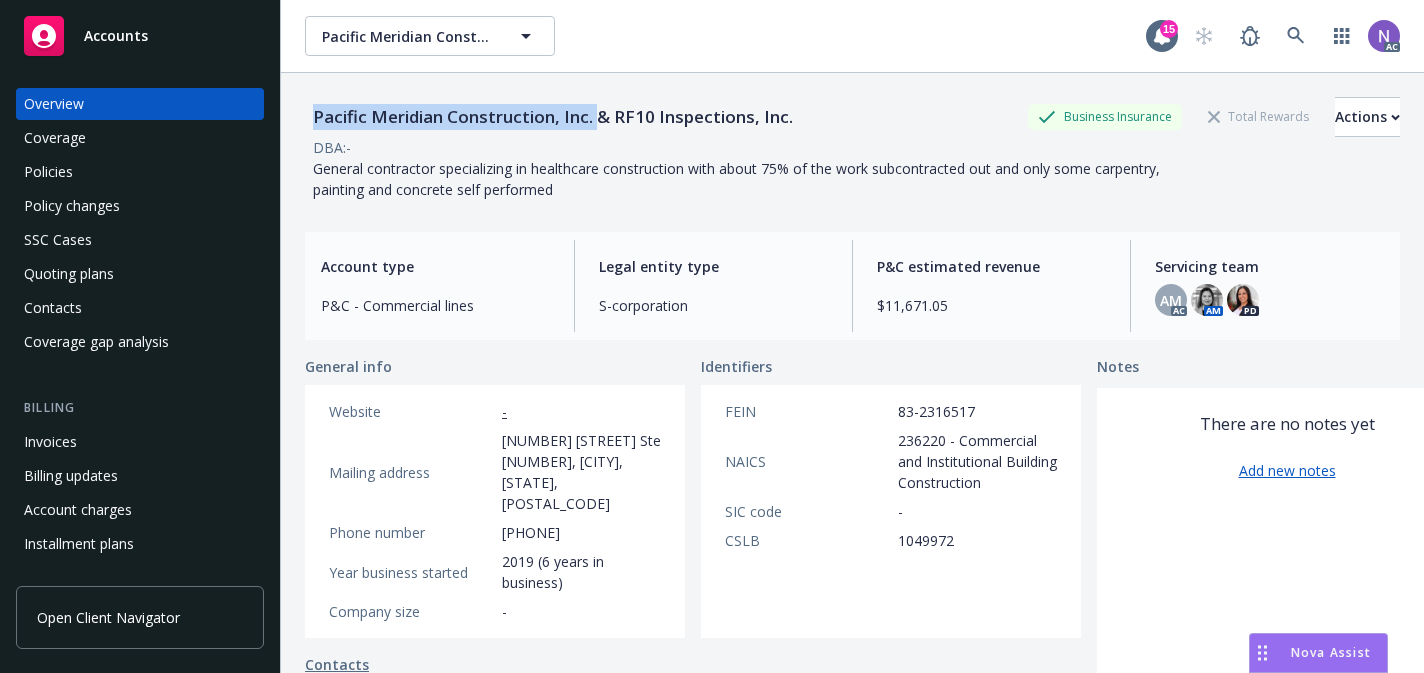 click on "Pacific Meridian Construction, Inc. & RF10 Inspections, Inc." at bounding box center (553, 117) 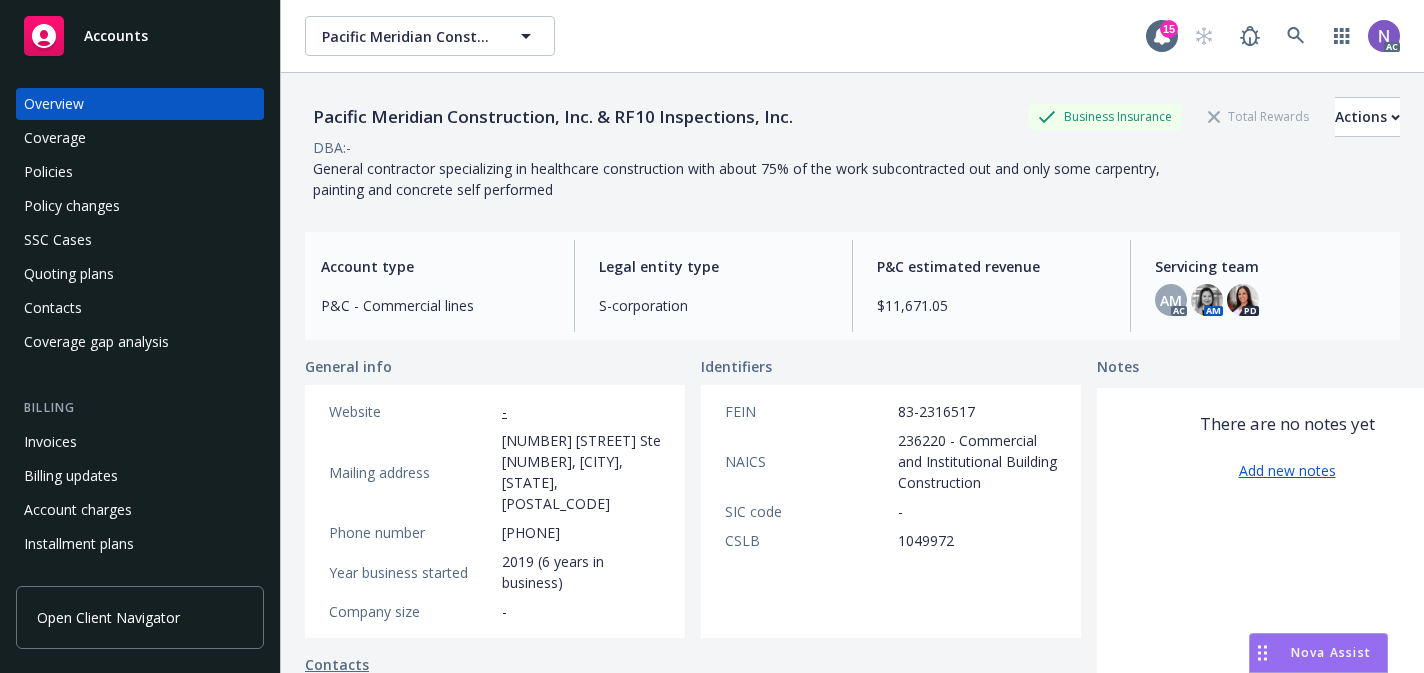 click on "[NUMBER] [STREET] Ste [NUMBER], [CITY], [STATE], [POSTAL_CODE]" at bounding box center (581, 472) 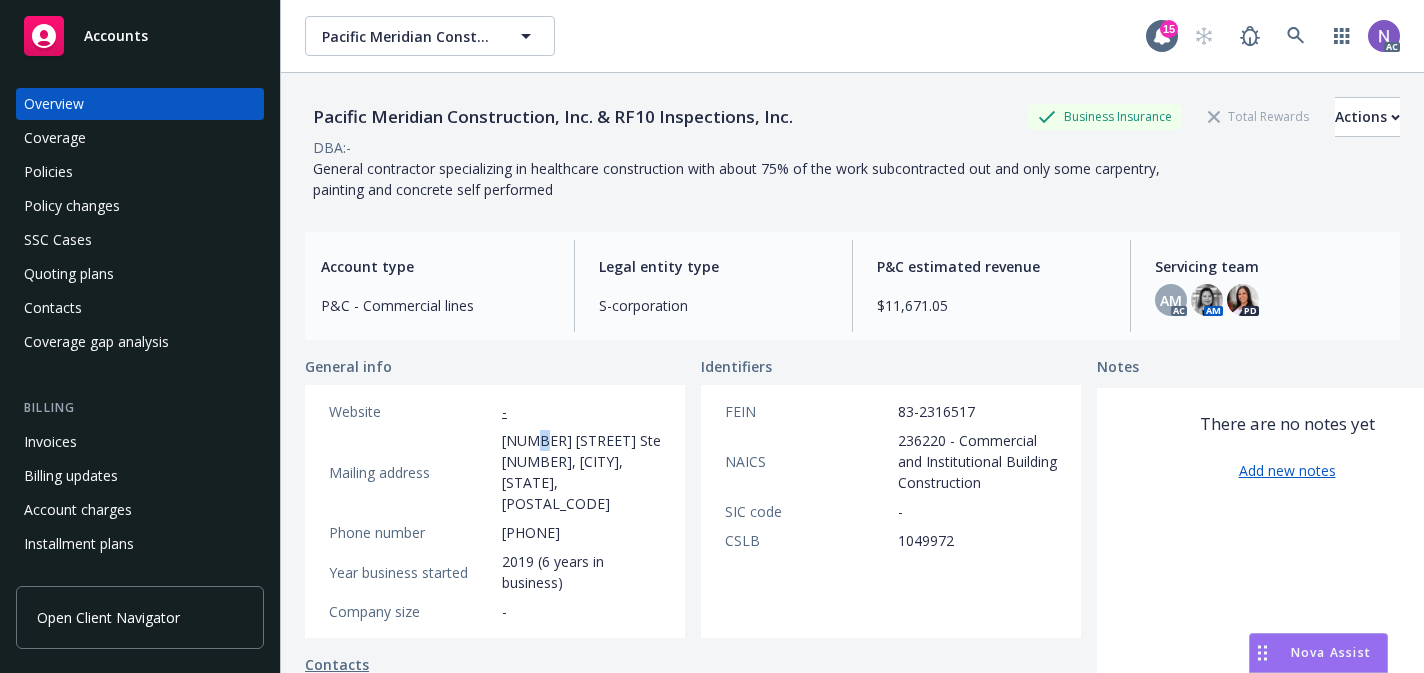 click on "[NUMBER] [STREET] Ste [NUMBER], [CITY], [STATE], [POSTAL_CODE]" at bounding box center (581, 472) 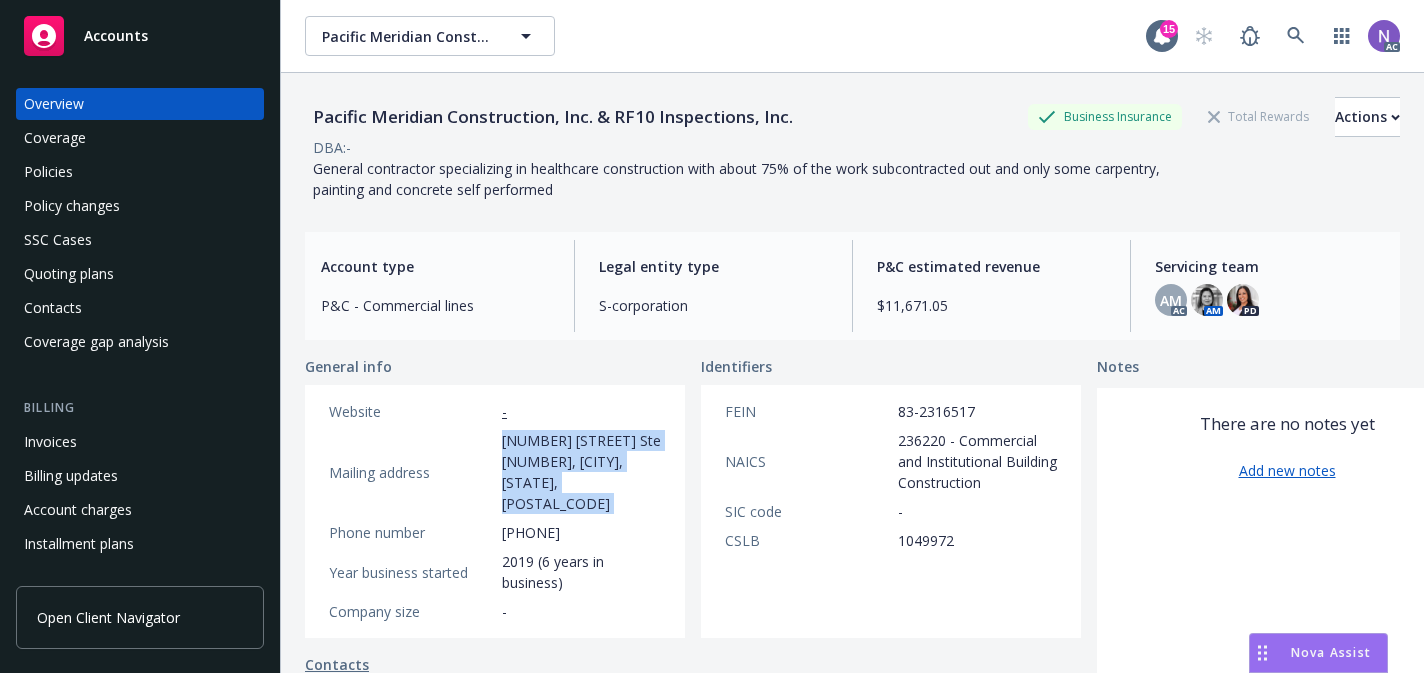 click on "[NUMBER] [STREET] Ste [NUMBER], [CITY], [STATE], [POSTAL_CODE]" at bounding box center [581, 472] 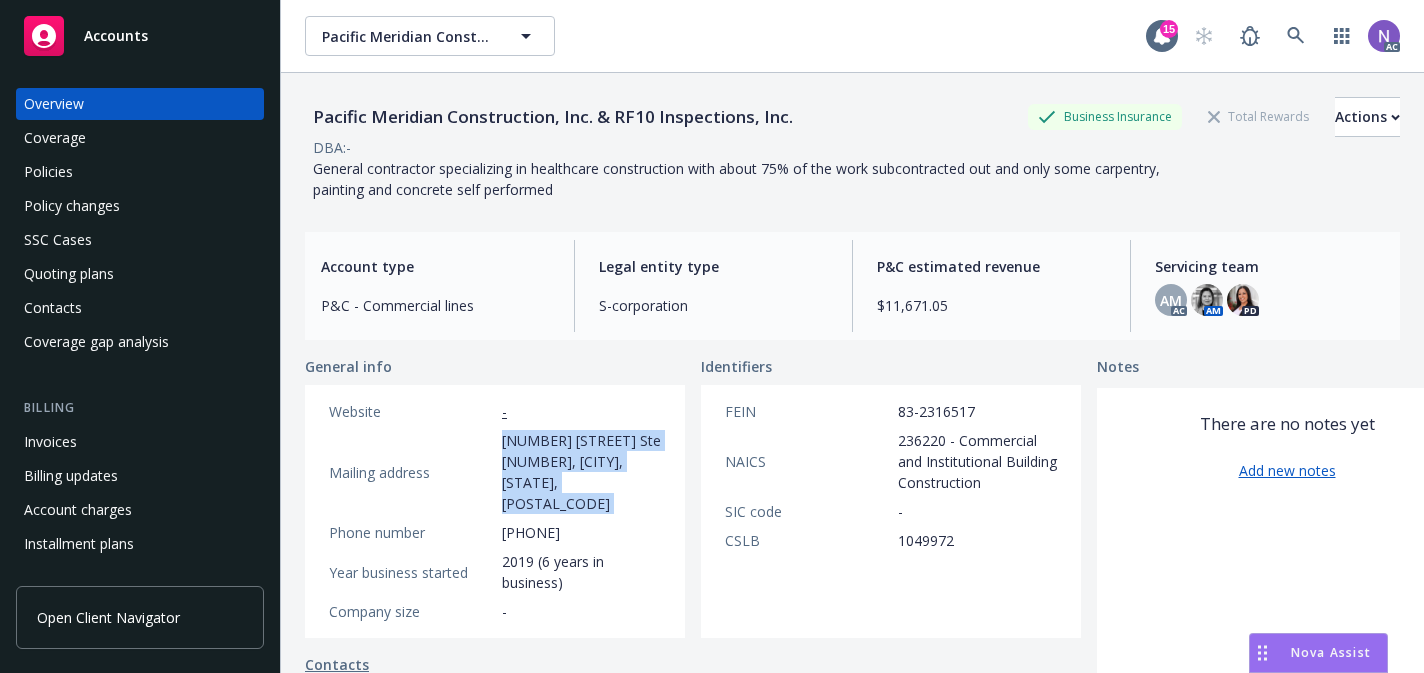 click on "[NUMBER] [STREET] Ste [NUMBER], [CITY], [STATE], [POSTAL_CODE]" at bounding box center [581, 472] 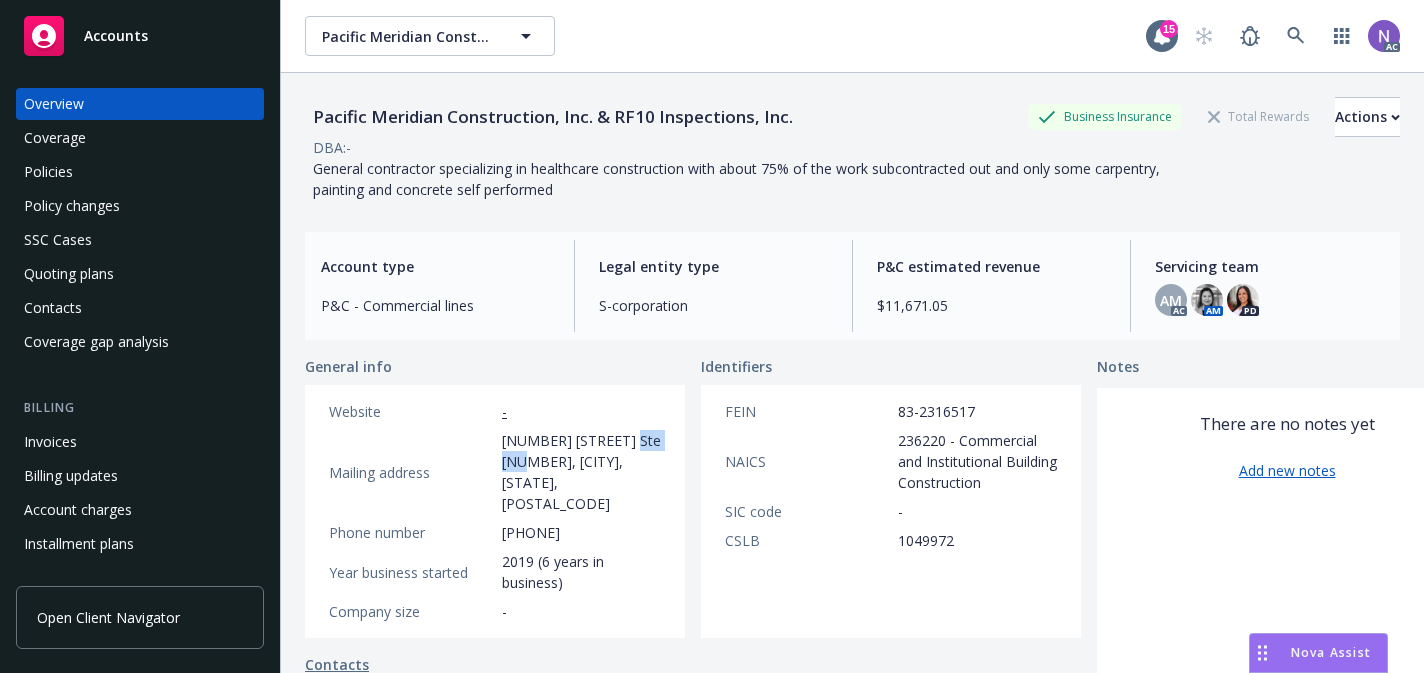 drag, startPoint x: 631, startPoint y: 442, endPoint x: 539, endPoint y: 462, distance: 94.14882 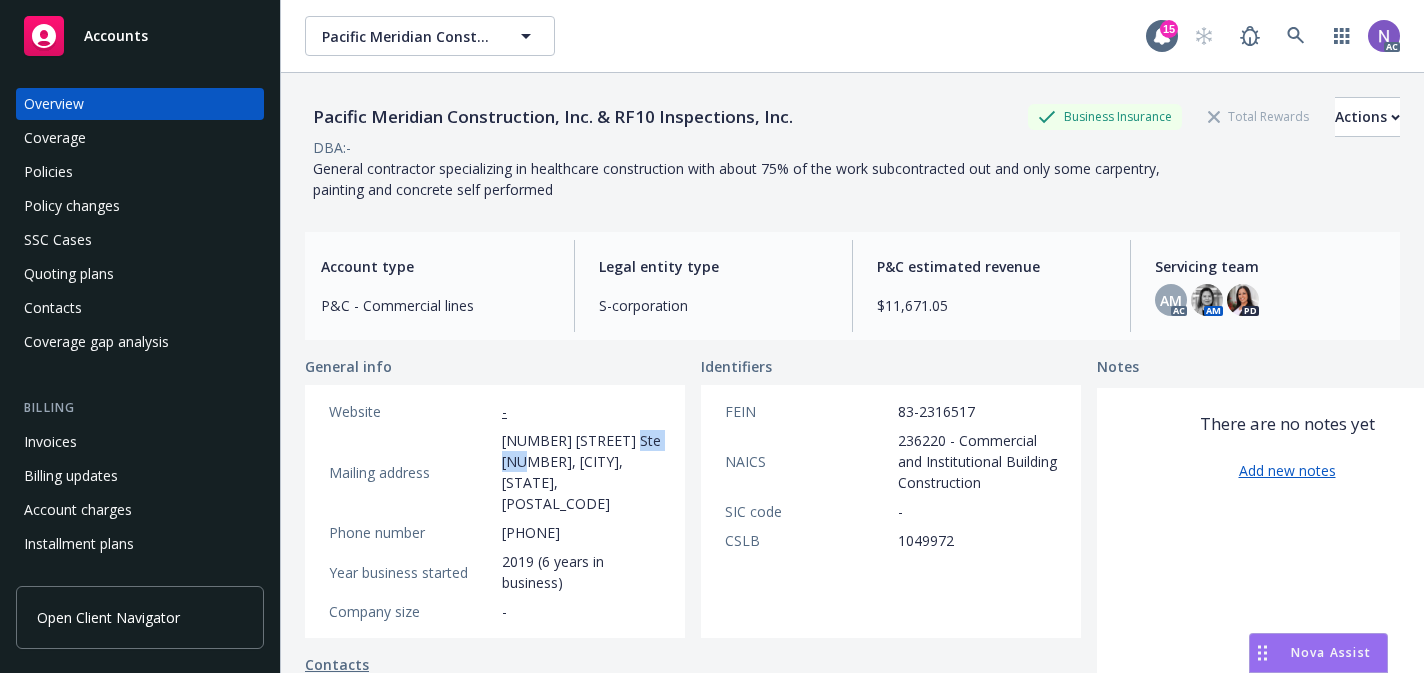 click on "[NUMBER] [STREET] Ste [NUMBER], [CITY], [STATE], [POSTAL_CODE]" at bounding box center (581, 472) 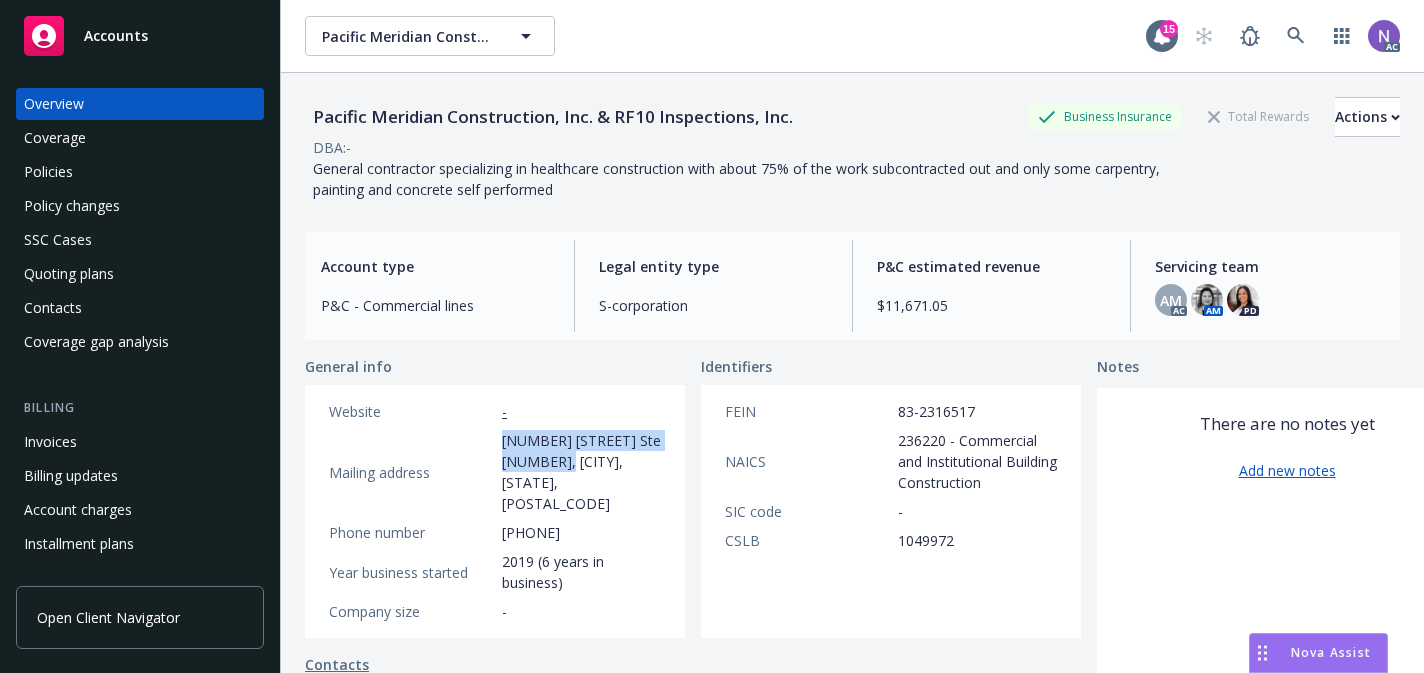 drag, startPoint x: 505, startPoint y: 446, endPoint x: 578, endPoint y: 463, distance: 74.953316 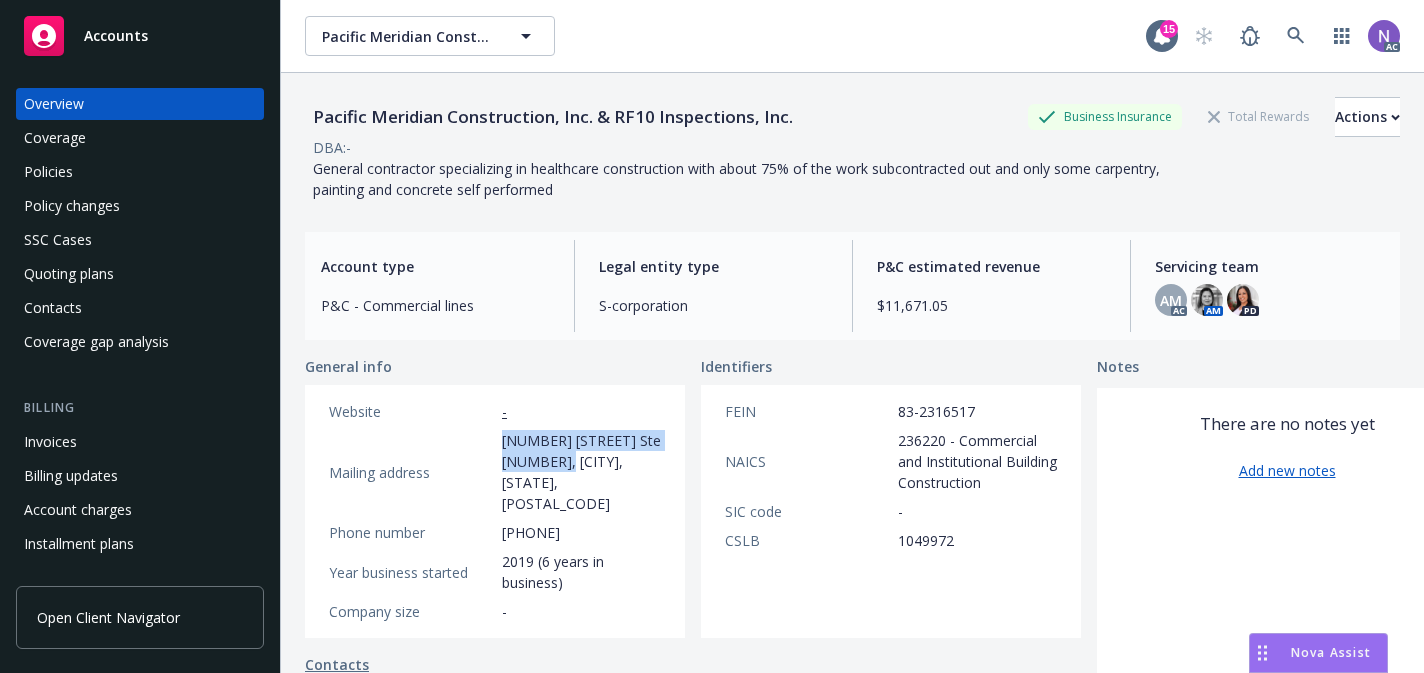 click on "[NUMBER] [STREET] Ste [NUMBER], [CITY], [STATE], [POSTAL_CODE]" at bounding box center [581, 472] 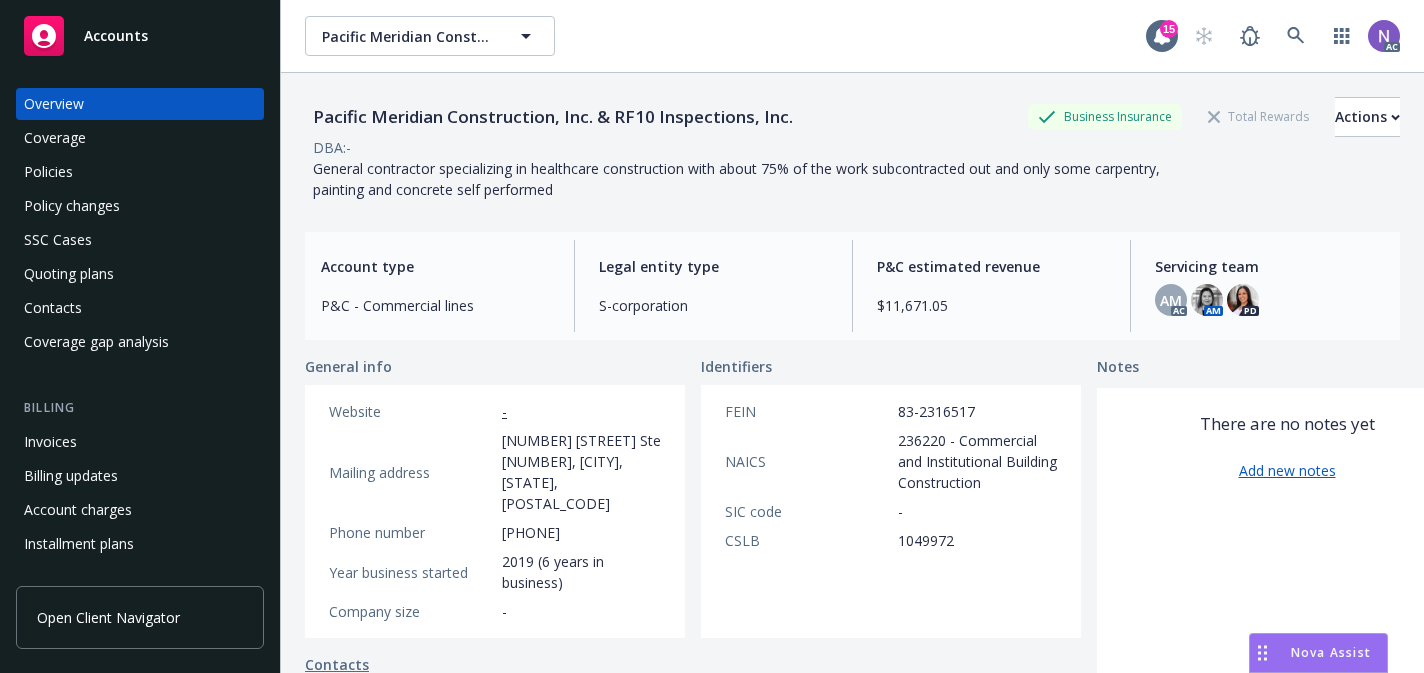 click on "[NUMBER] [STREET] Ste [NUMBER], [CITY], [STATE], [POSTAL_CODE]" at bounding box center [581, 472] 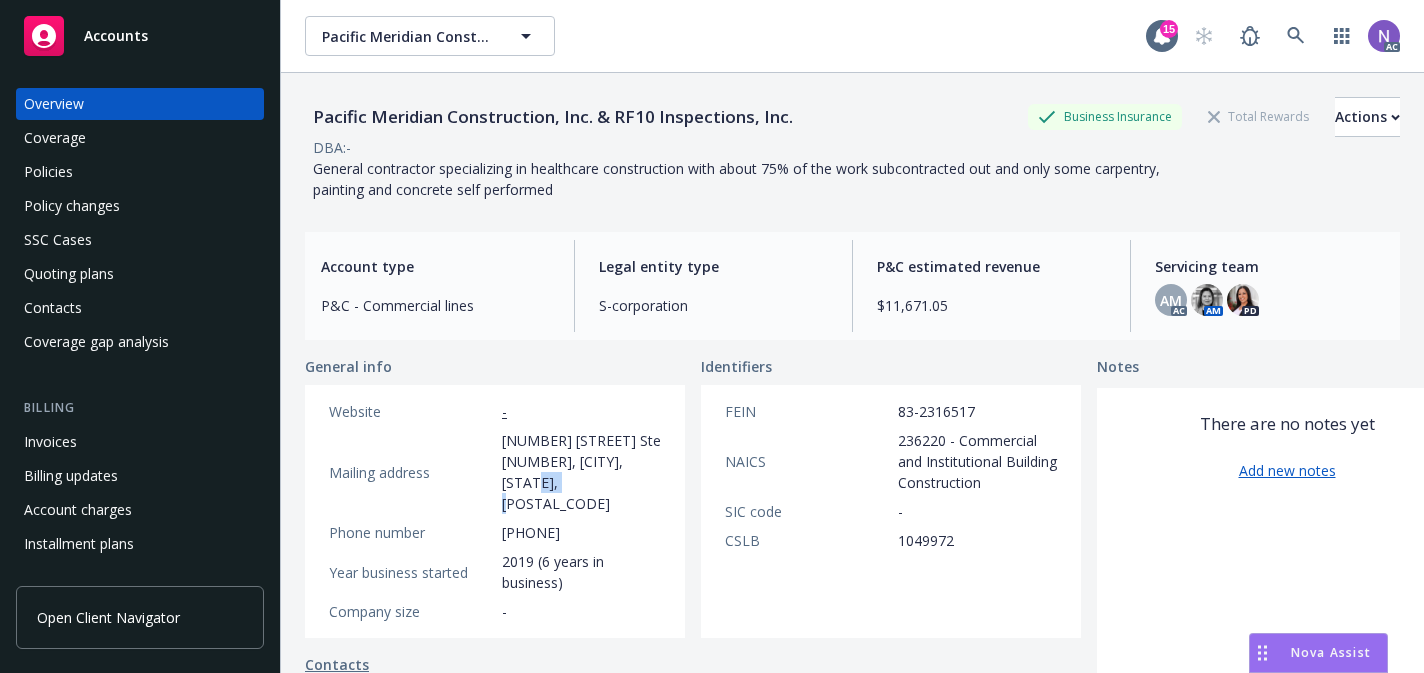 click on "[NUMBER] [STREET] Ste [NUMBER], [CITY], [STATE], [POSTAL_CODE]" at bounding box center (581, 472) 